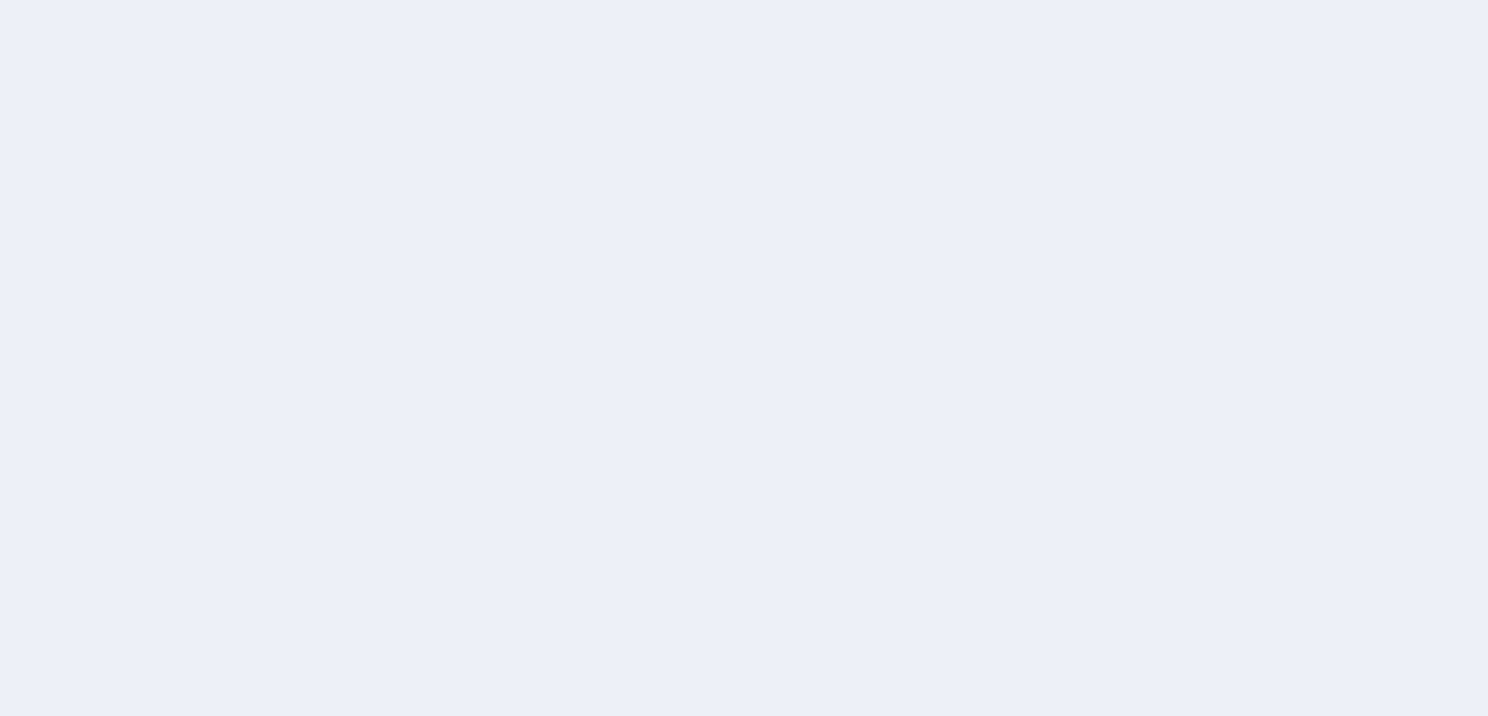 scroll, scrollTop: 0, scrollLeft: 0, axis: both 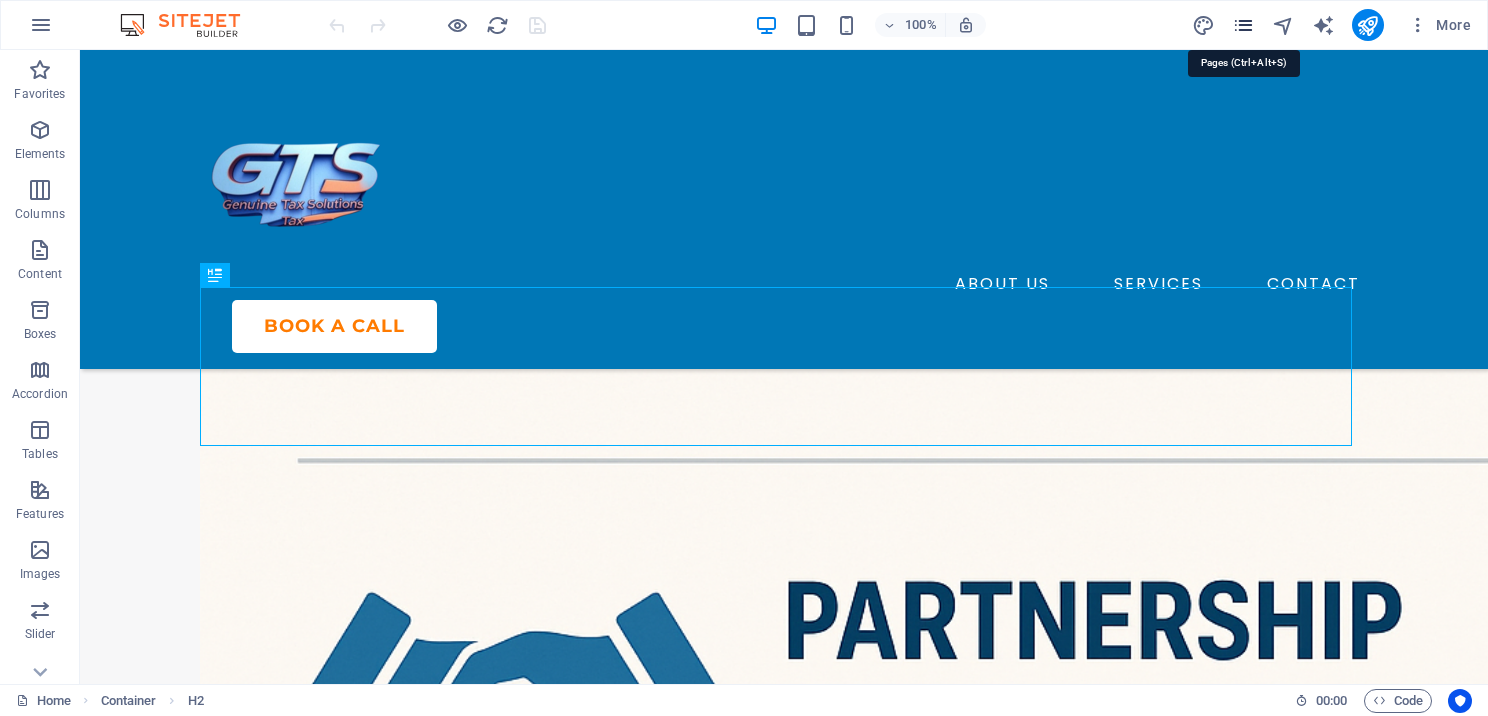 click at bounding box center [1243, 25] 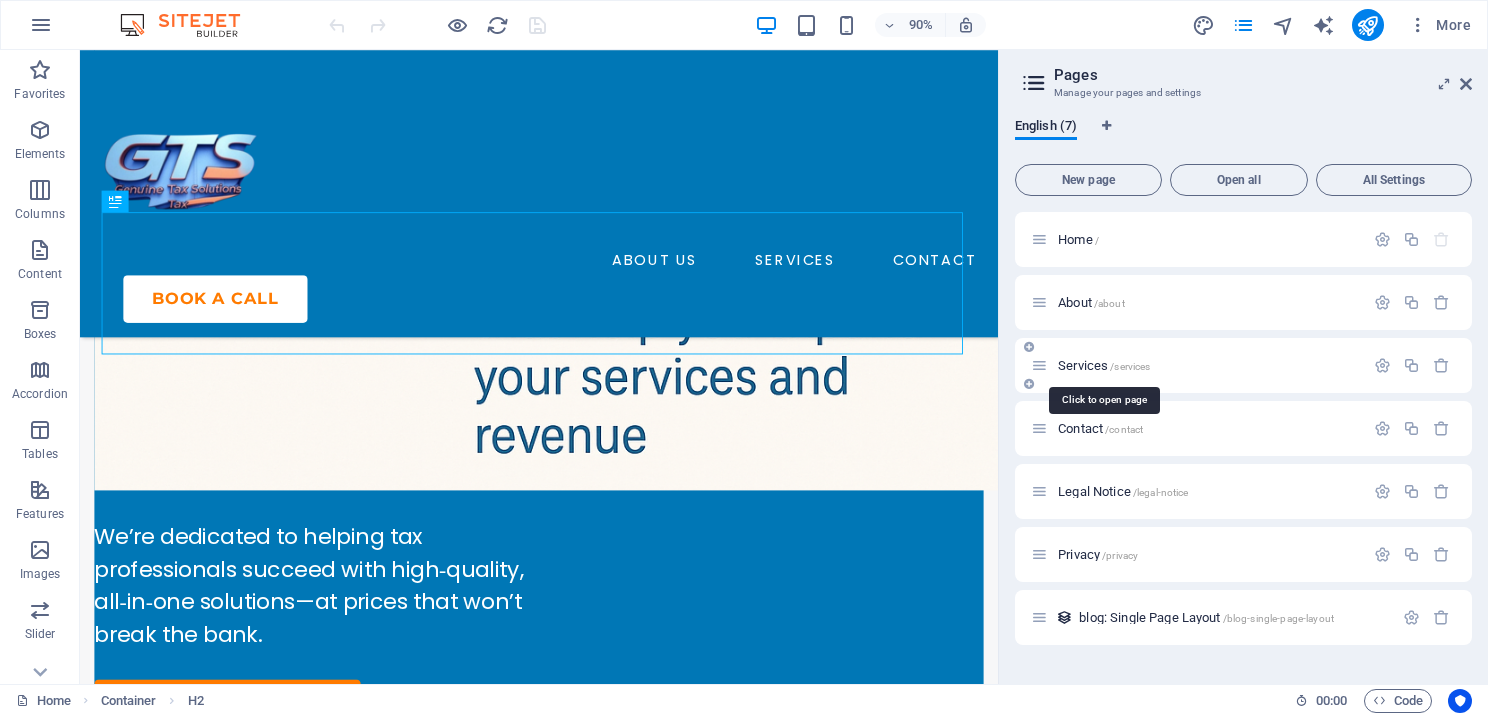 click on "Services /services" at bounding box center (1104, 365) 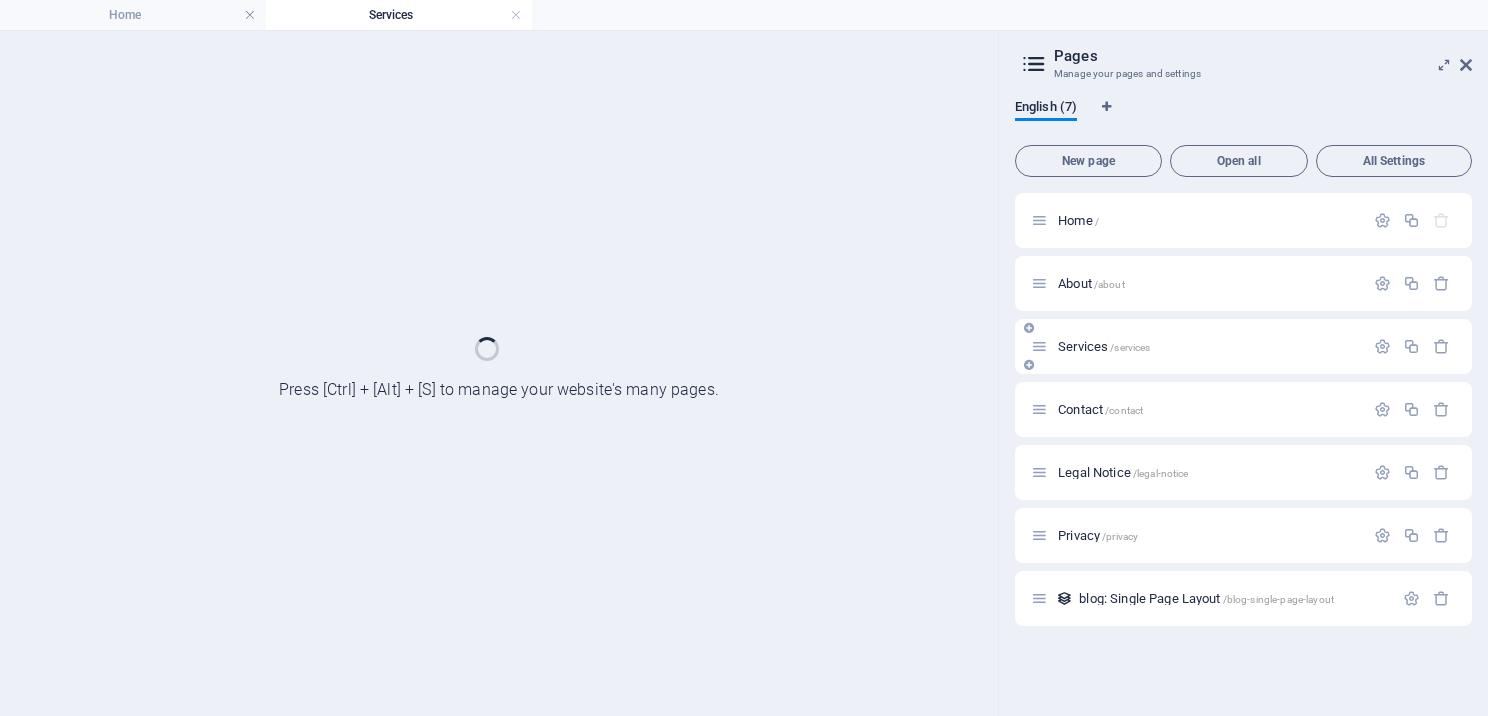 scroll, scrollTop: 0, scrollLeft: 0, axis: both 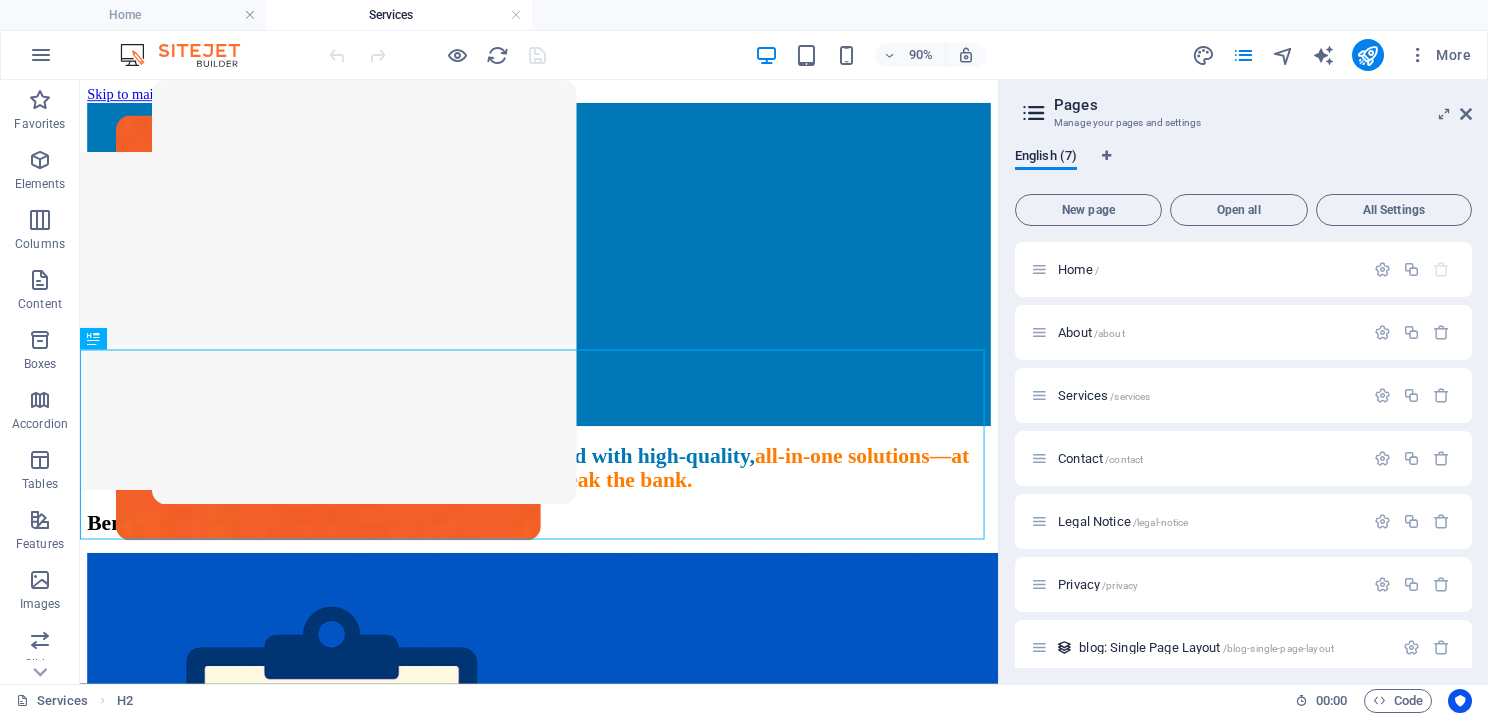 click on "Pages Manage your pages and settings English (7) New page Open all All Settings Home / About /about Services /services Contact /contact Legal Notice /legal-notice Privacy /privacy blog: Single Page Layout /blog-single-page-layout" at bounding box center [1243, 382] 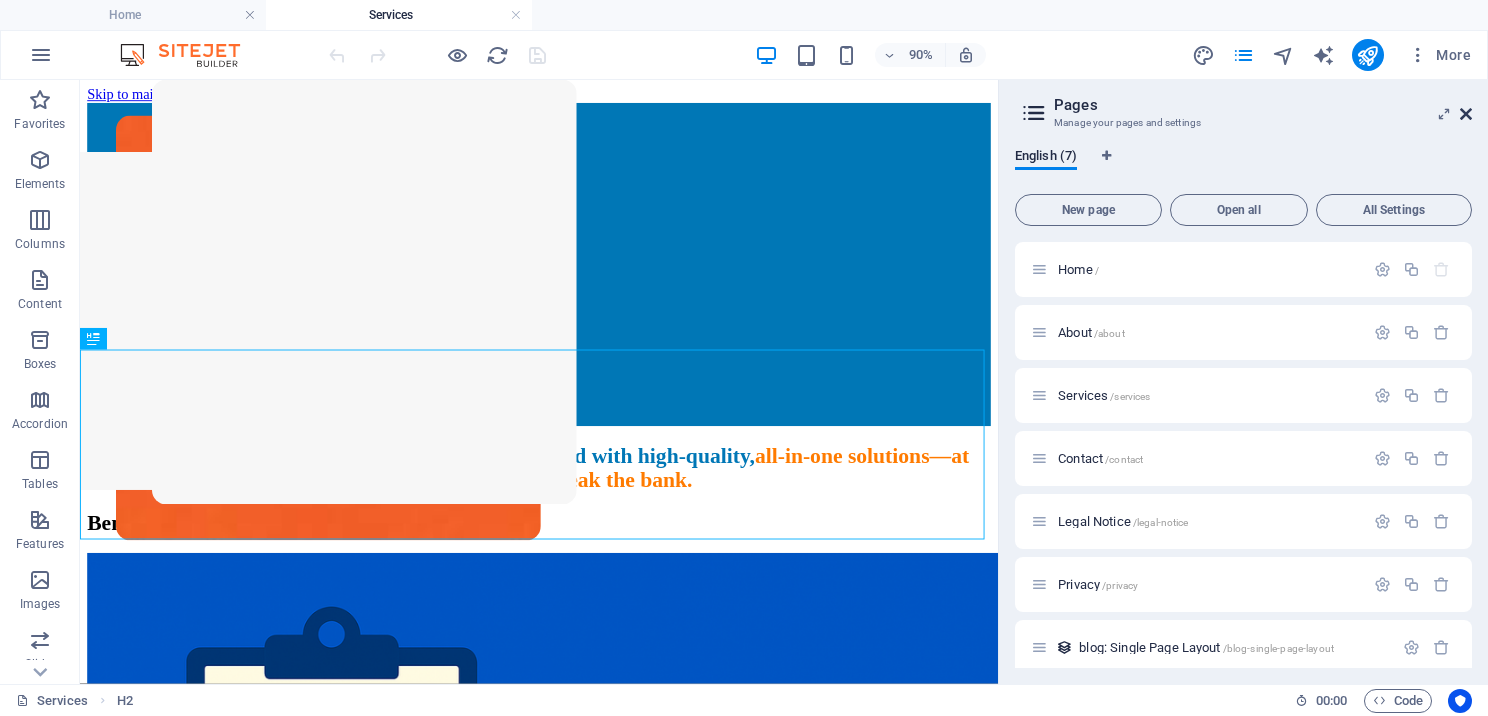 click at bounding box center (1466, 114) 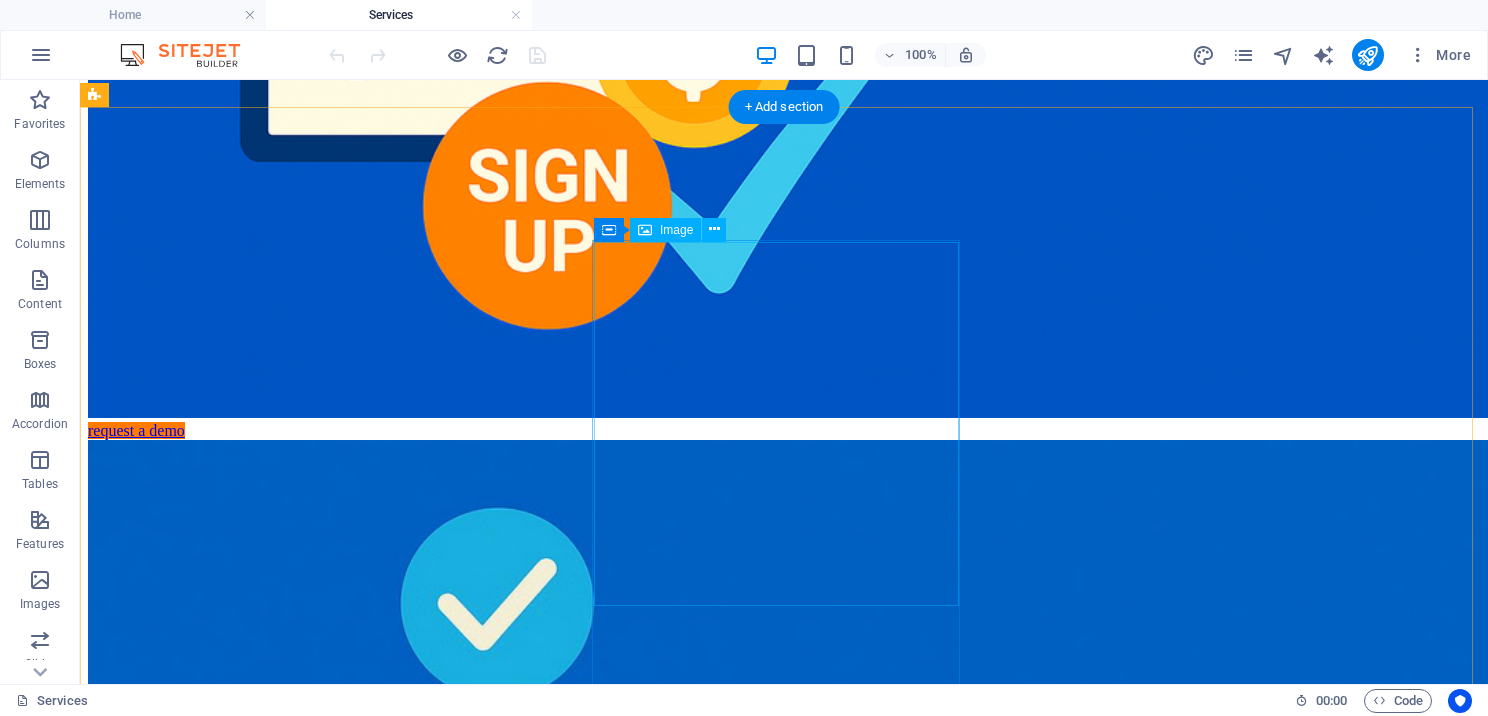 scroll, scrollTop: 900, scrollLeft: 0, axis: vertical 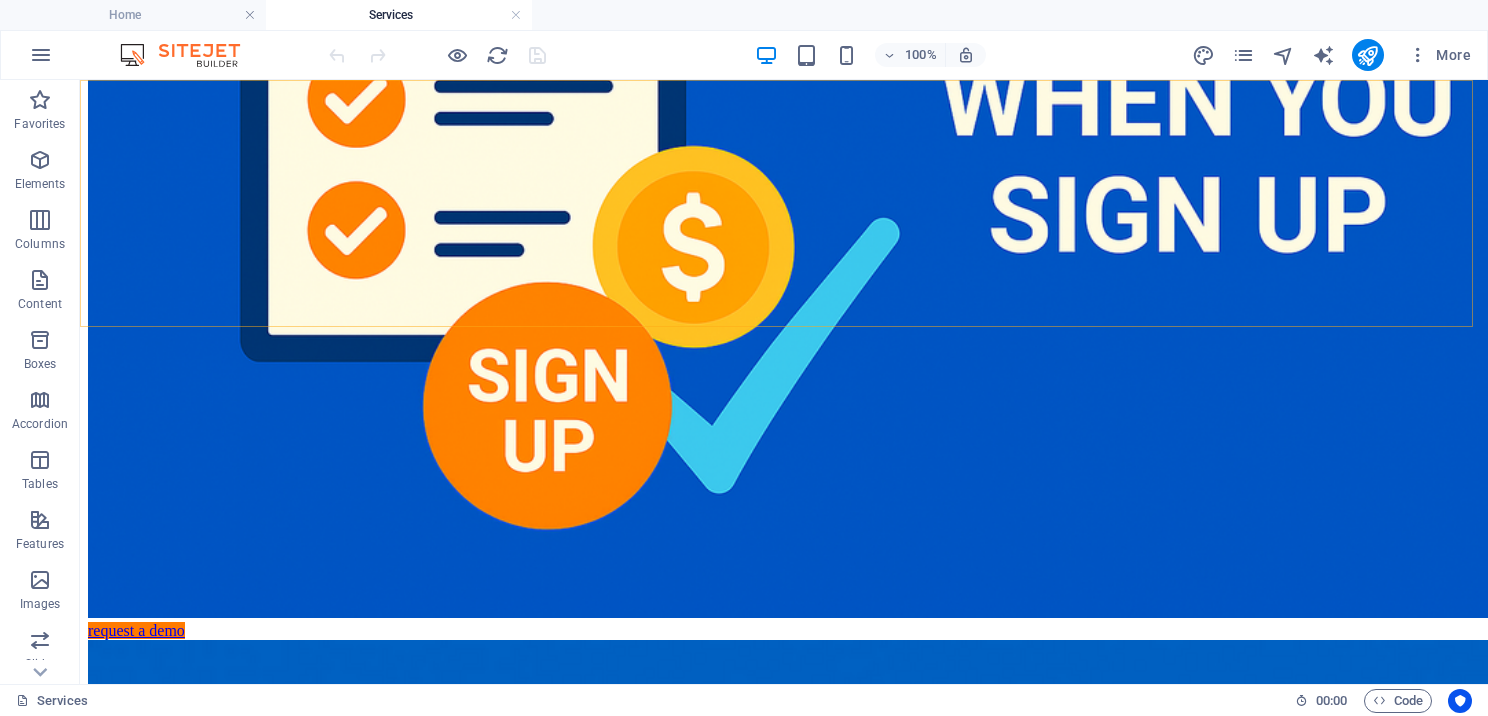 click at bounding box center (784, -685) 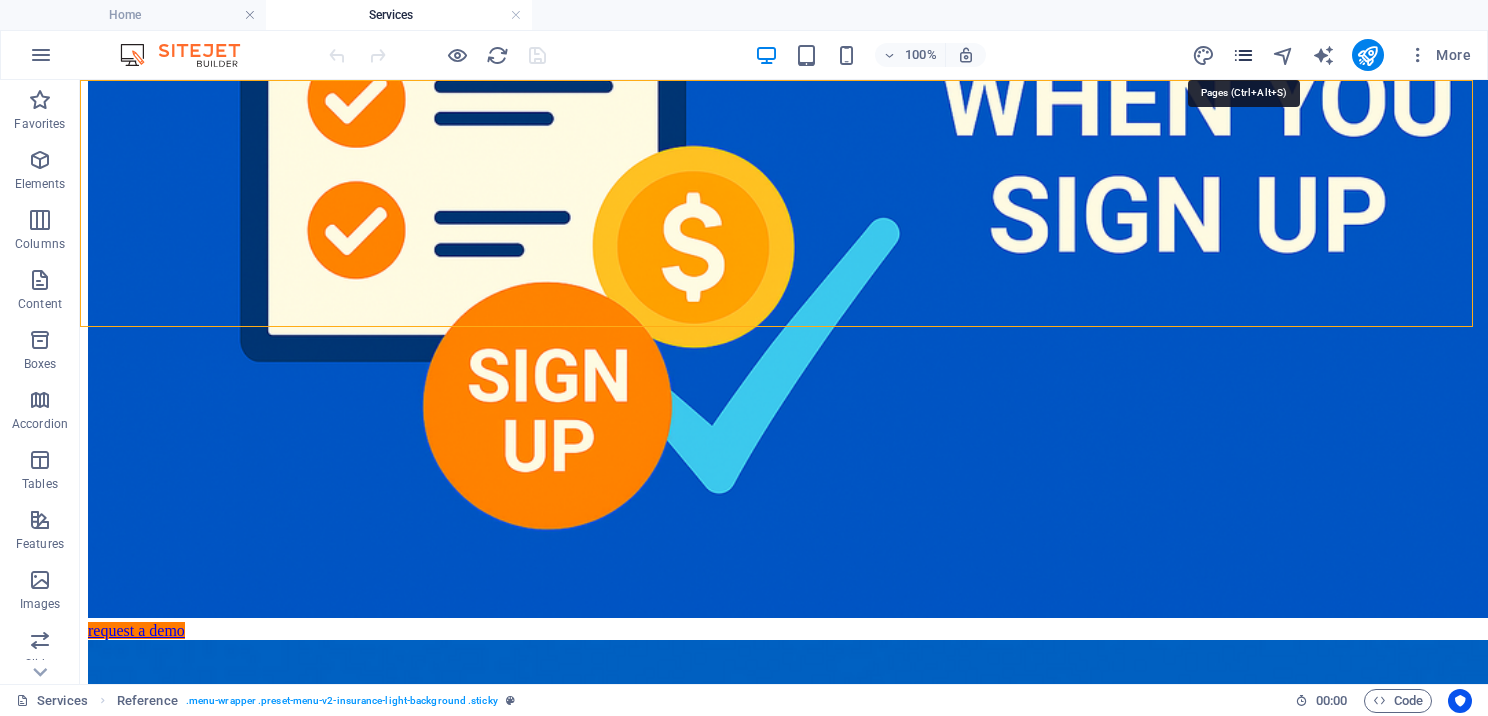 click at bounding box center [1243, 55] 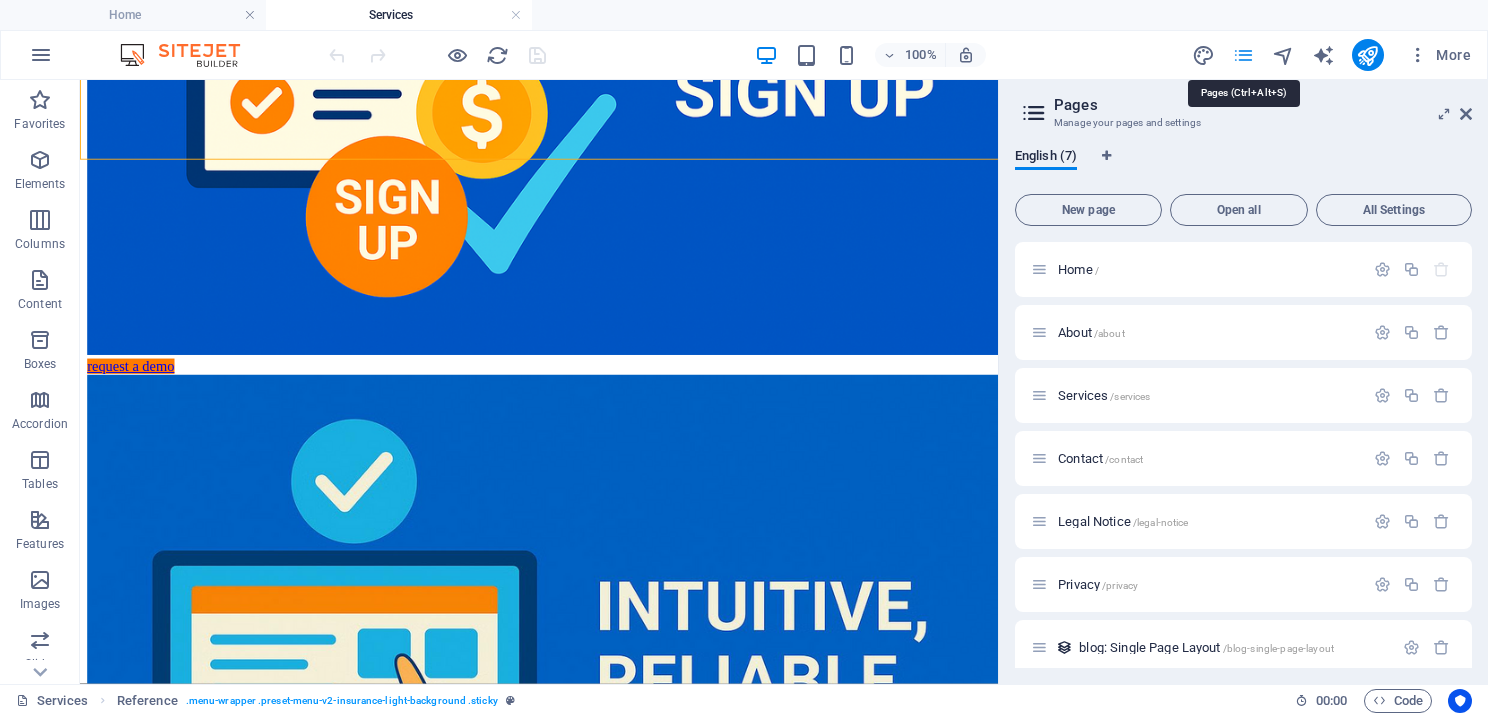 scroll, scrollTop: 1058, scrollLeft: 0, axis: vertical 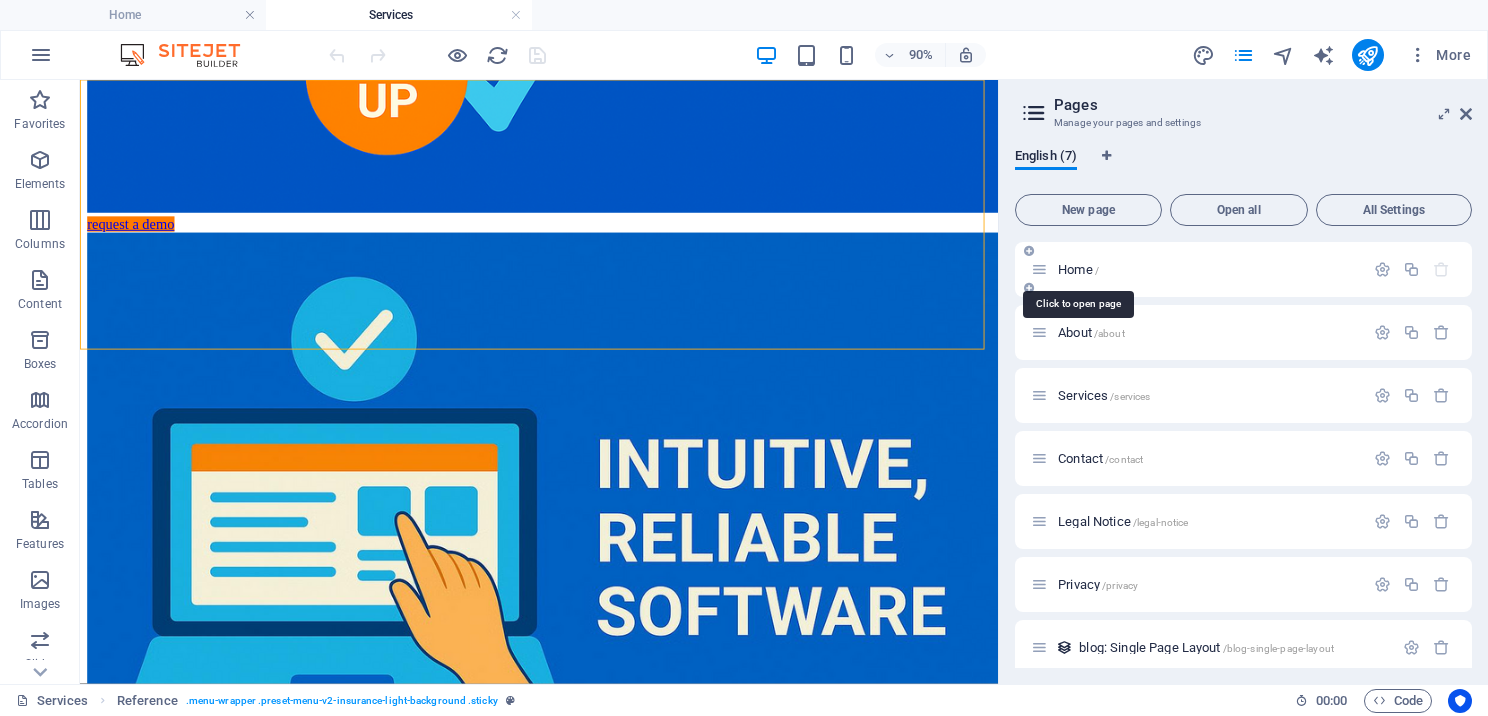 click on "Home /" at bounding box center [1078, 269] 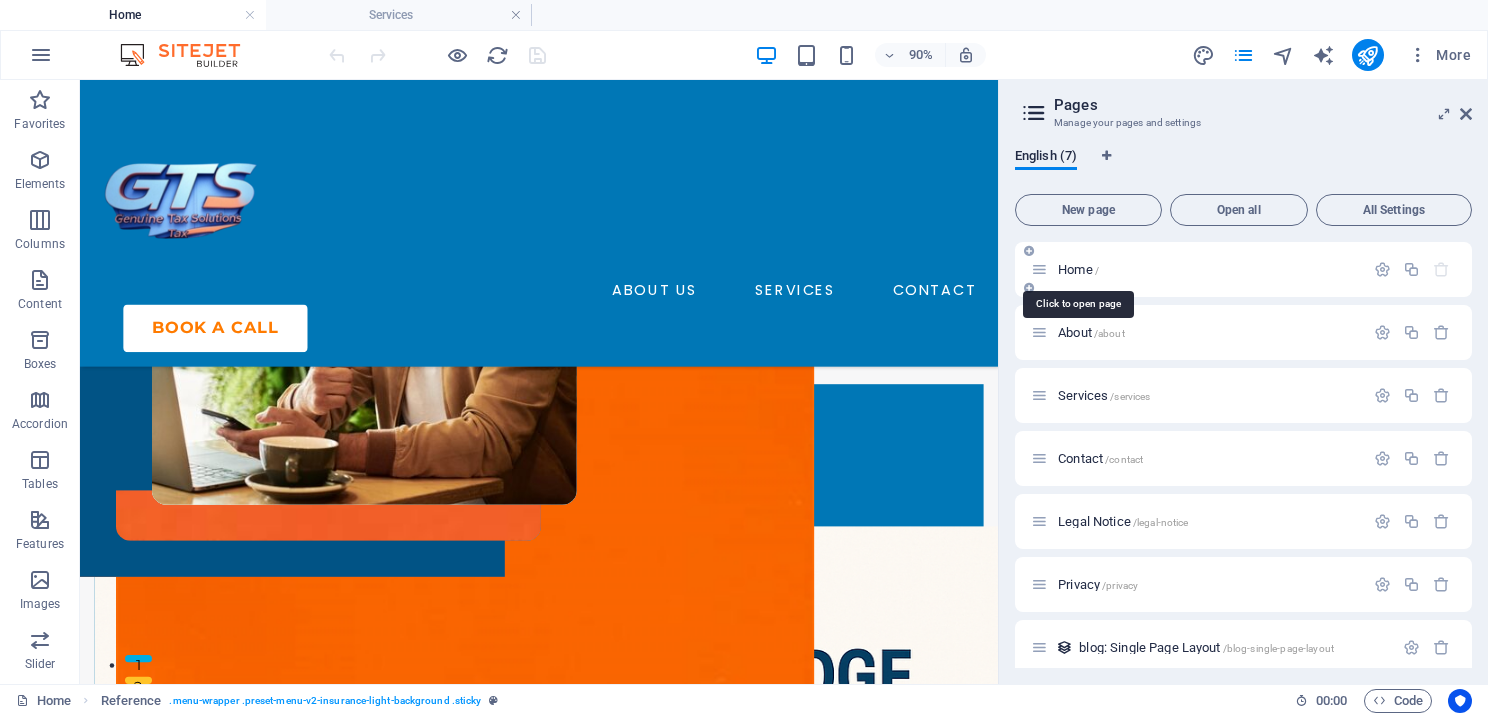 scroll, scrollTop: 1537, scrollLeft: 0, axis: vertical 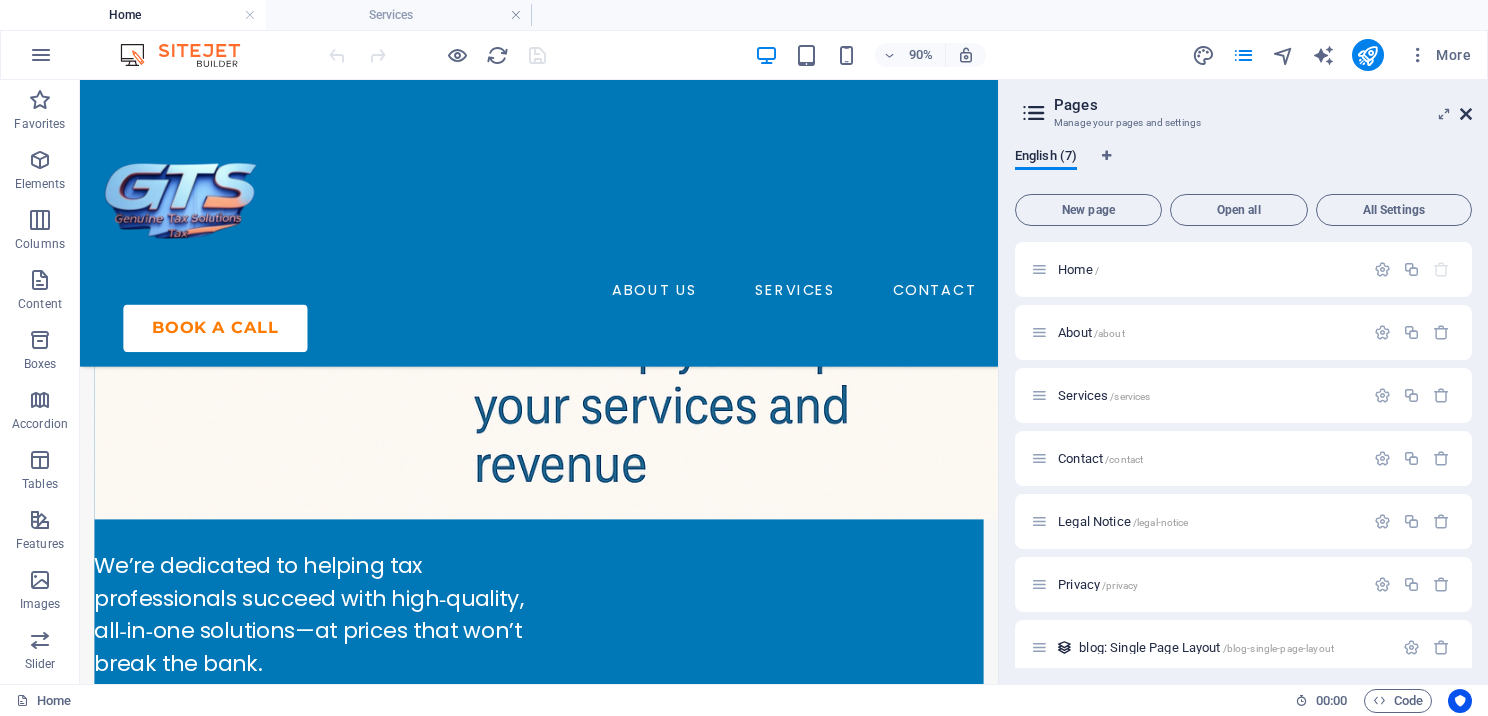 click at bounding box center [1466, 114] 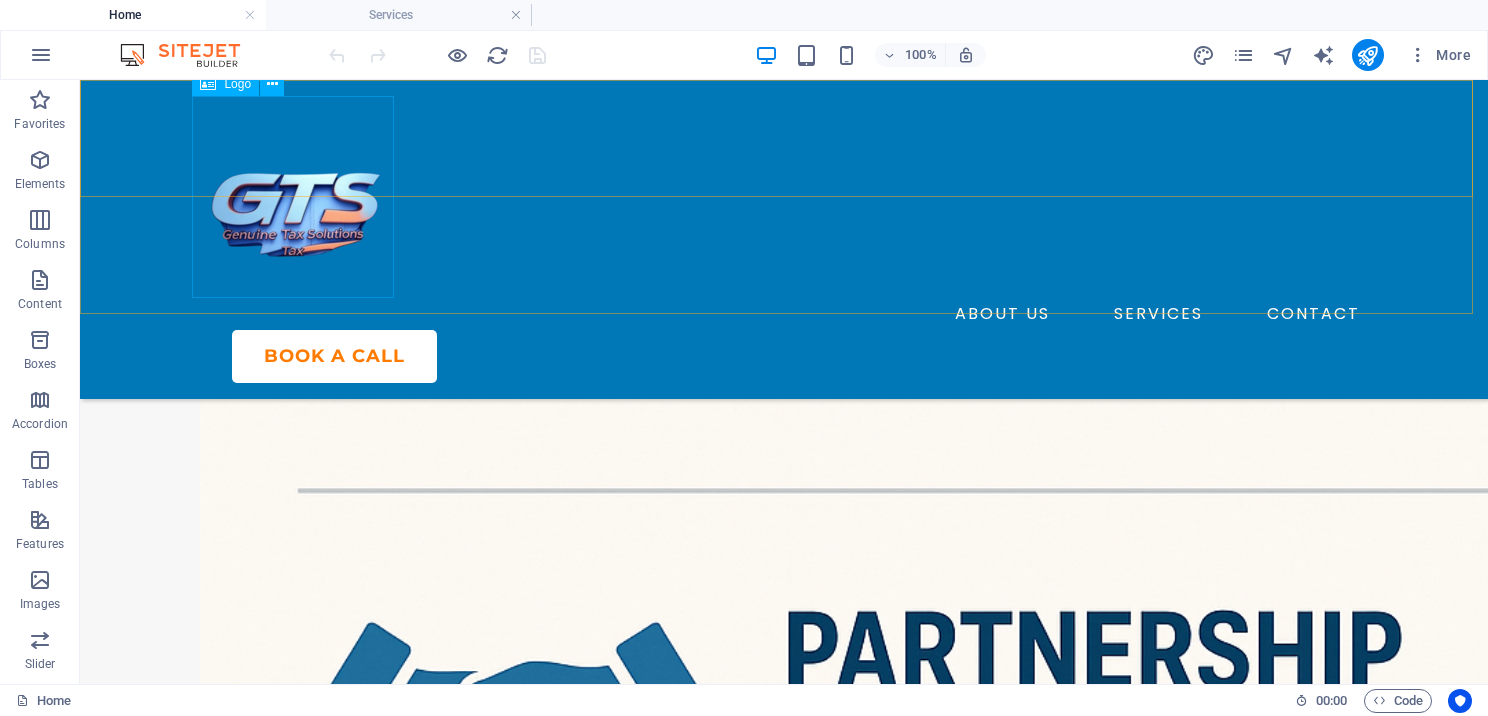 click on "Logo" at bounding box center (237, 84) 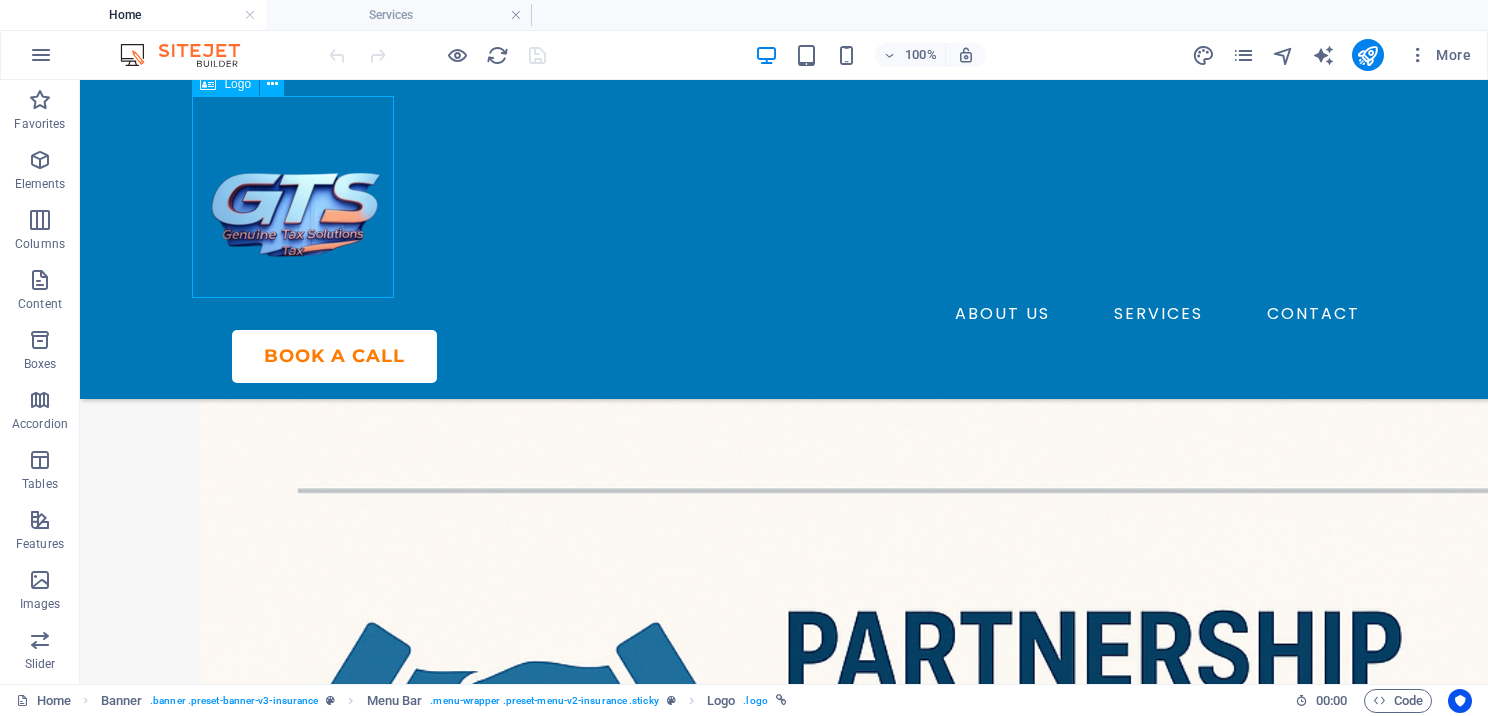 click on "Logo" at bounding box center [237, 84] 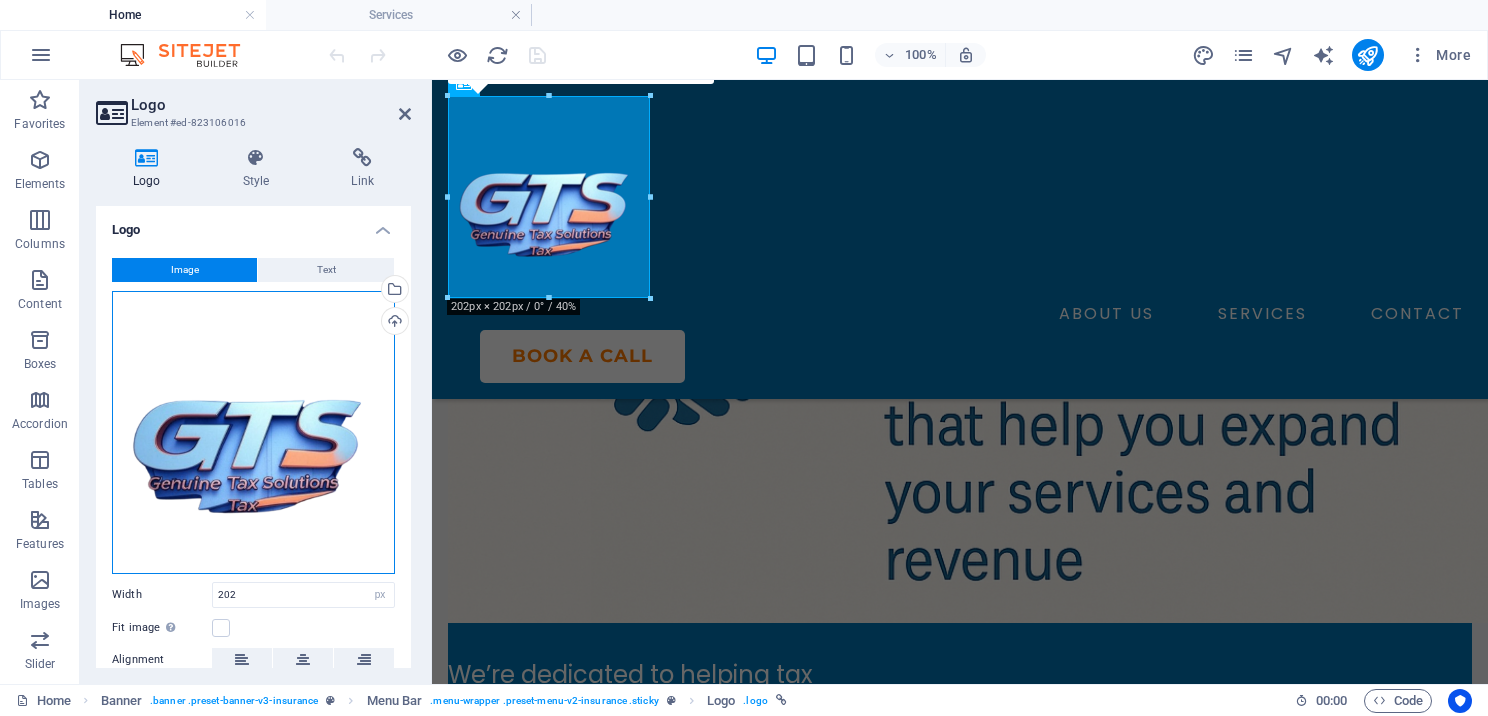 click on "Drag files here, click to choose files or select files from Files or our free stock photos & videos" at bounding box center (253, 432) 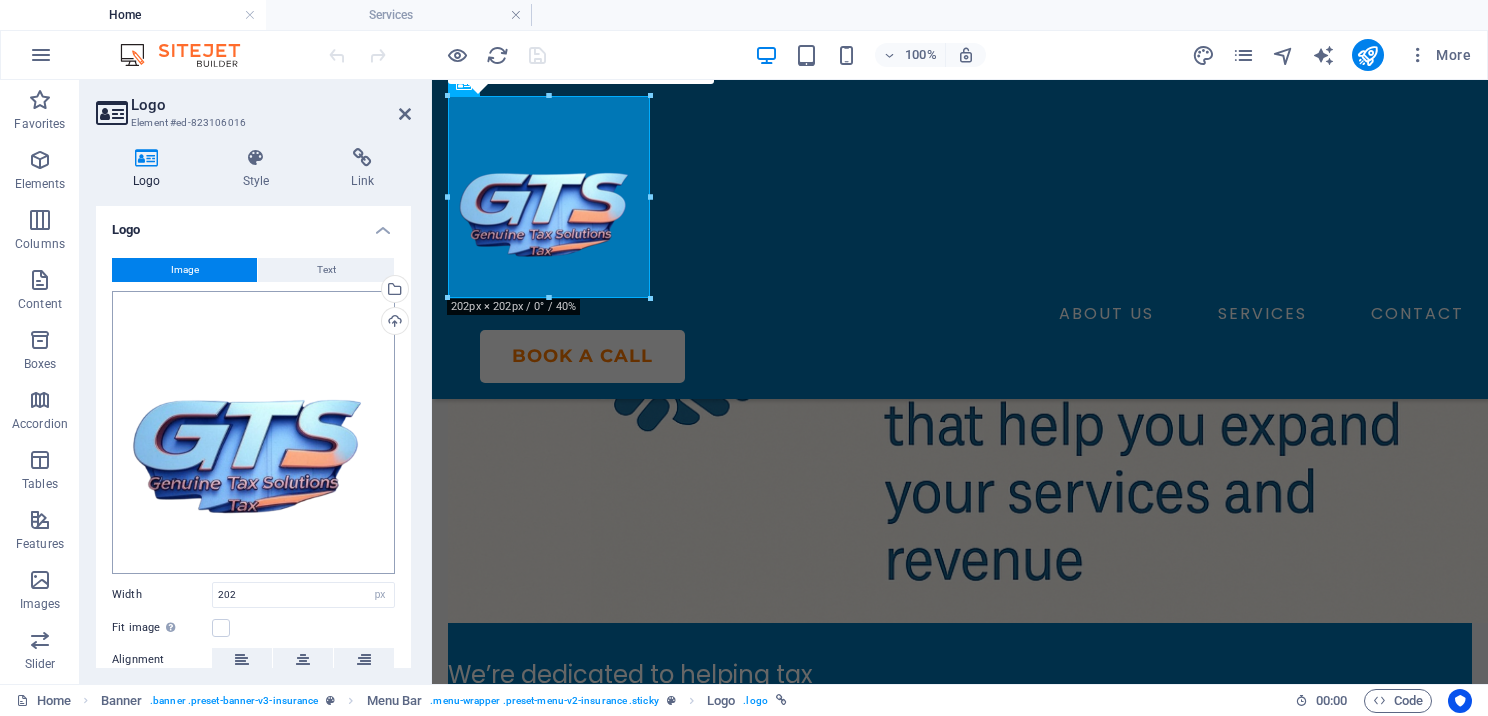 click on "genuinetaxsolutions.com Home Services Favorites Elements Columns Content Boxes Accordion Tables Features Images Slider Header Footer Forms Marketing Collections Logo Element #ed-823106016 Logo Style Link Logo Image Text Drag files here, click to choose files or select files from Files or our free stock photos & videos Select files from the file manager, stock photos, or upload file(s) Upload Width 202 [NUMBER] [UNIT] [UNIT] Fit image Automatically fit image to a fixed width and height Height Default auto [UNIT] Alignment Lazyload Loading images after the page loads improves page speed. Responsive Automatically load retina image and smartphone optimized sizes. Lightbox Use as headline The image will be wrapped in an H1 headline tag. Useful for giving alternative text the weight of an H1 headline, e.g. for the logo. Leave unchecked if uncertain. Optimized Images are compressed to improve page speed. Position Direction Custom 50" at bounding box center [744, 358] 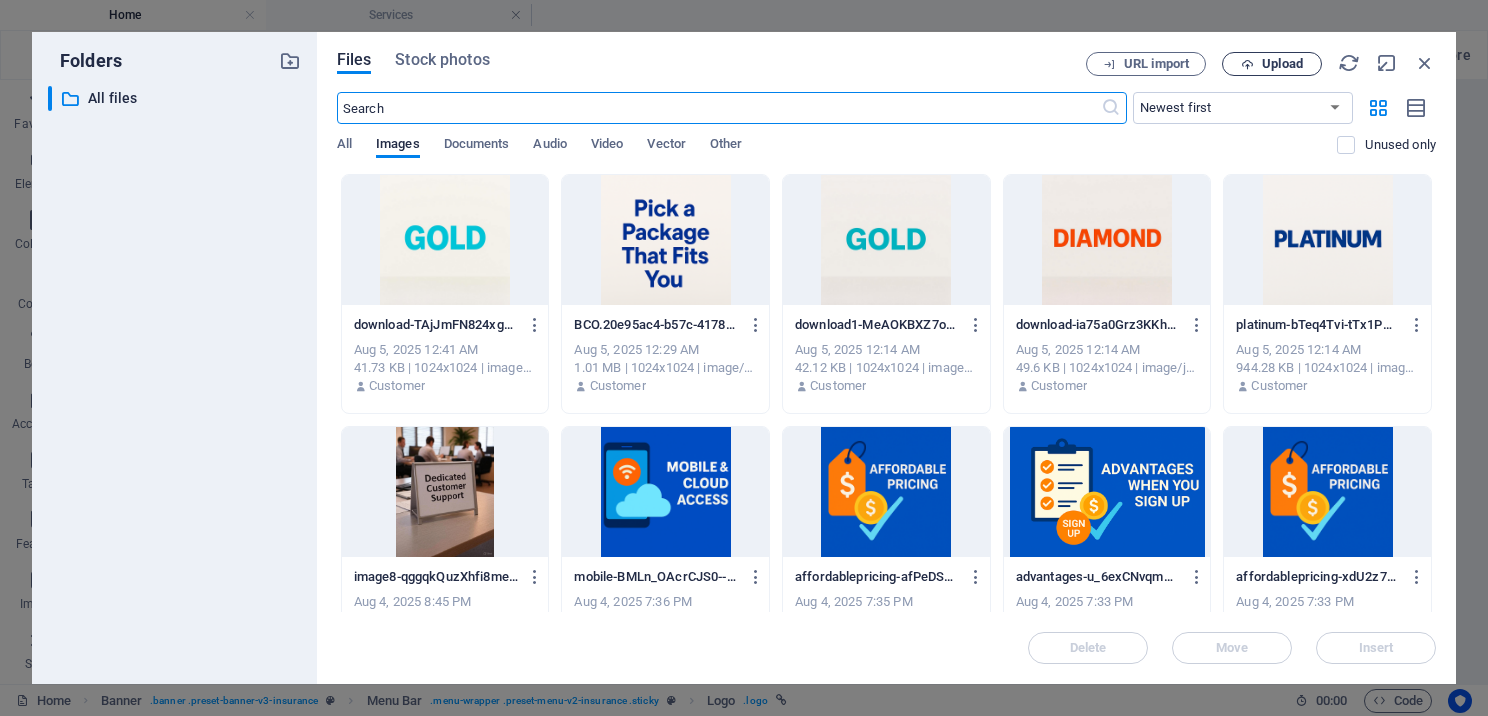 click on "Upload" at bounding box center [1282, 64] 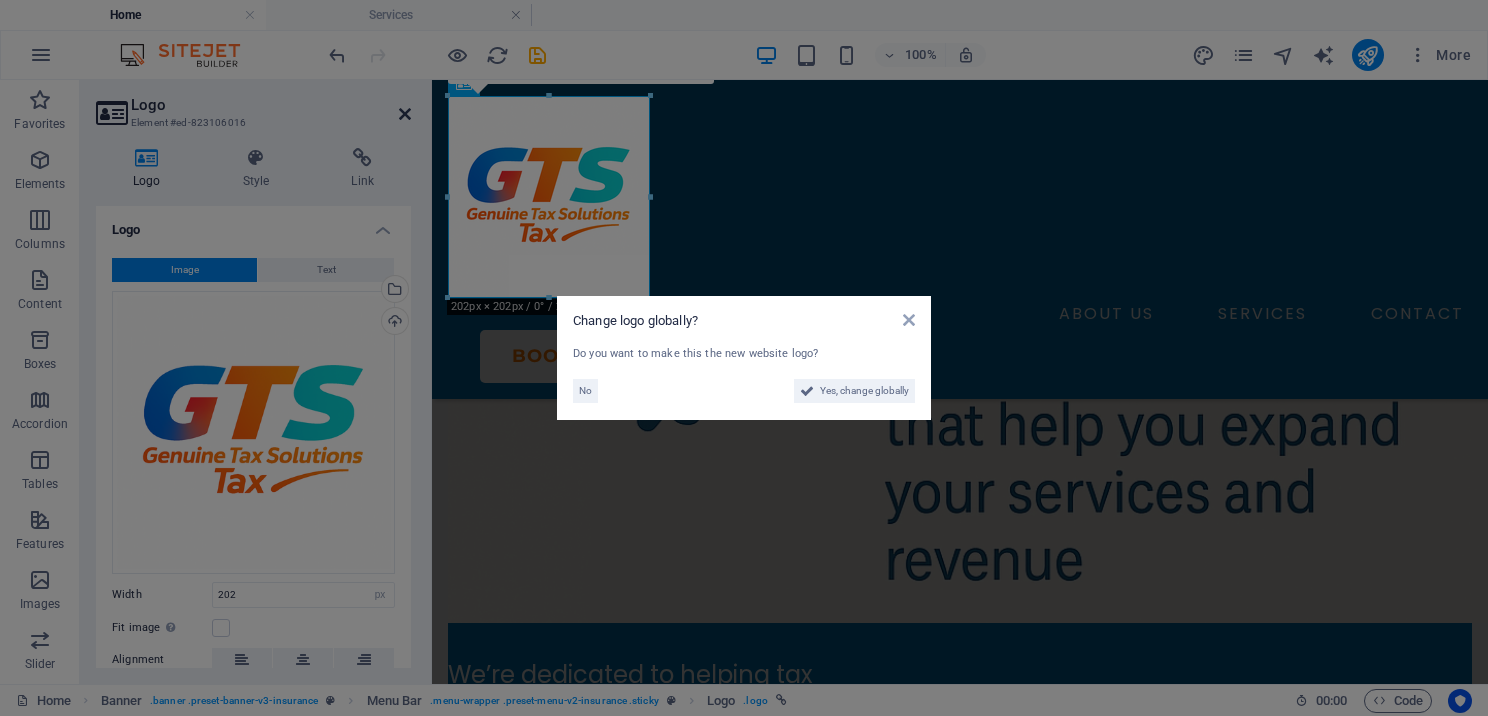 click on "Change logo globally? Do you want to make this the new website logo? No Yes, change globally" at bounding box center [744, 358] 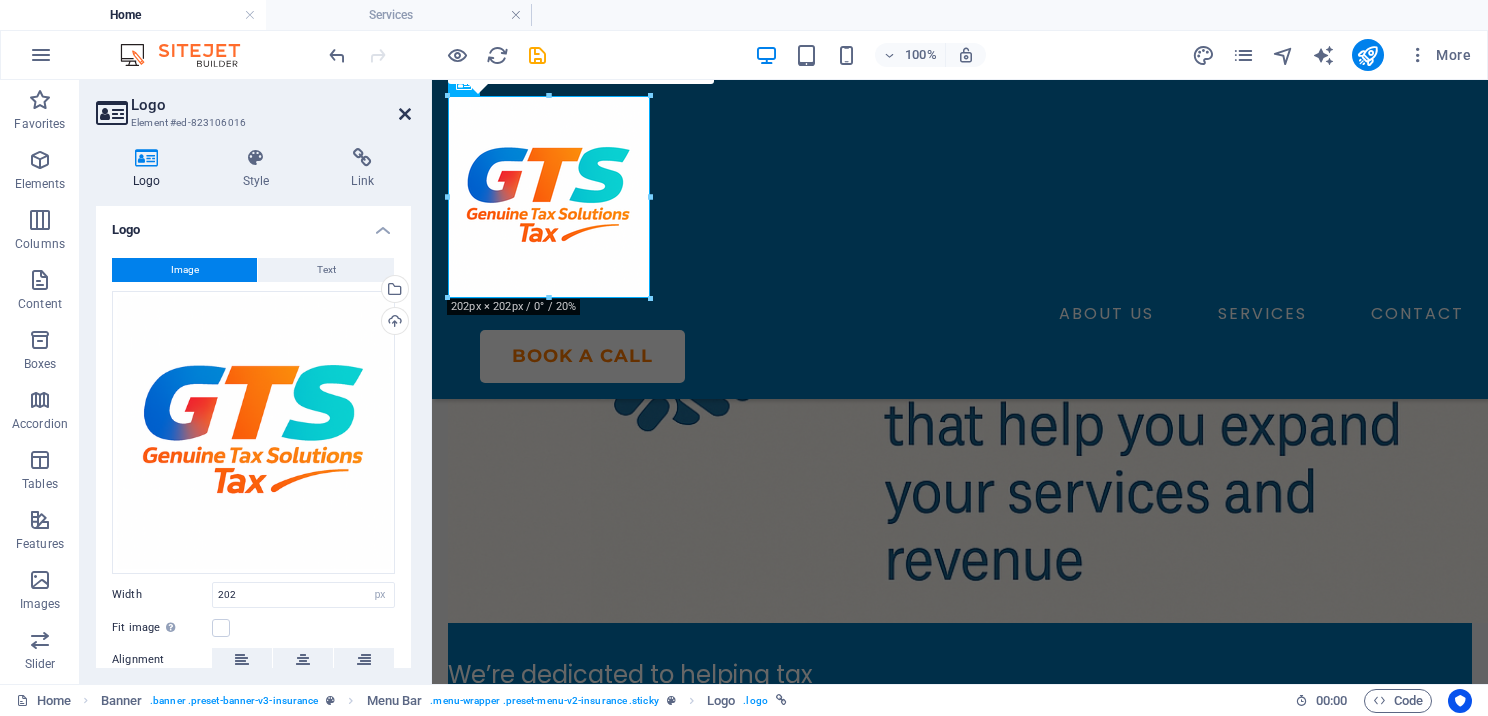 click at bounding box center [405, 114] 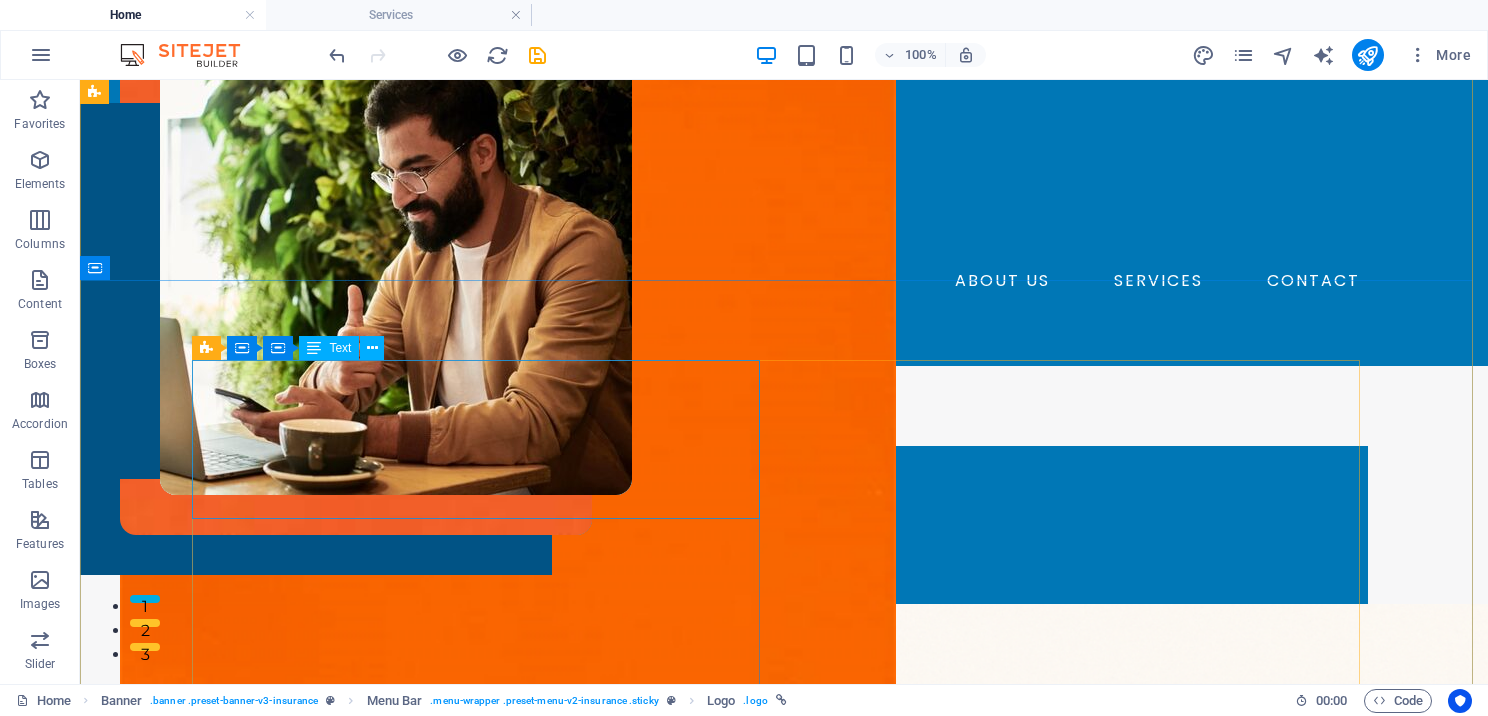 scroll, scrollTop: 0, scrollLeft: 0, axis: both 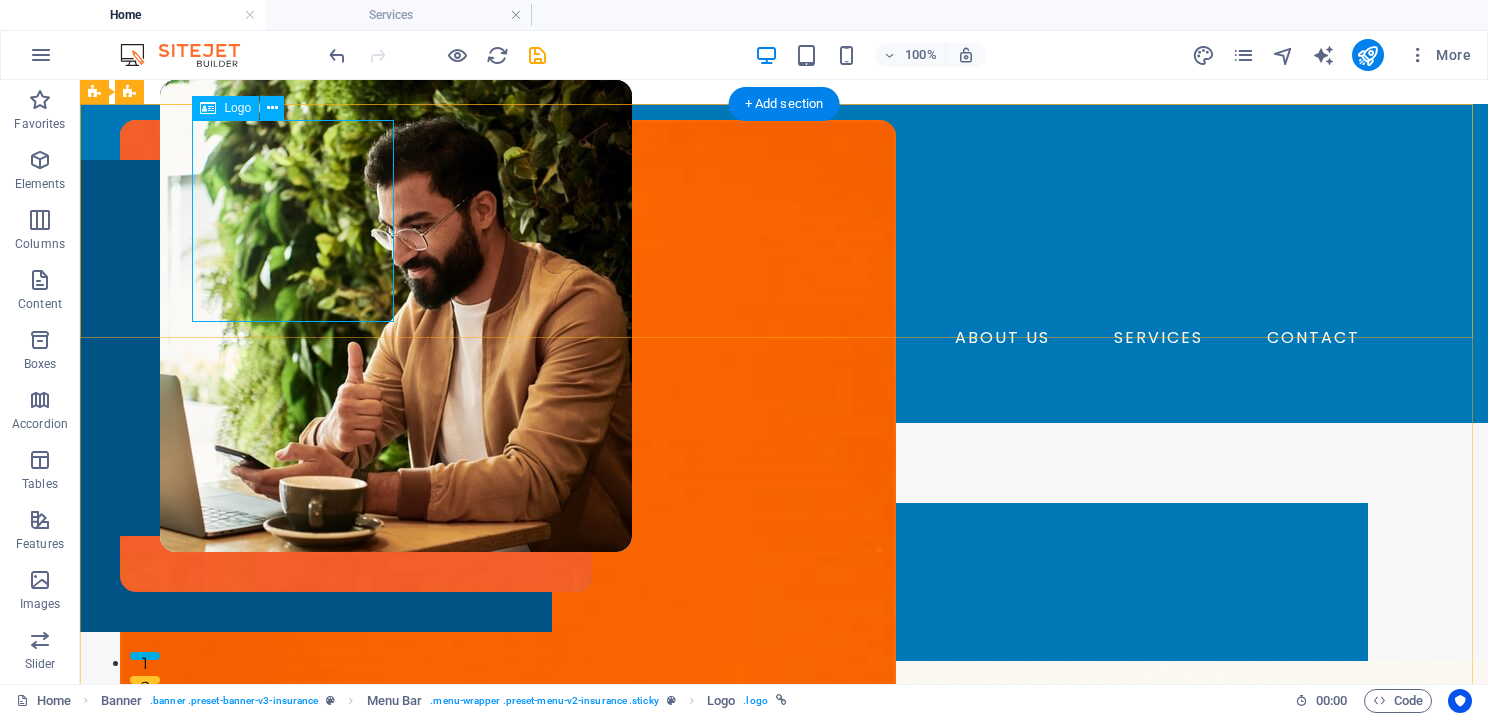 click at bounding box center (784, 221) 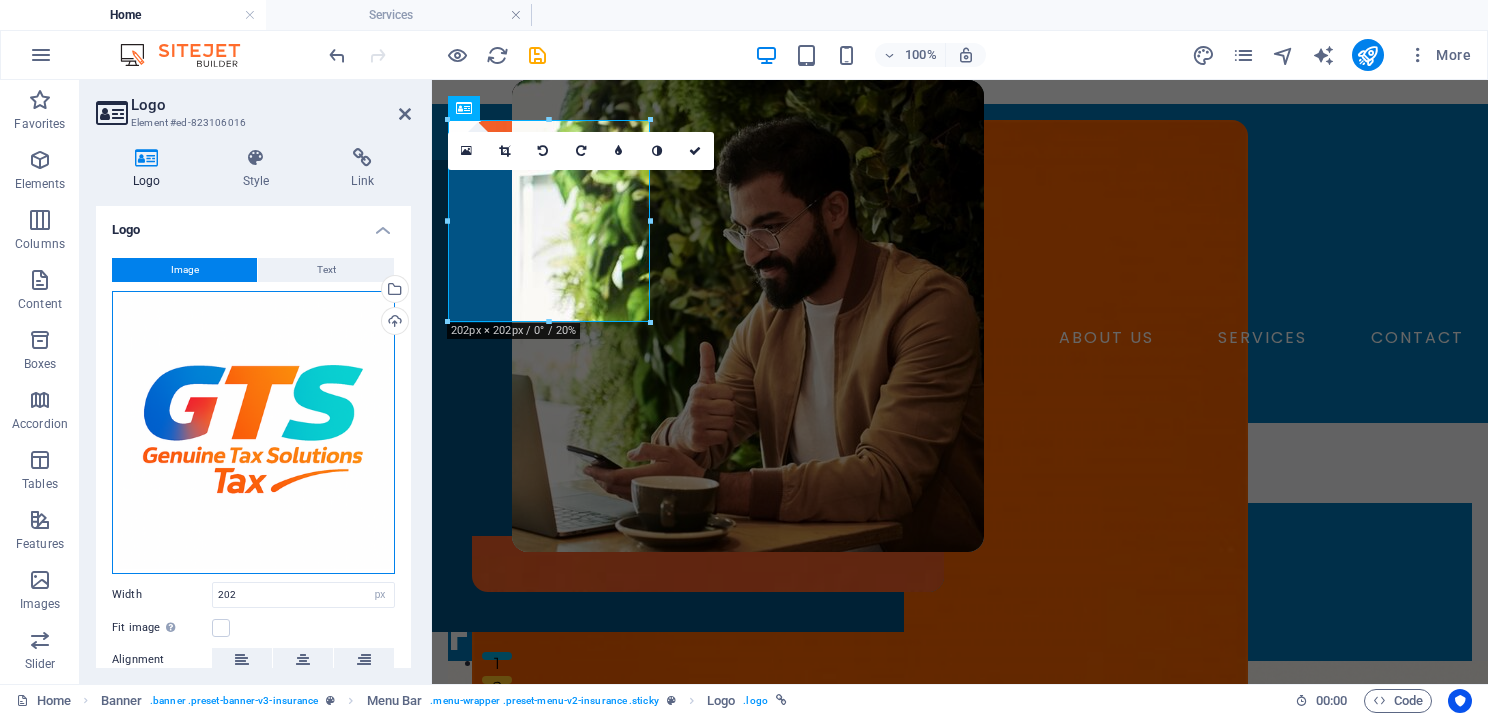 click on "Drag files here, click to choose files or select files from Files or our free stock photos & videos" at bounding box center [253, 432] 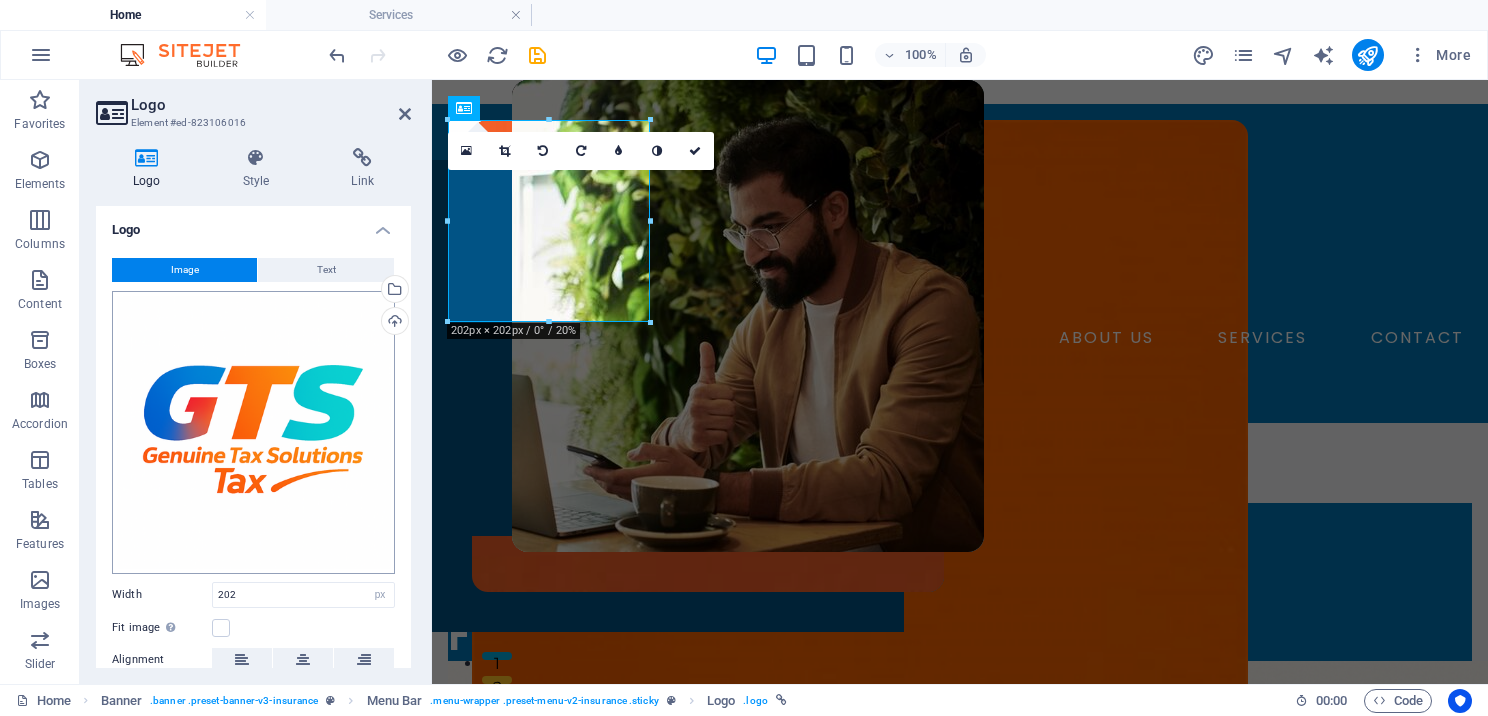 click on "genuinetaxsolutions.com Home Services Favorites Elements Columns Content Boxes Accordion Tables Features Images Slider Header Footer Forms Marketing Collections Logo Element #ed-823106016 Logo Style Link Logo Image Text Drag files here, click to choose files or select files from Files or our free stock photos & videos Select files from the file manager, stock photos, or upload file(s) Upload Width 202 [NUMBER] [UNIT] [UNIT] Fit image Automatically fit image to a fixed width and height Height Default auto [UNIT] Alignment Lazyload Loading images after the page loads improves page speed. Responsive Automatically load retina image and smartphone optimized sizes. Lightbox Use as headline The image will be wrapped in an H1 headline tag. Useful for giving alternative text the weight of an H1 headline, e.g. for the logo. Leave unchecked if uncertain. Optimized Images are compressed to improve page speed. Position Direction Custom 50" at bounding box center [744, 358] 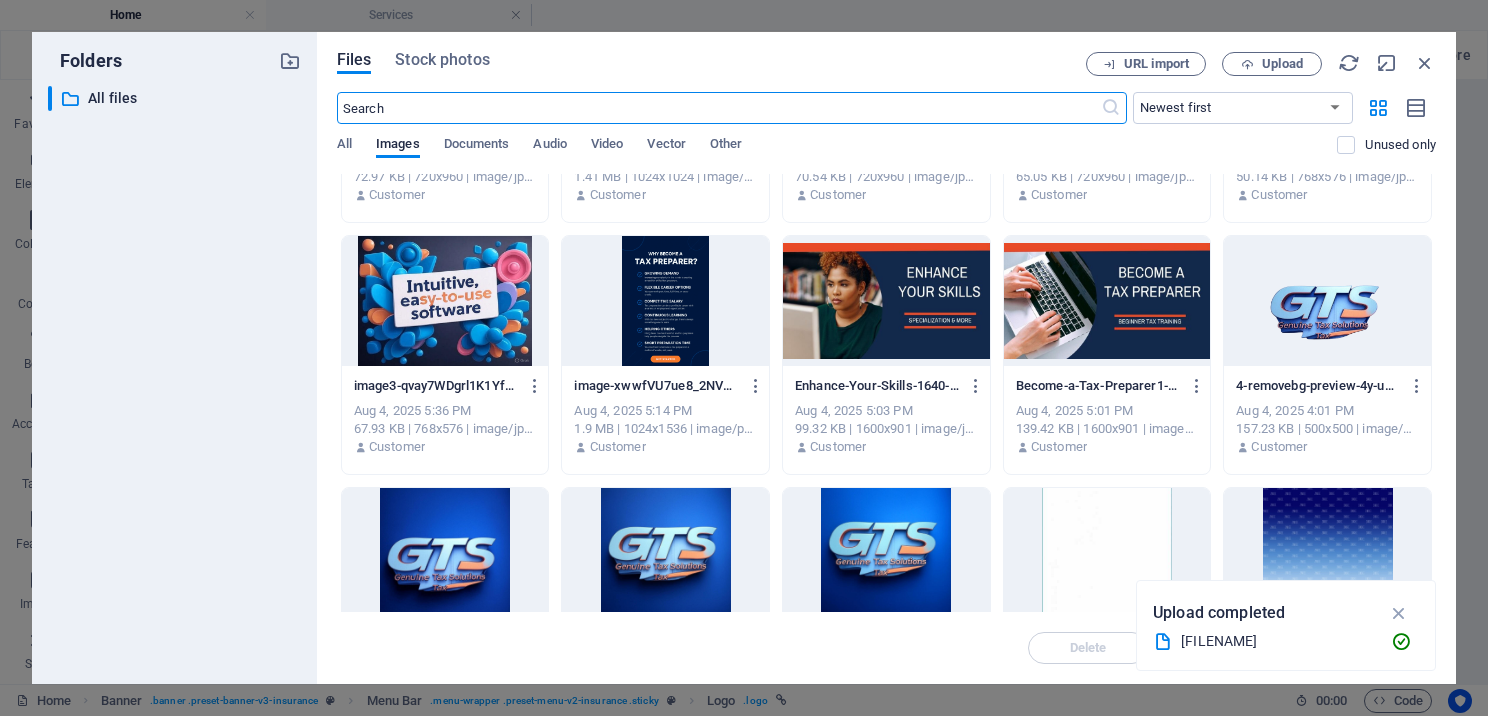 scroll, scrollTop: 1300, scrollLeft: 0, axis: vertical 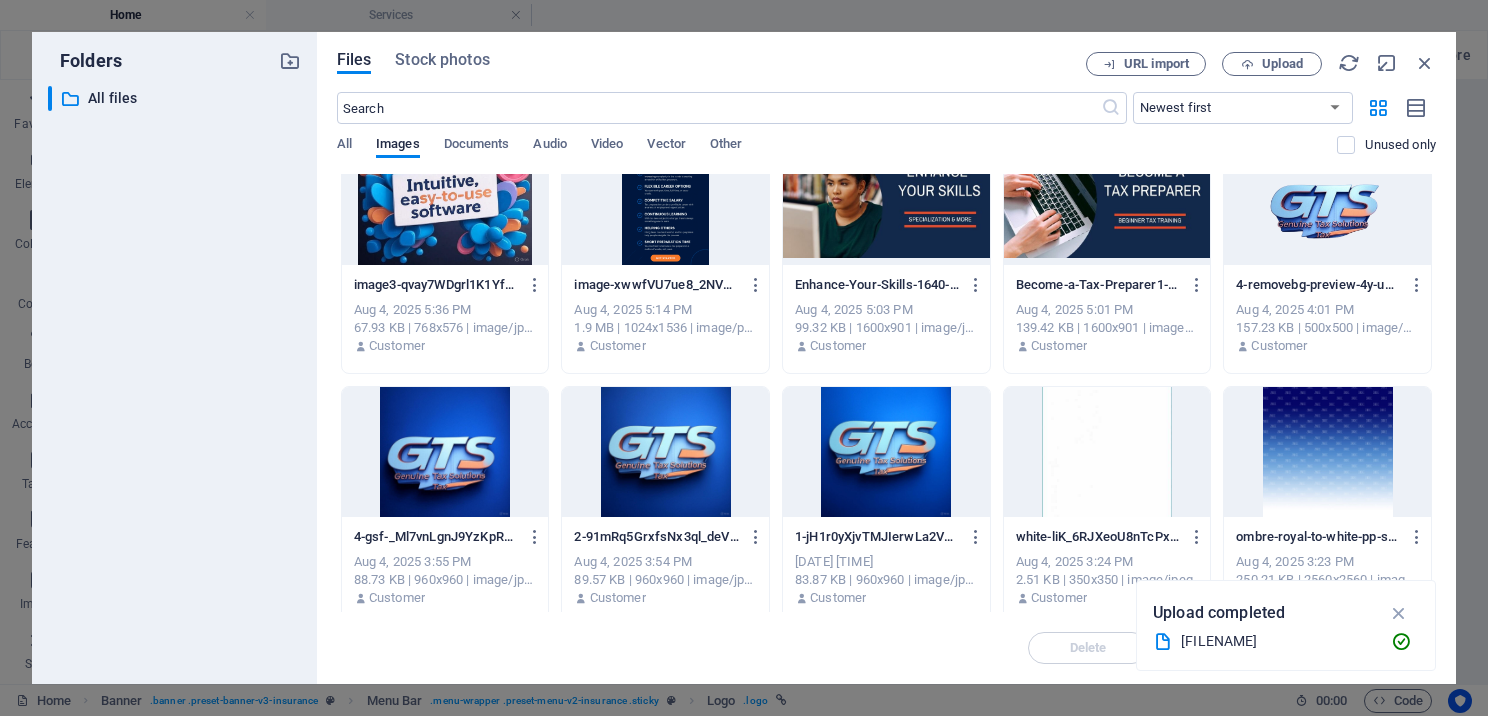 click at bounding box center (1327, 200) 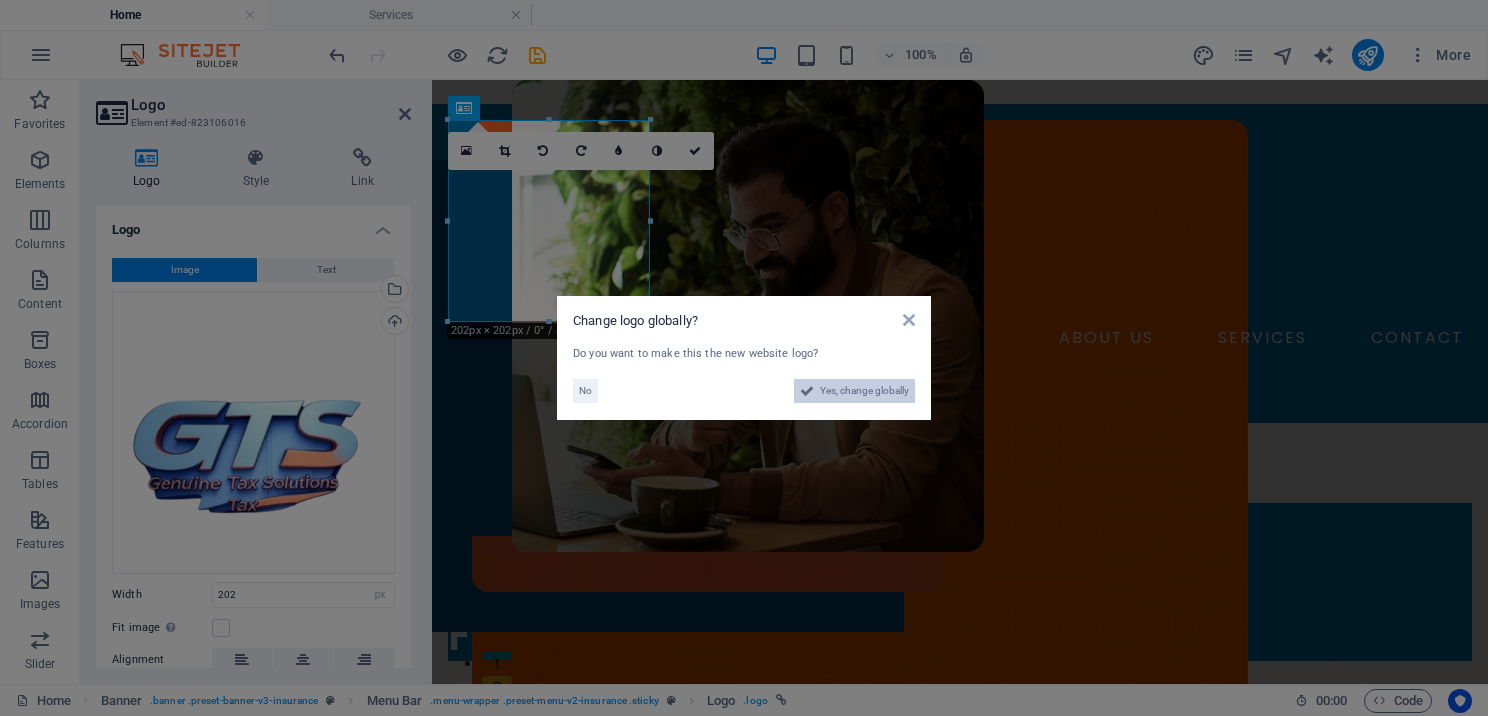 drag, startPoint x: 889, startPoint y: 388, endPoint x: 831, endPoint y: 561, distance: 182.4637 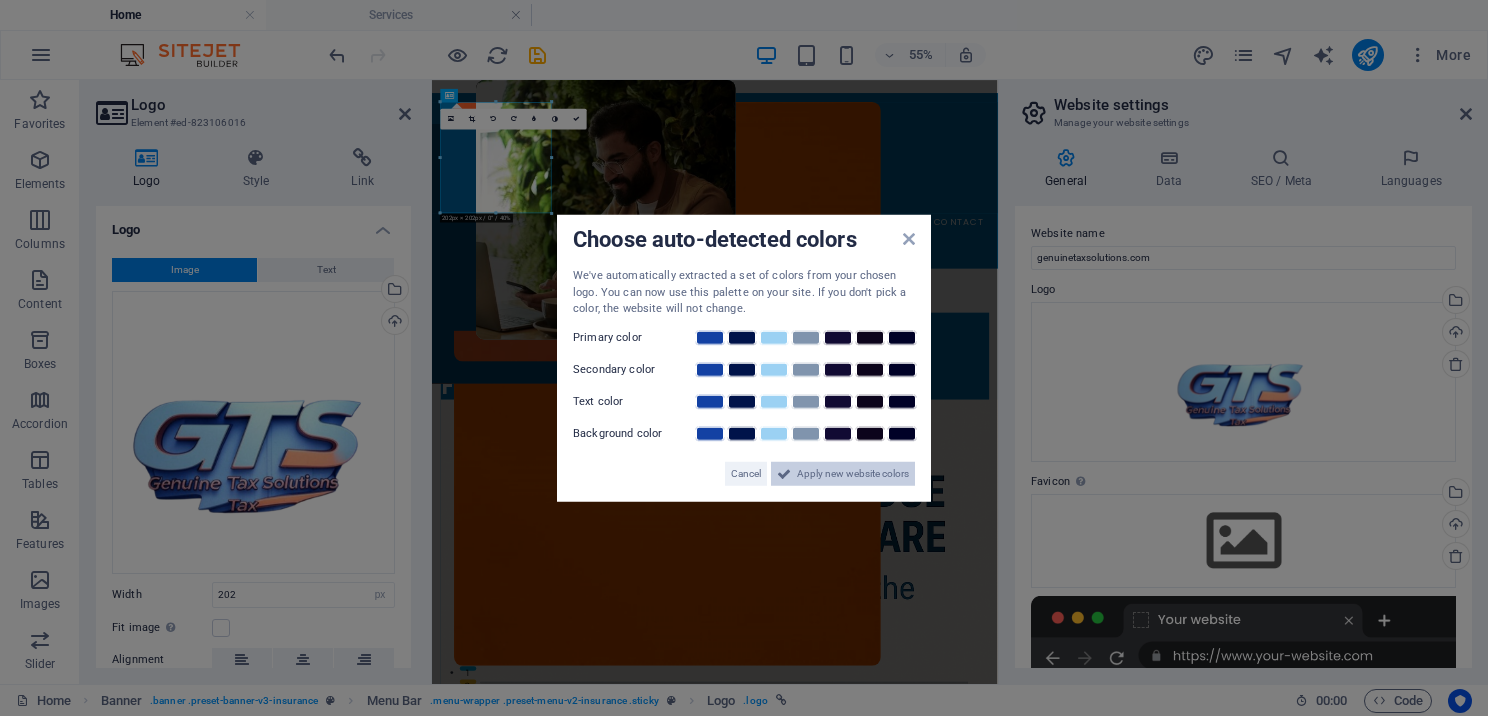 click on "Apply new website colors" at bounding box center [853, 473] 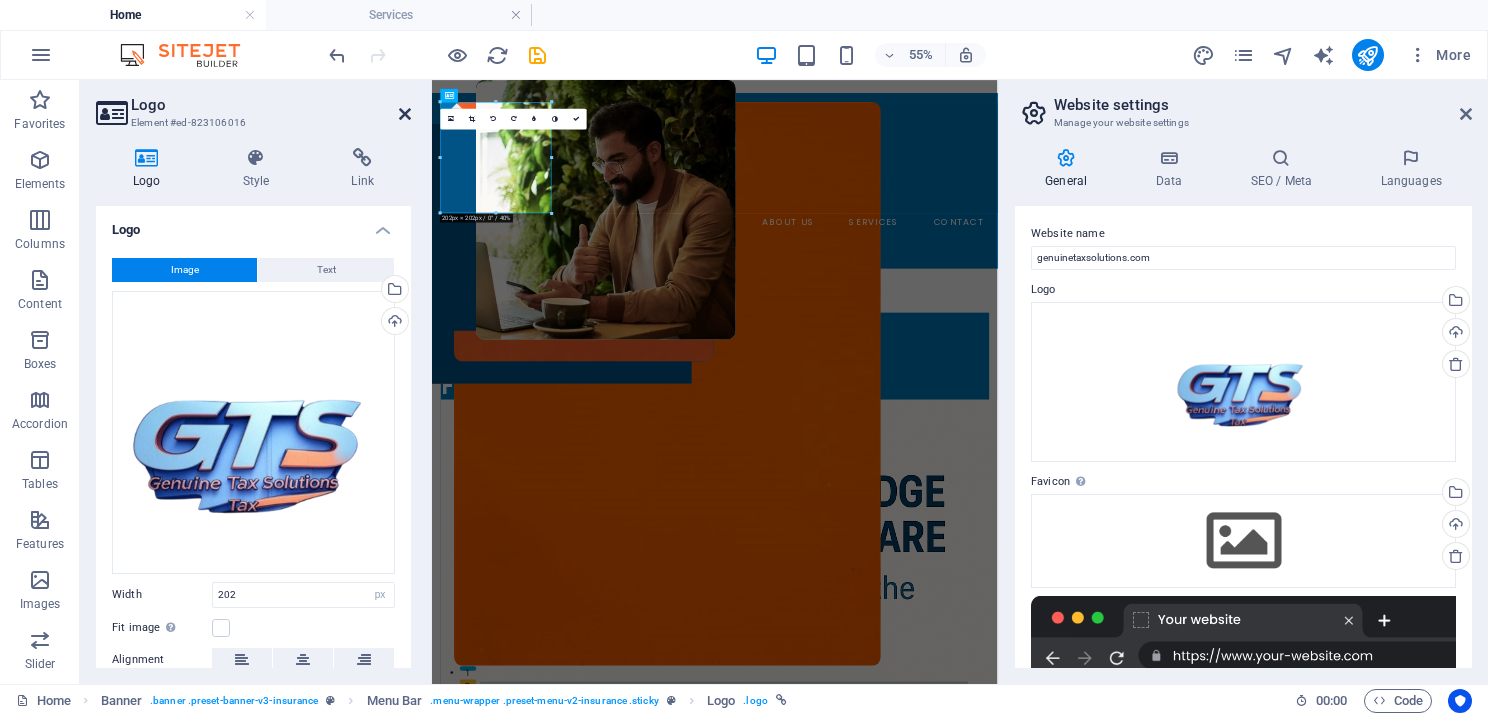 click at bounding box center (405, 114) 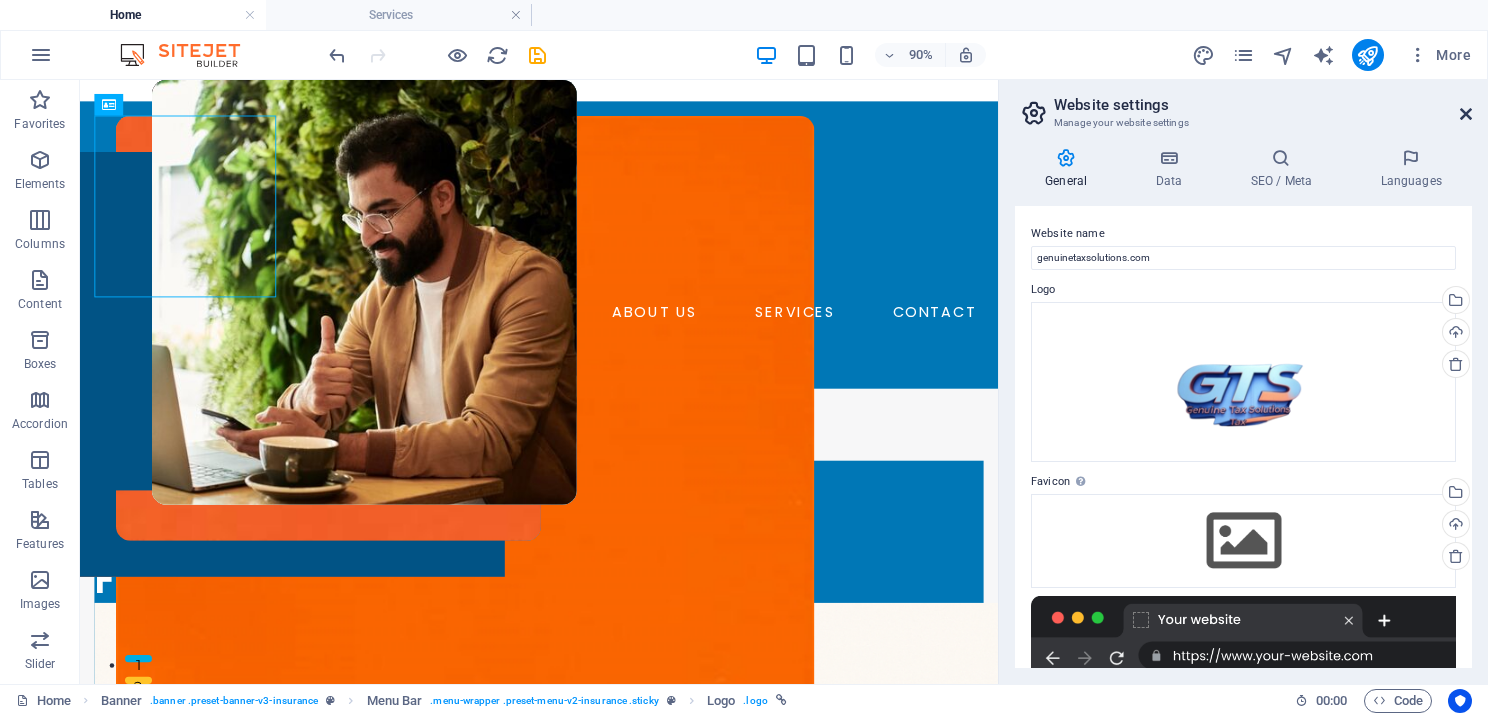 click at bounding box center [1466, 114] 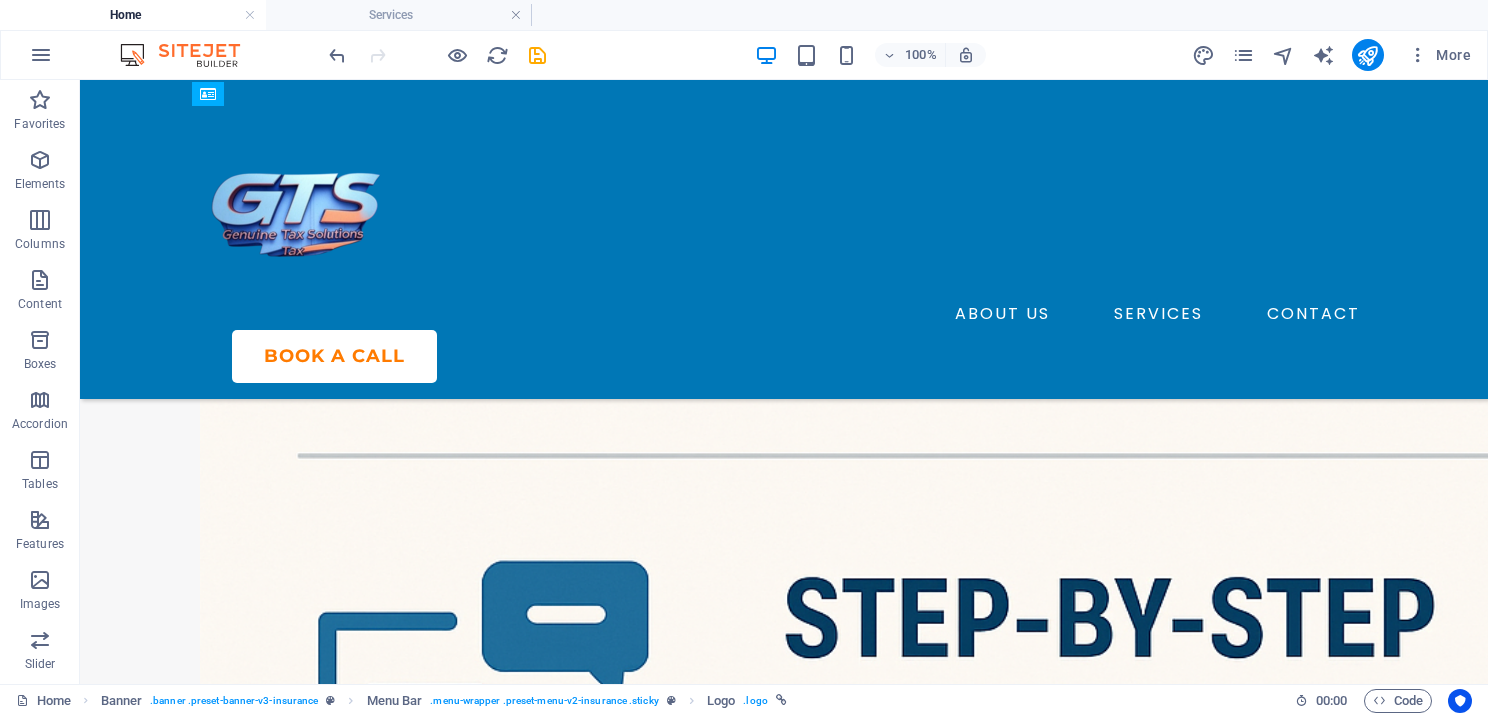scroll, scrollTop: 0, scrollLeft: 0, axis: both 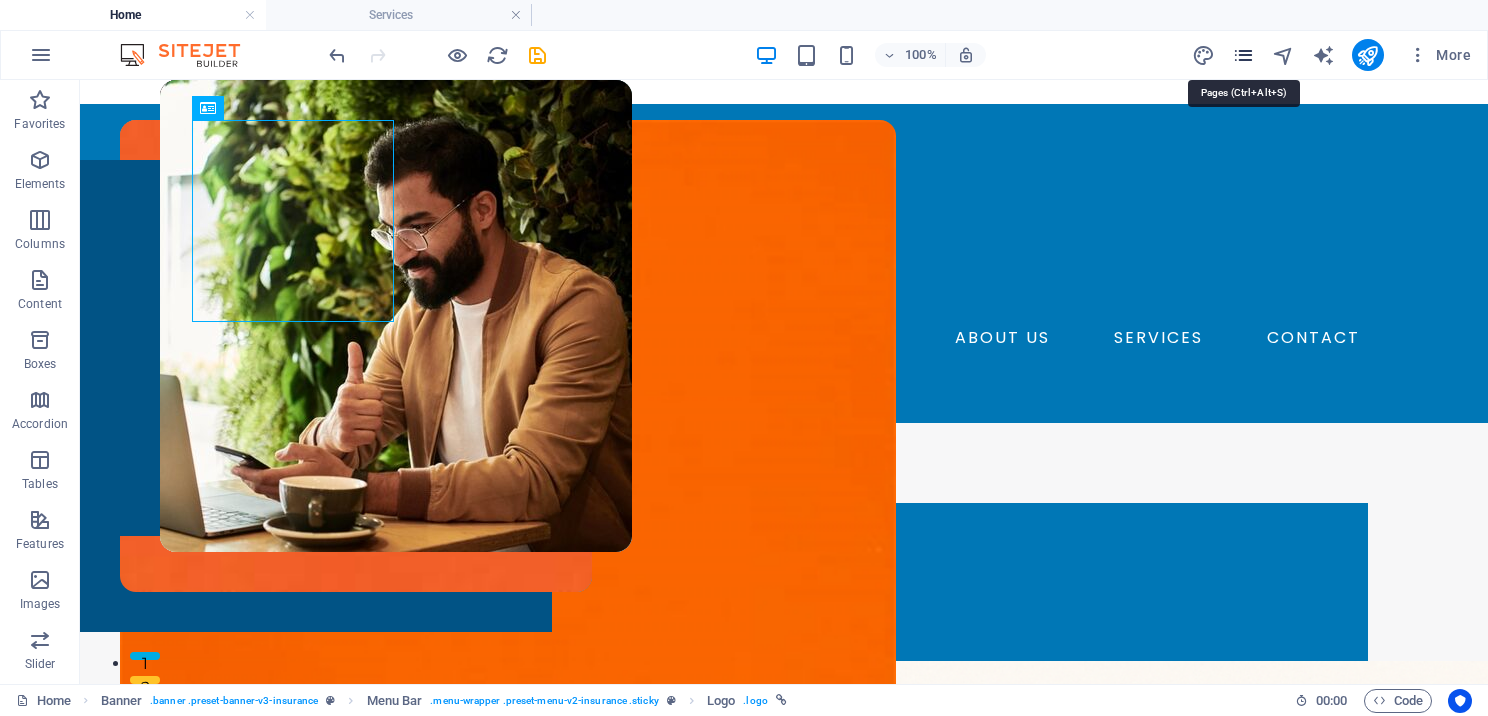 click at bounding box center [1243, 55] 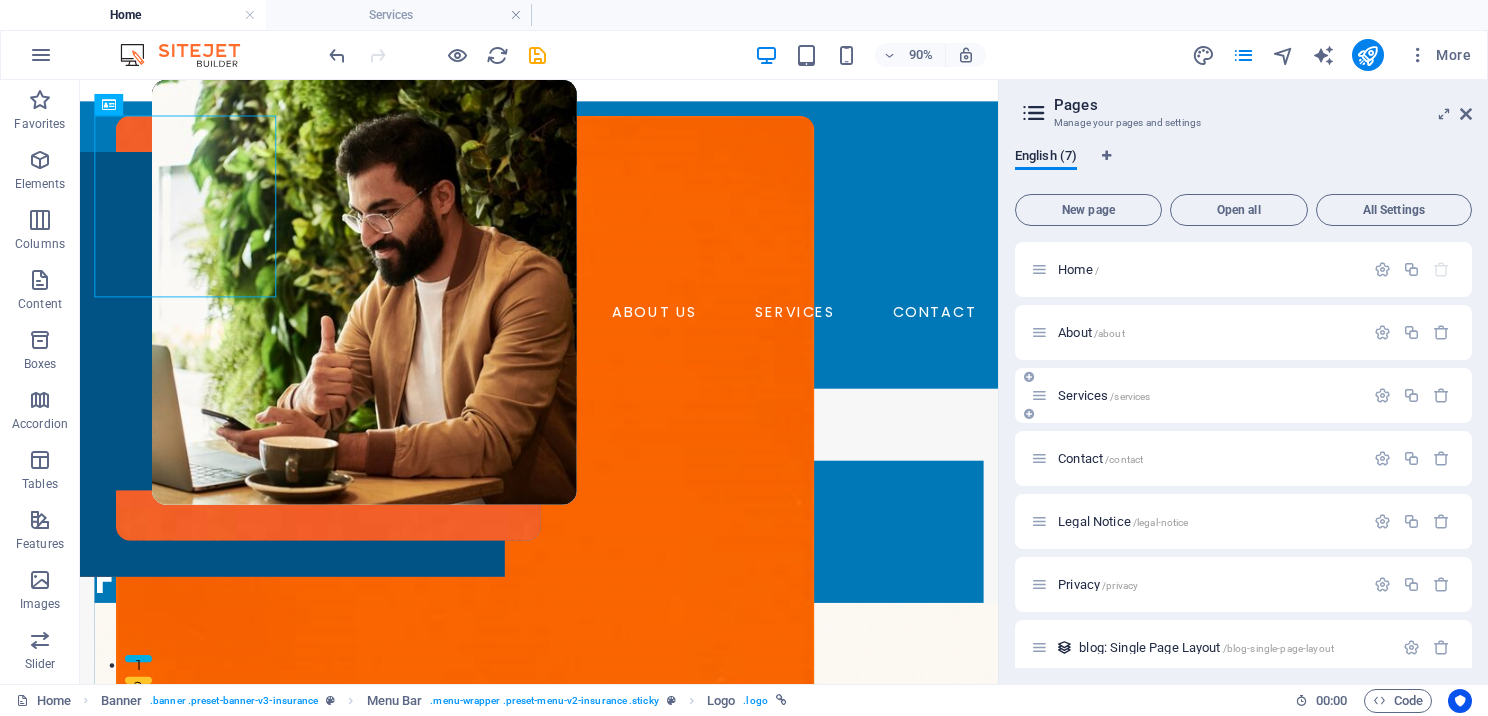 click on "Services /services" at bounding box center (1104, 395) 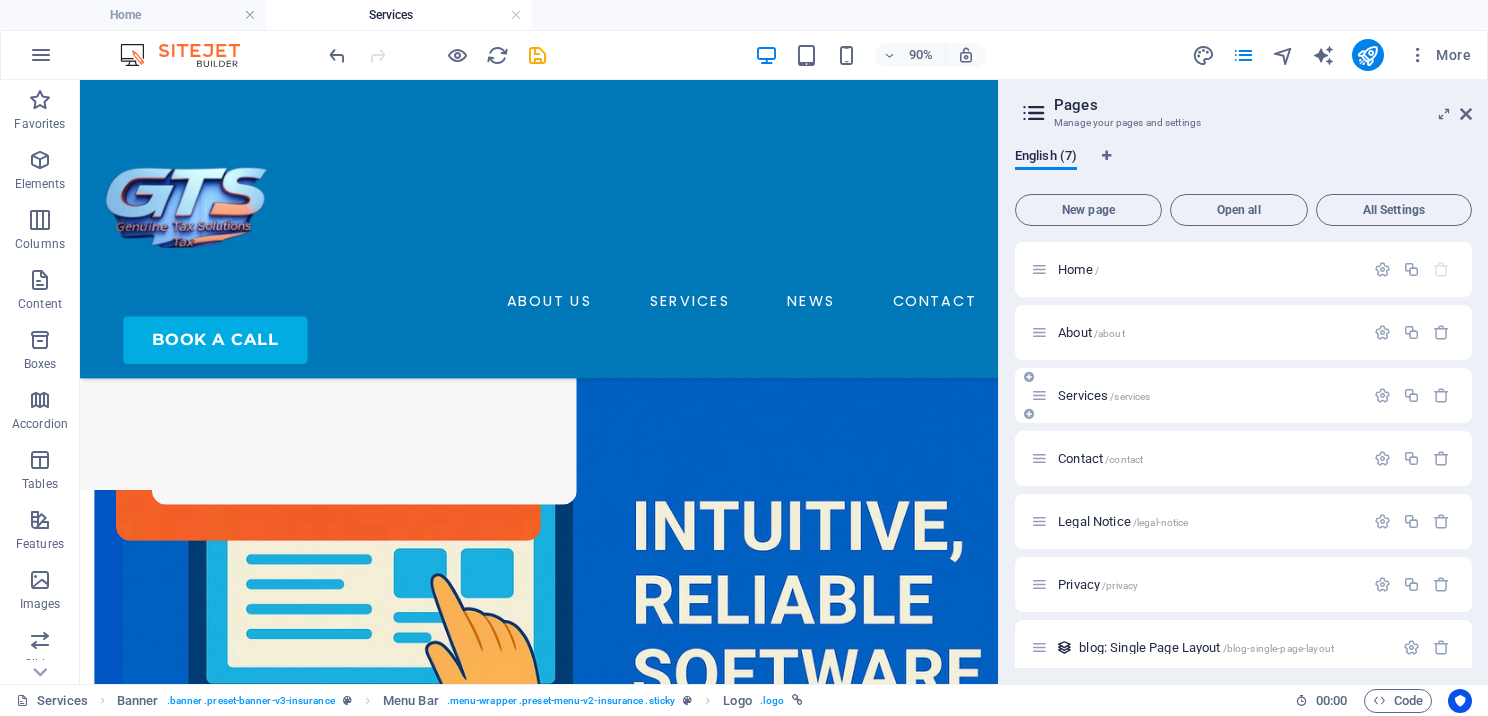 scroll, scrollTop: 1058, scrollLeft: 0, axis: vertical 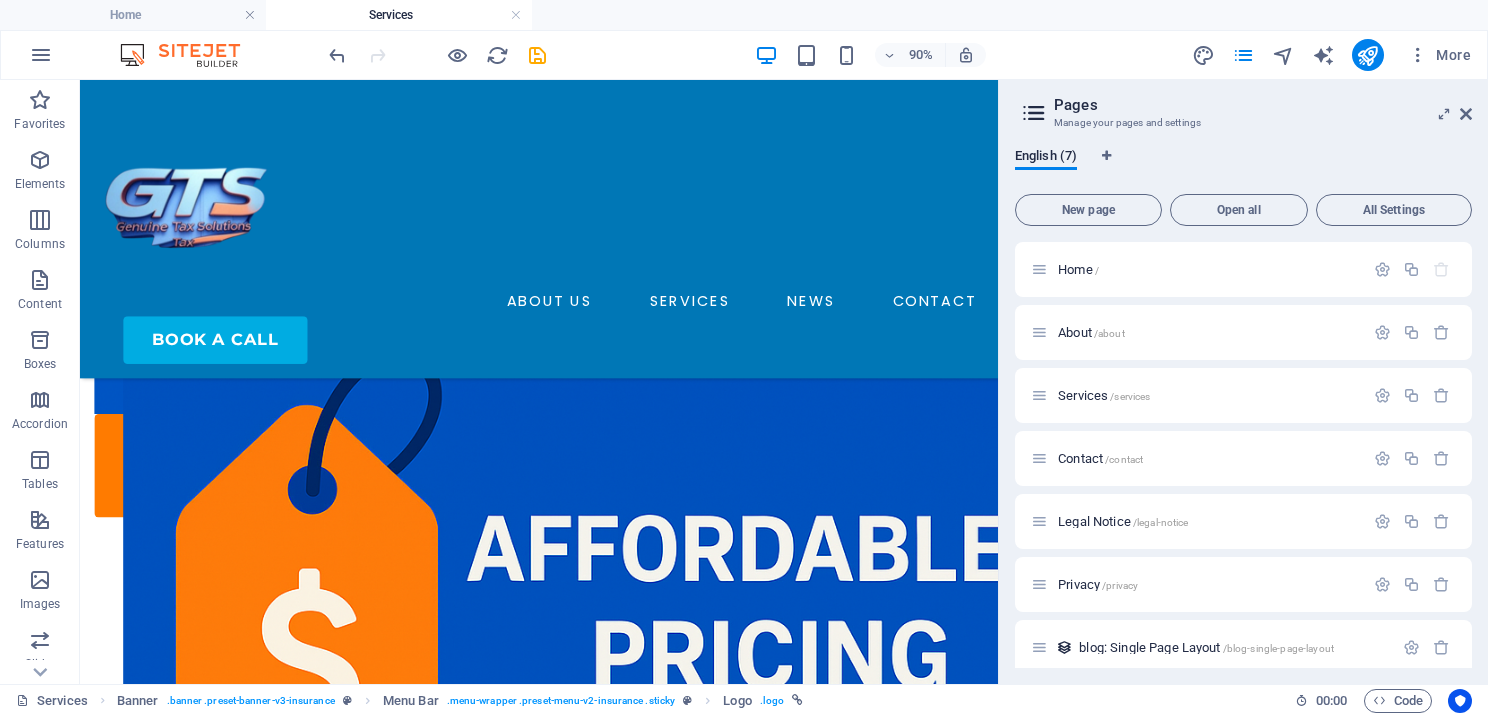 click on "Pages Manage your pages and settings English (7) New page Open all All Settings Home / About /about Services /services Contact /contact Legal Notice /legal-notice Privacy /privacy blog: Single Page Layout /blog-single-page-layout" at bounding box center (1243, 382) 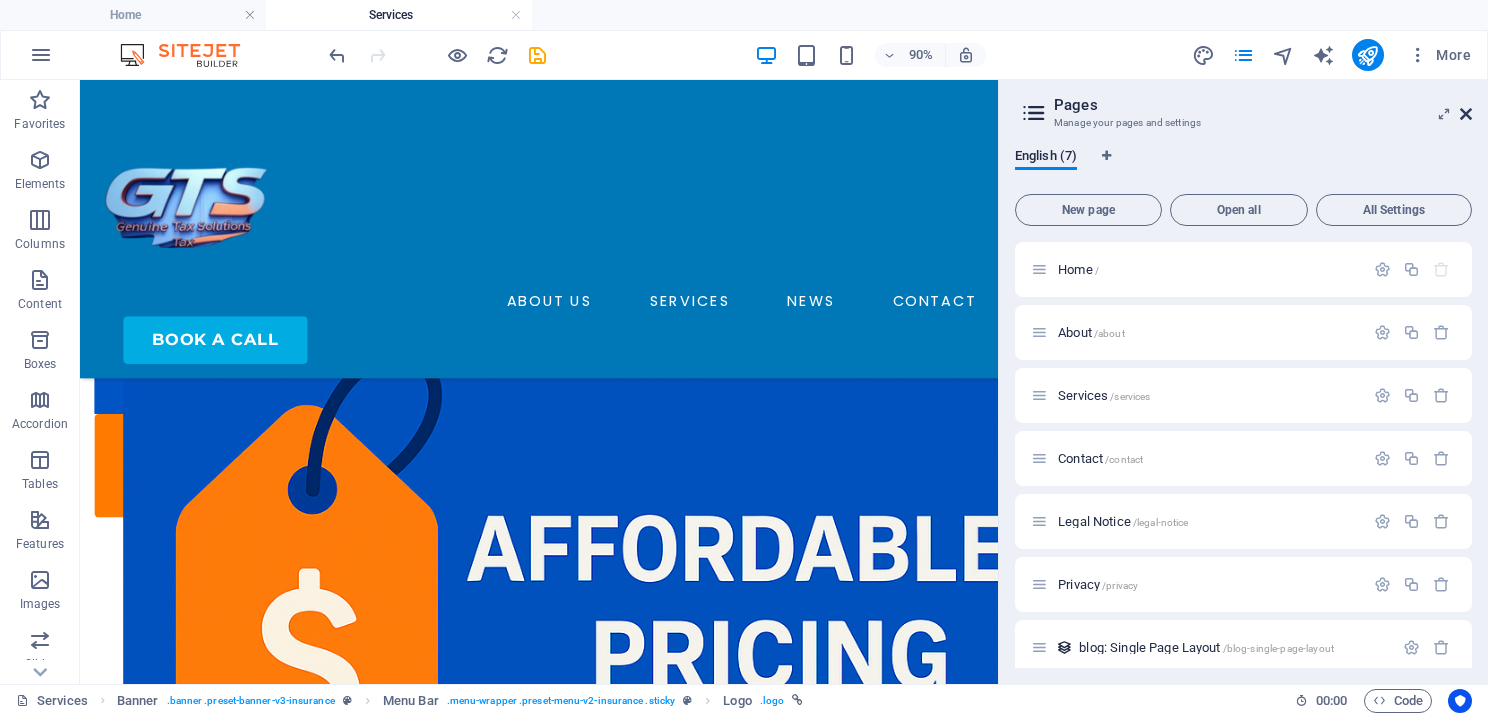 click at bounding box center (1466, 114) 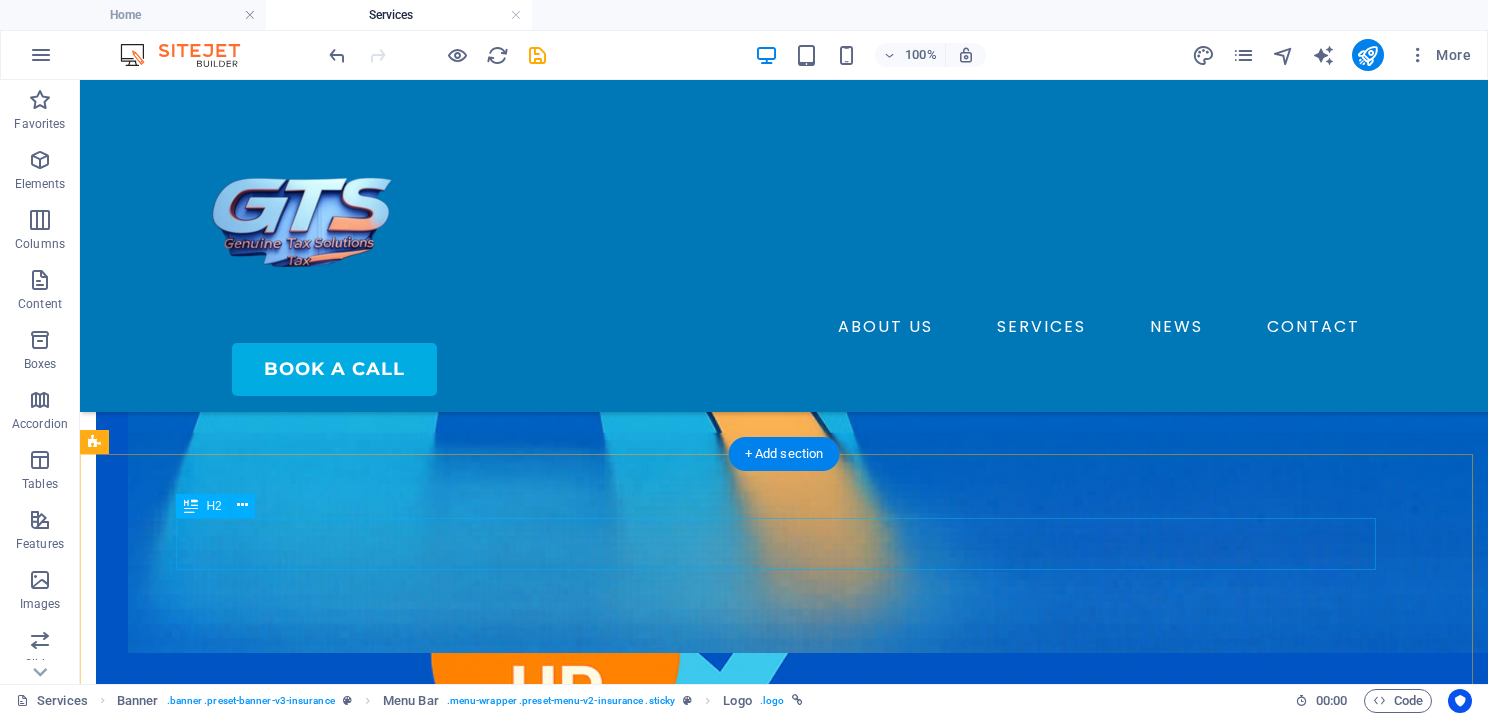 scroll, scrollTop: 864, scrollLeft: 0, axis: vertical 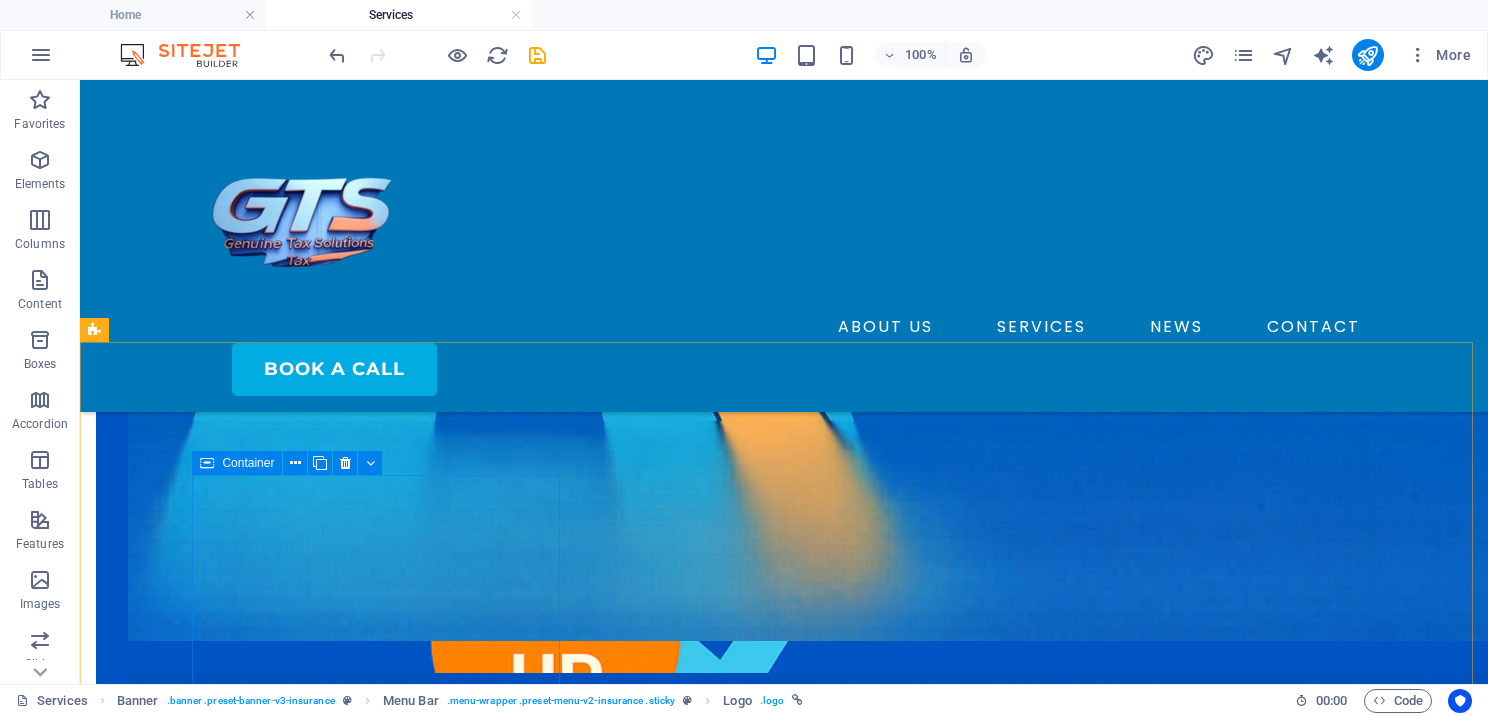 click at bounding box center (207, 463) 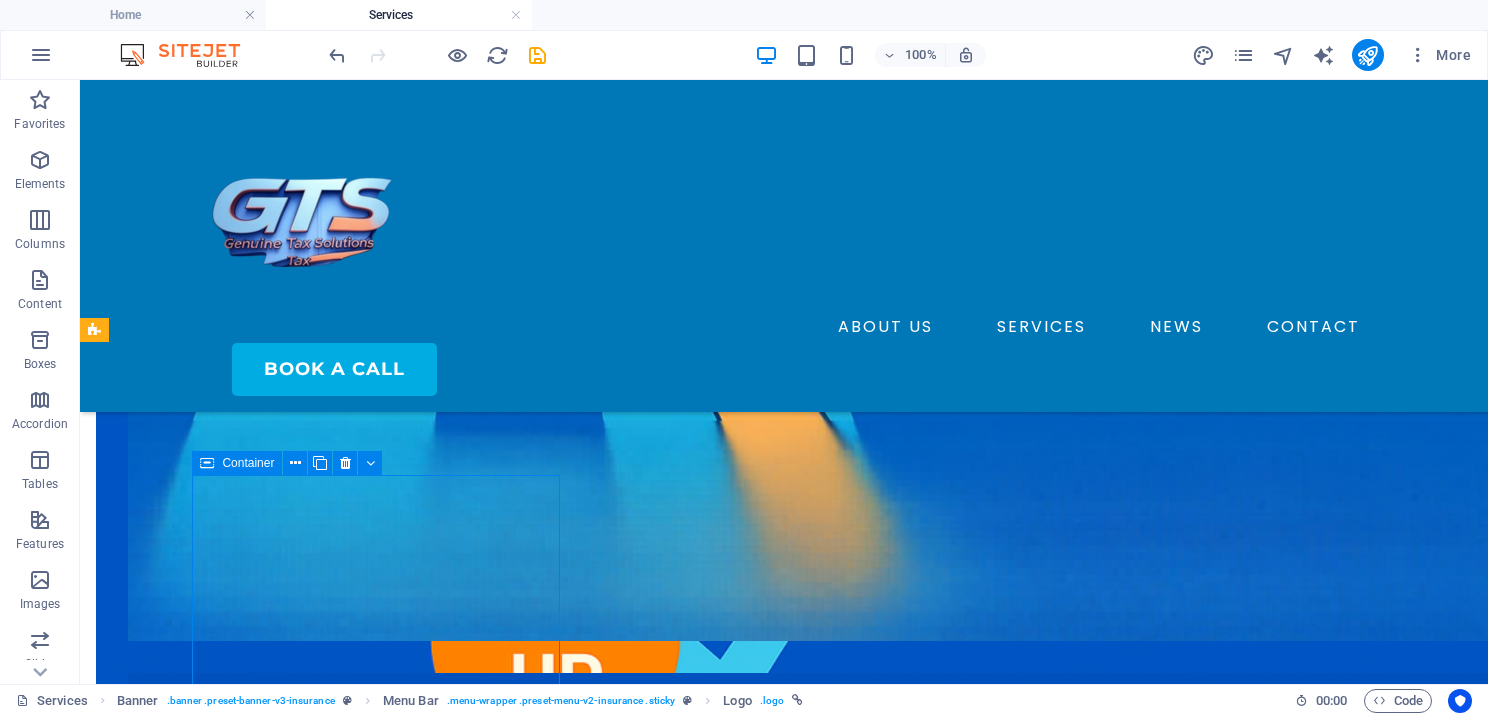 click at bounding box center (207, 463) 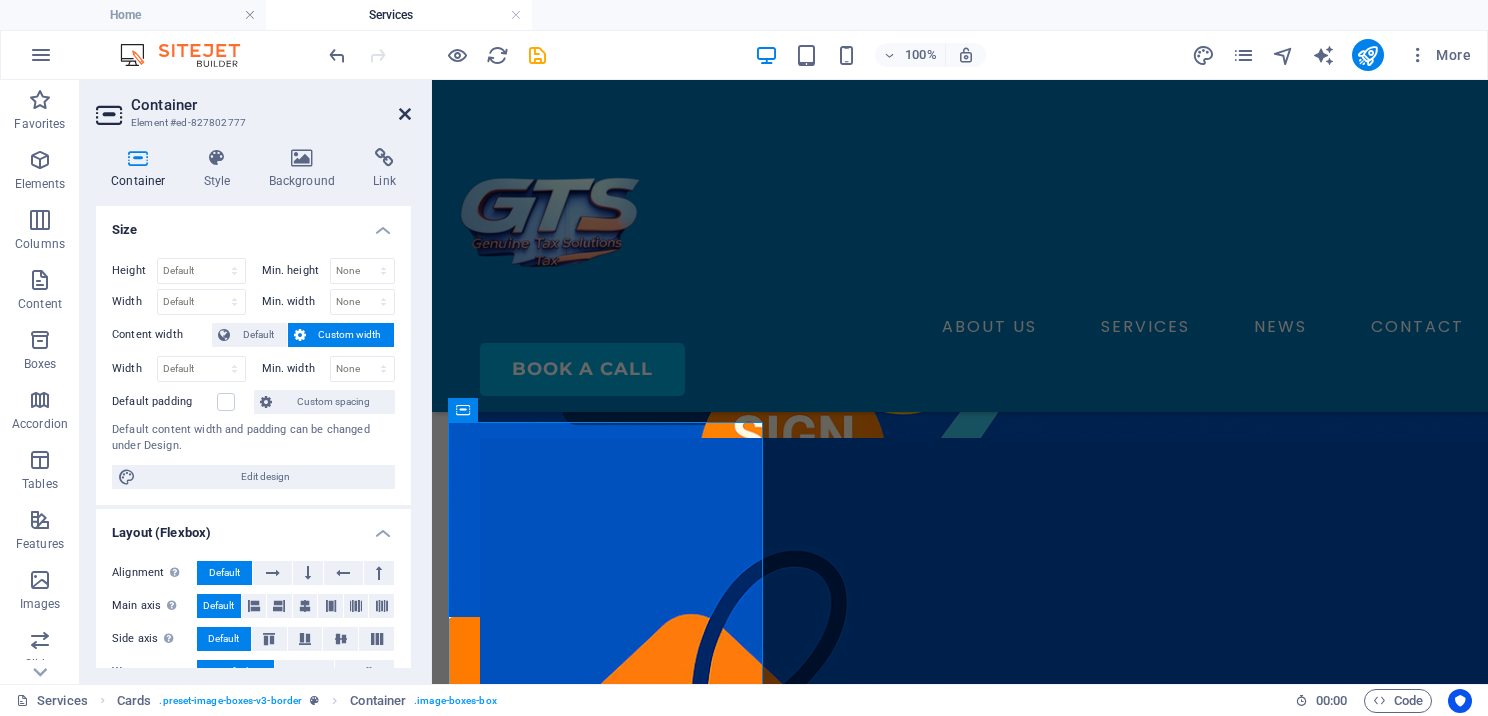 click at bounding box center (405, 114) 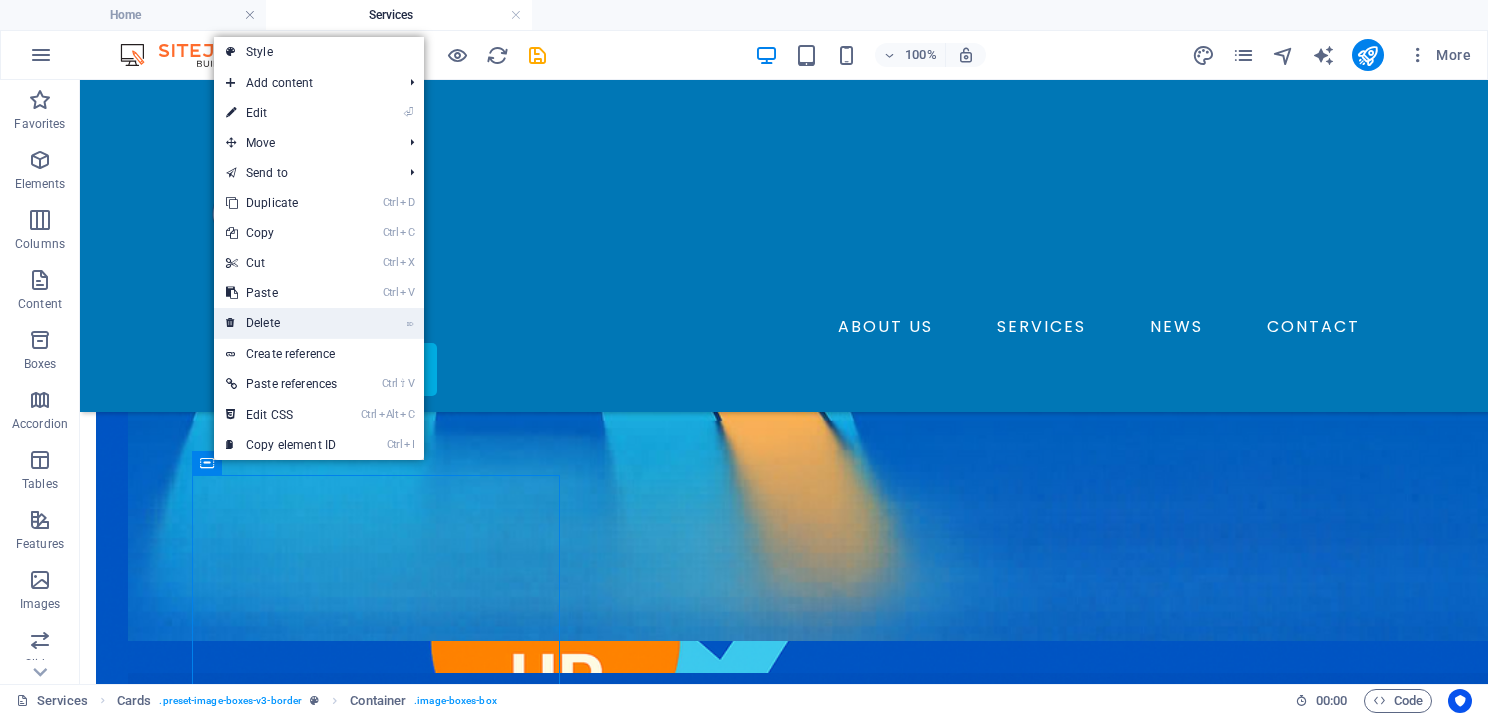 click on "⌦  Delete" at bounding box center (281, 323) 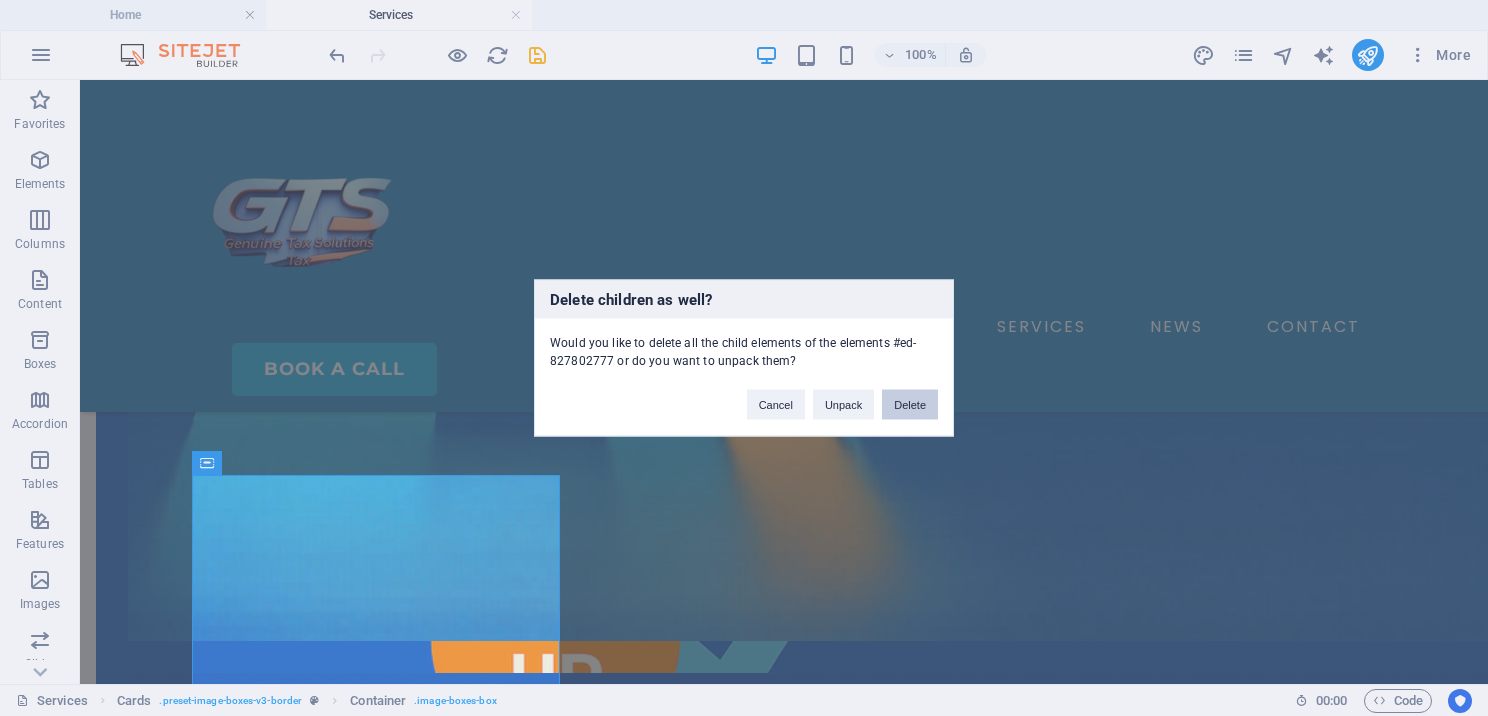 click on "Delete" at bounding box center [910, 405] 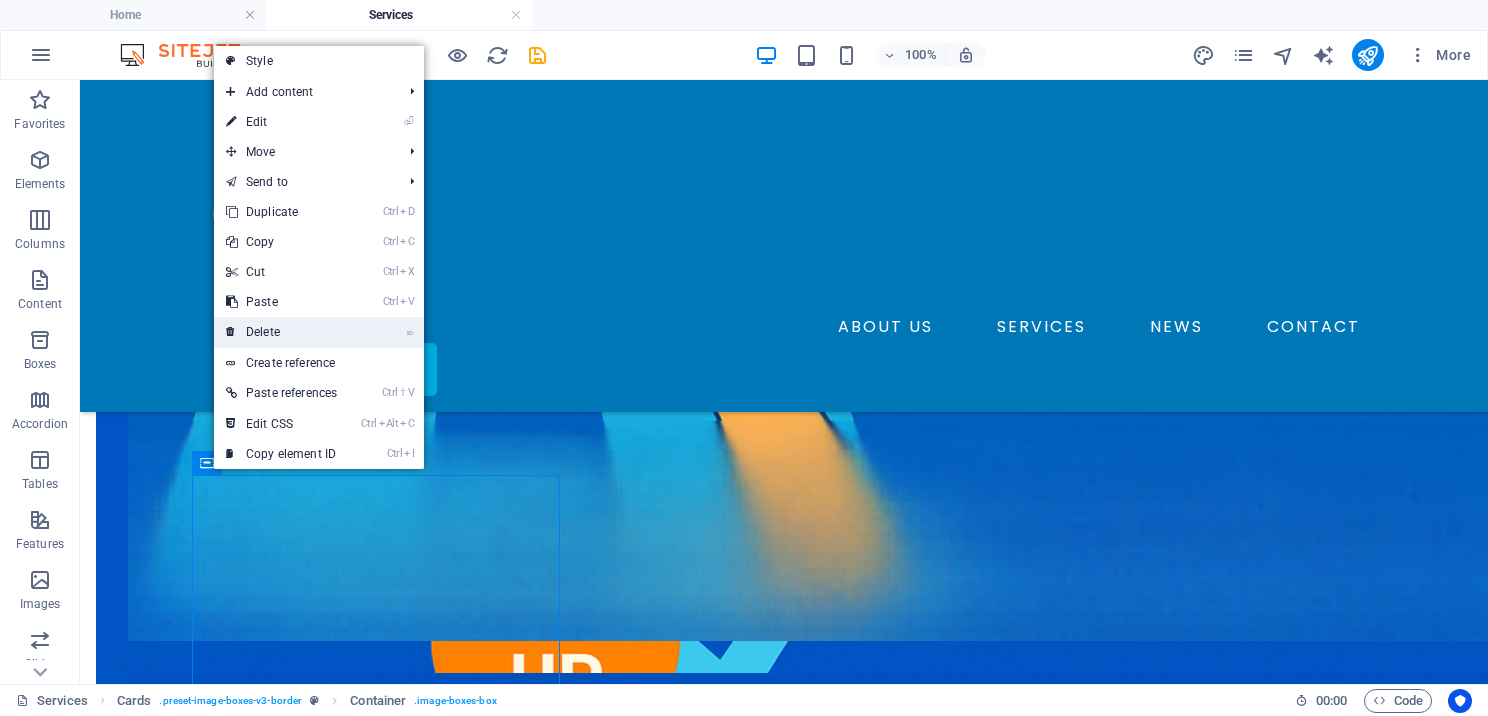 click on "⌦  Delete" at bounding box center (281, 332) 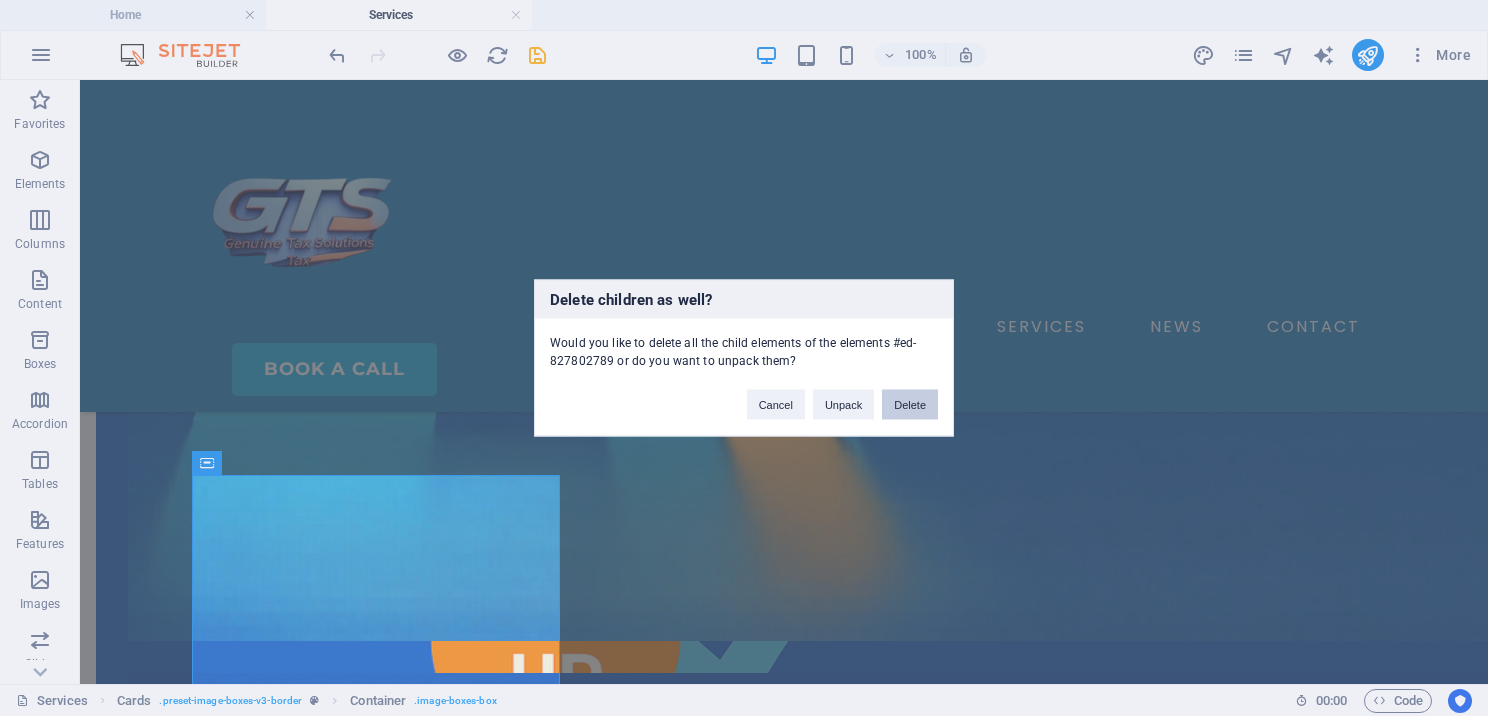 click on "Delete" at bounding box center [910, 405] 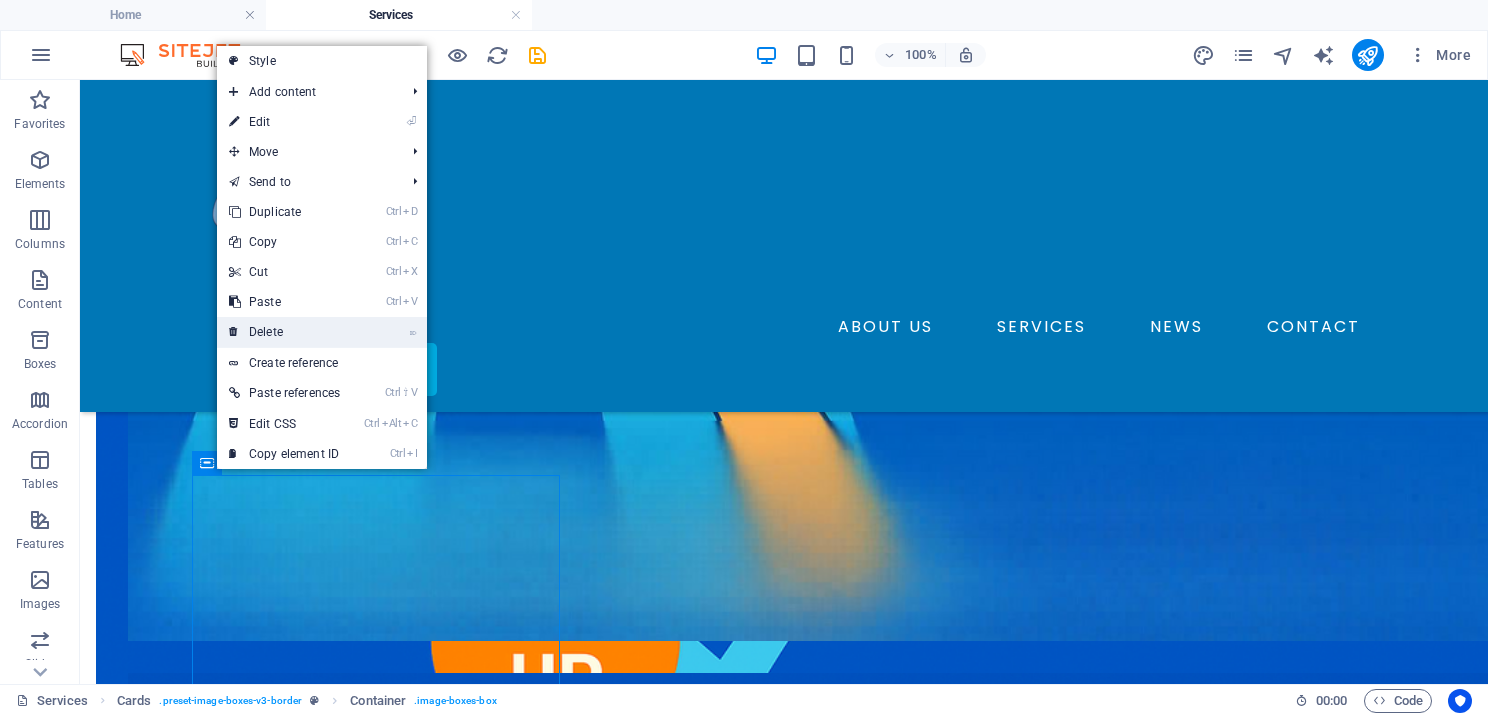 click on "⌦  Delete" at bounding box center (284, 332) 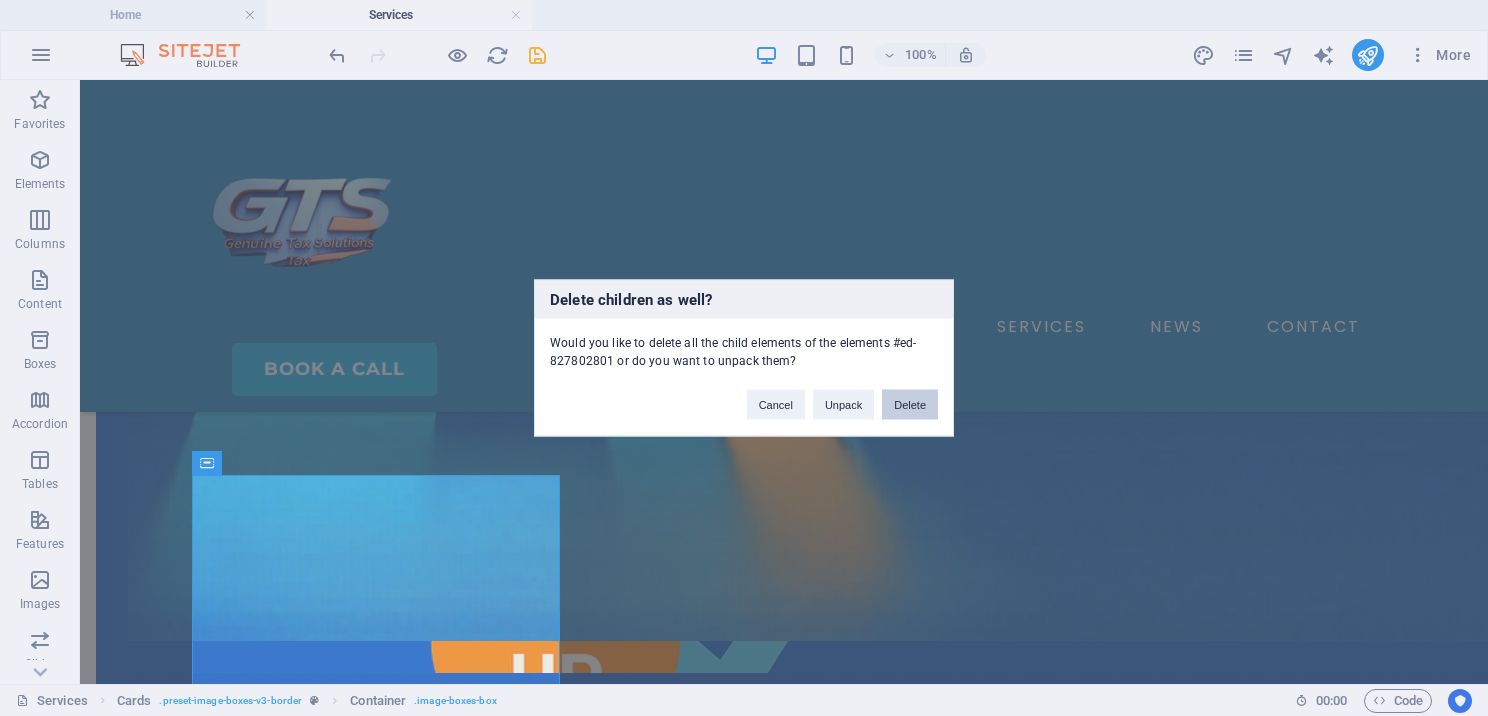 drag, startPoint x: 902, startPoint y: 414, endPoint x: 823, endPoint y: 333, distance: 113.14592 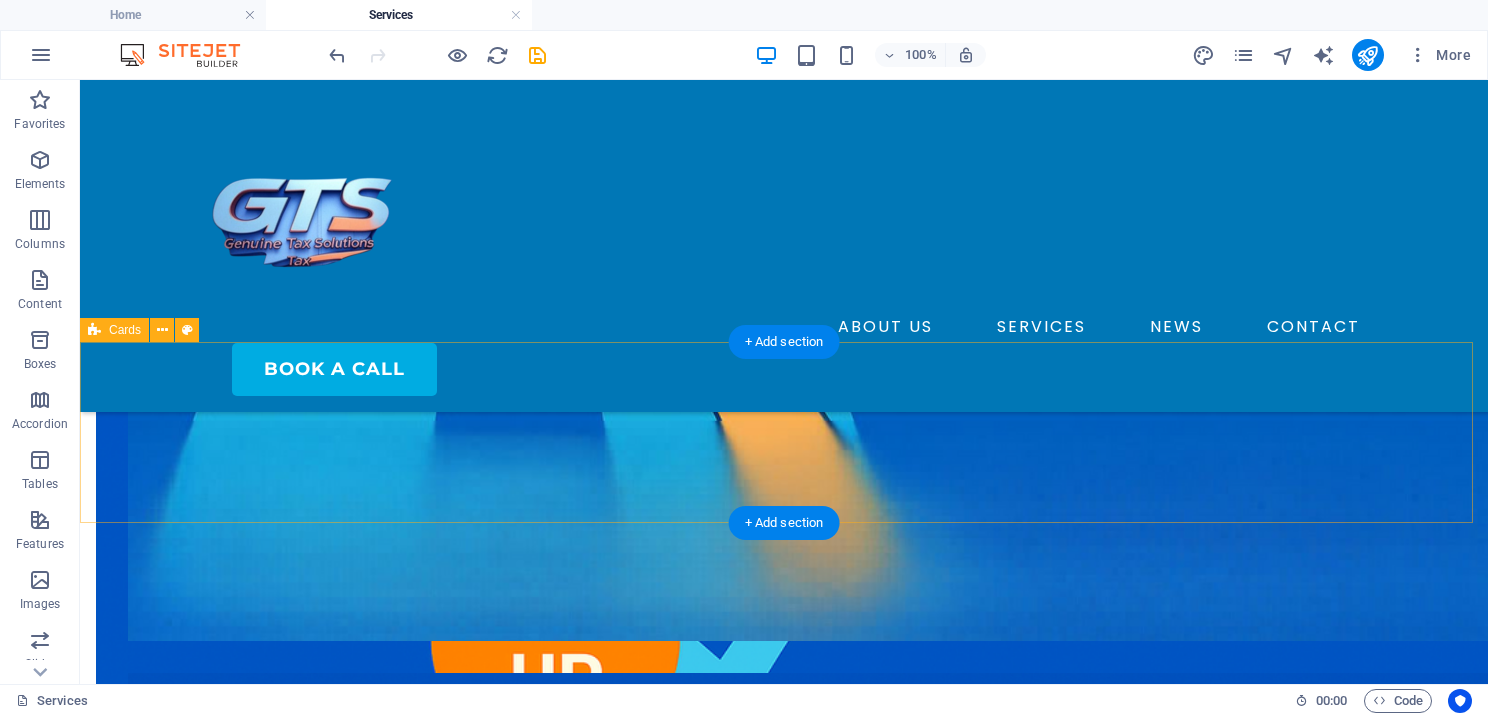 click on "Find the Right Plan for You" at bounding box center [784, 5172] 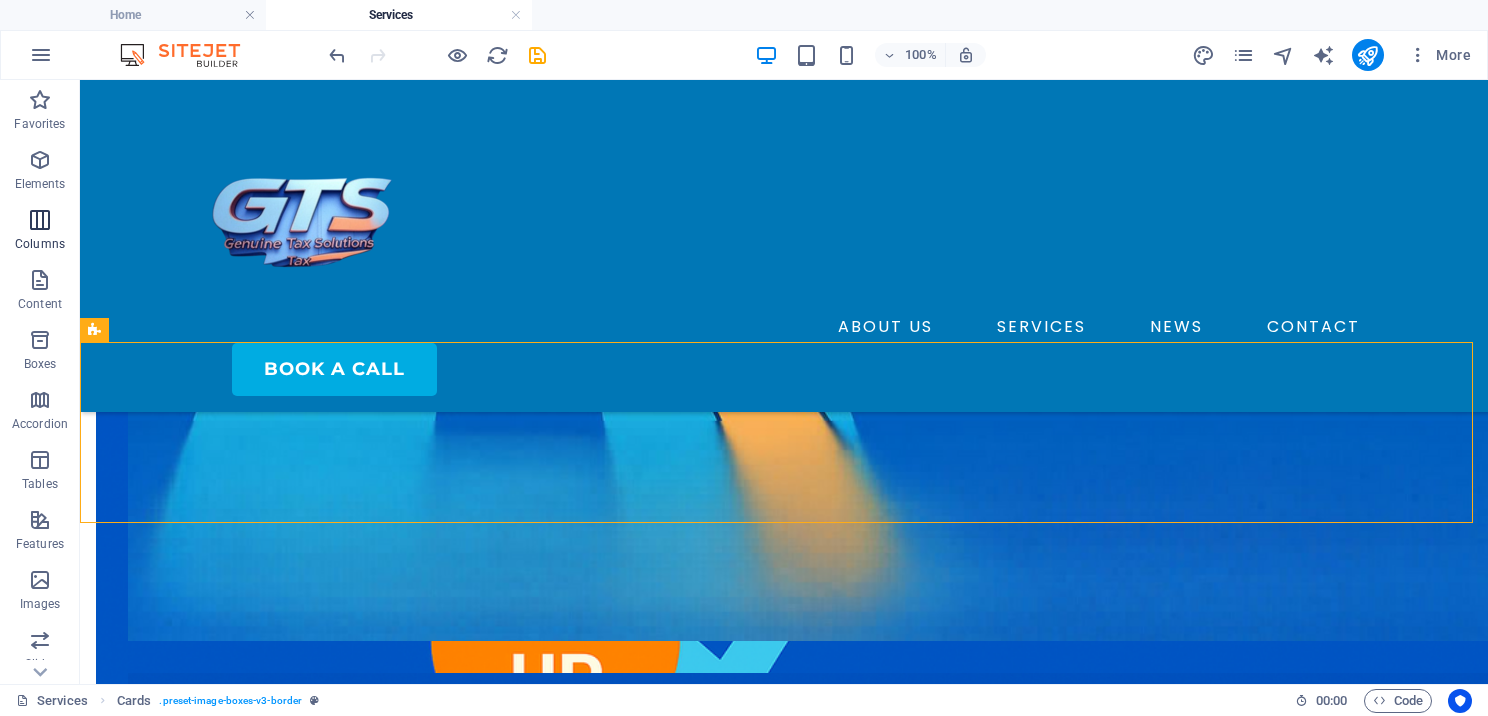 click on "Columns" at bounding box center (40, 244) 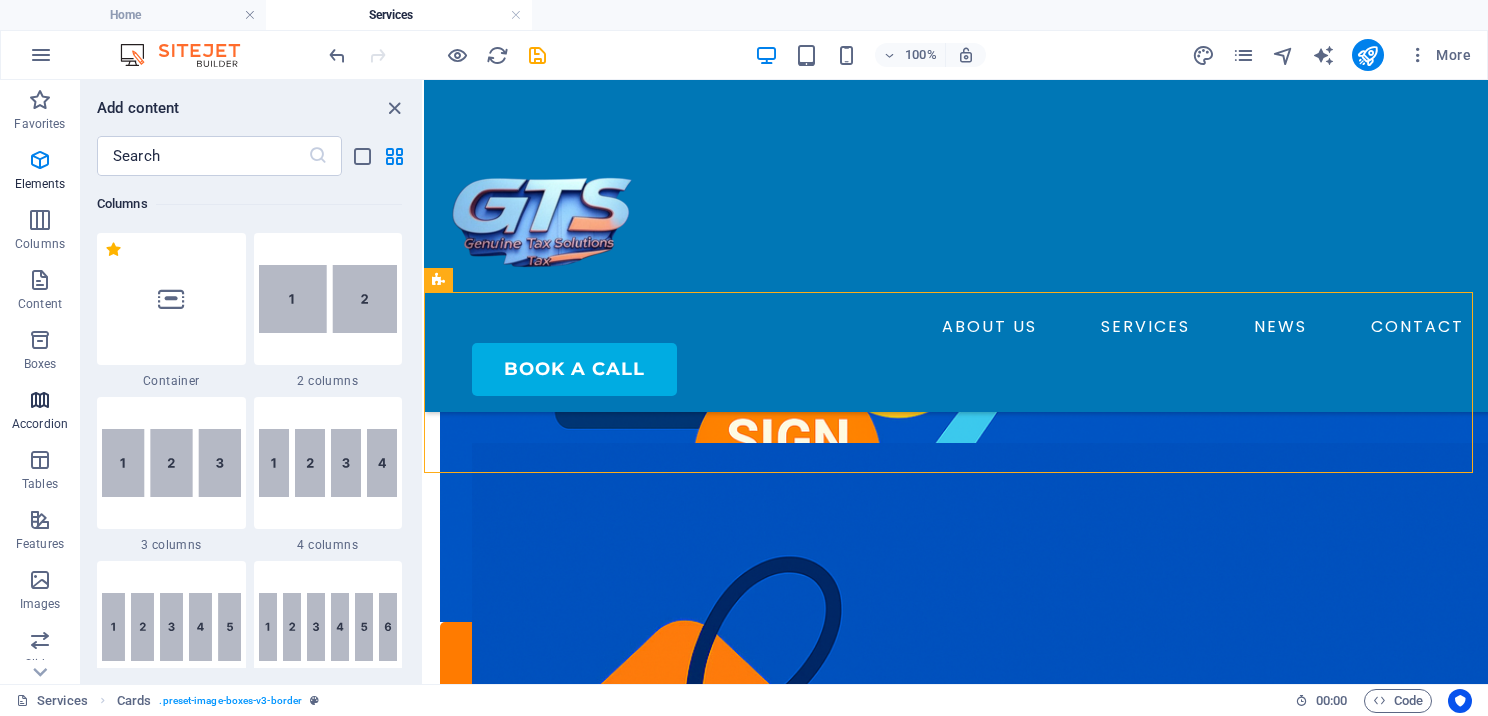 click on "Accordion" at bounding box center (40, 424) 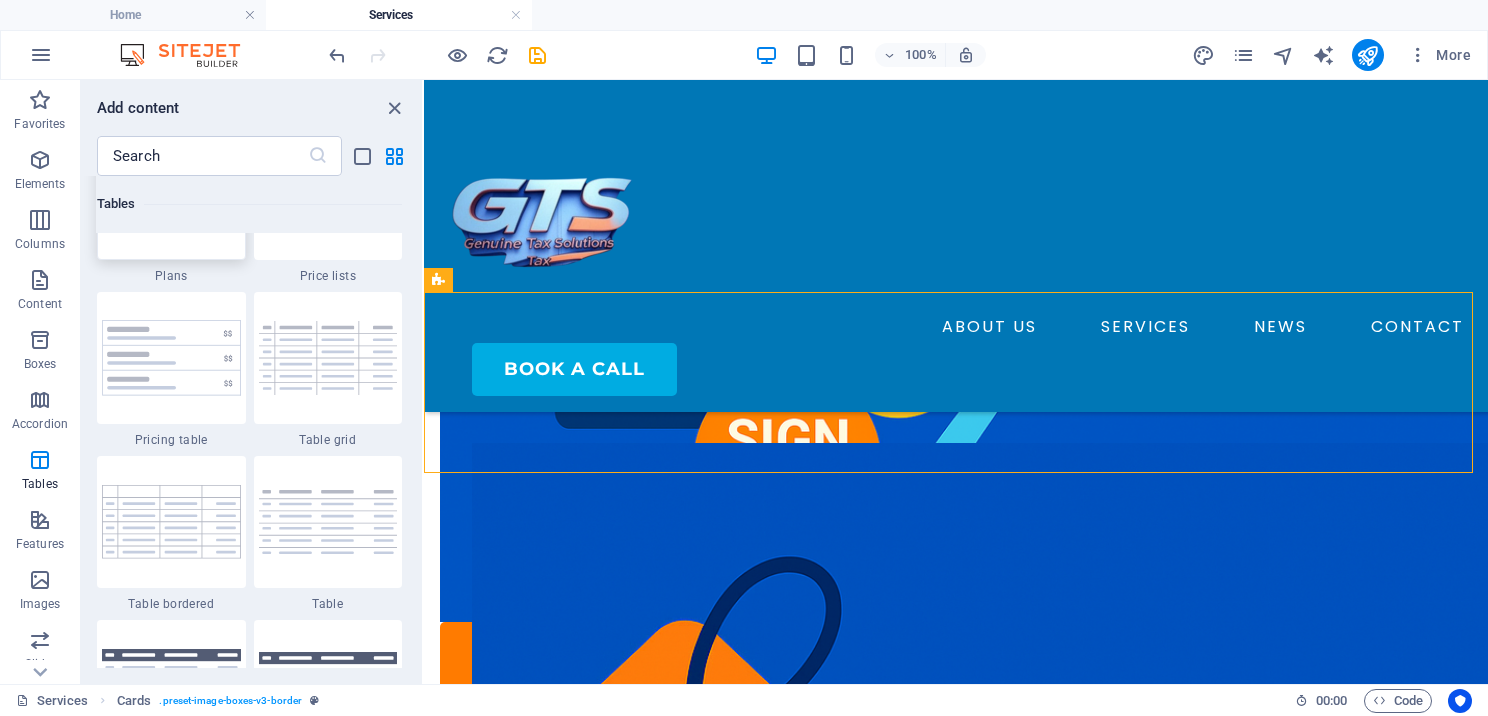 scroll, scrollTop: 7085, scrollLeft: 0, axis: vertical 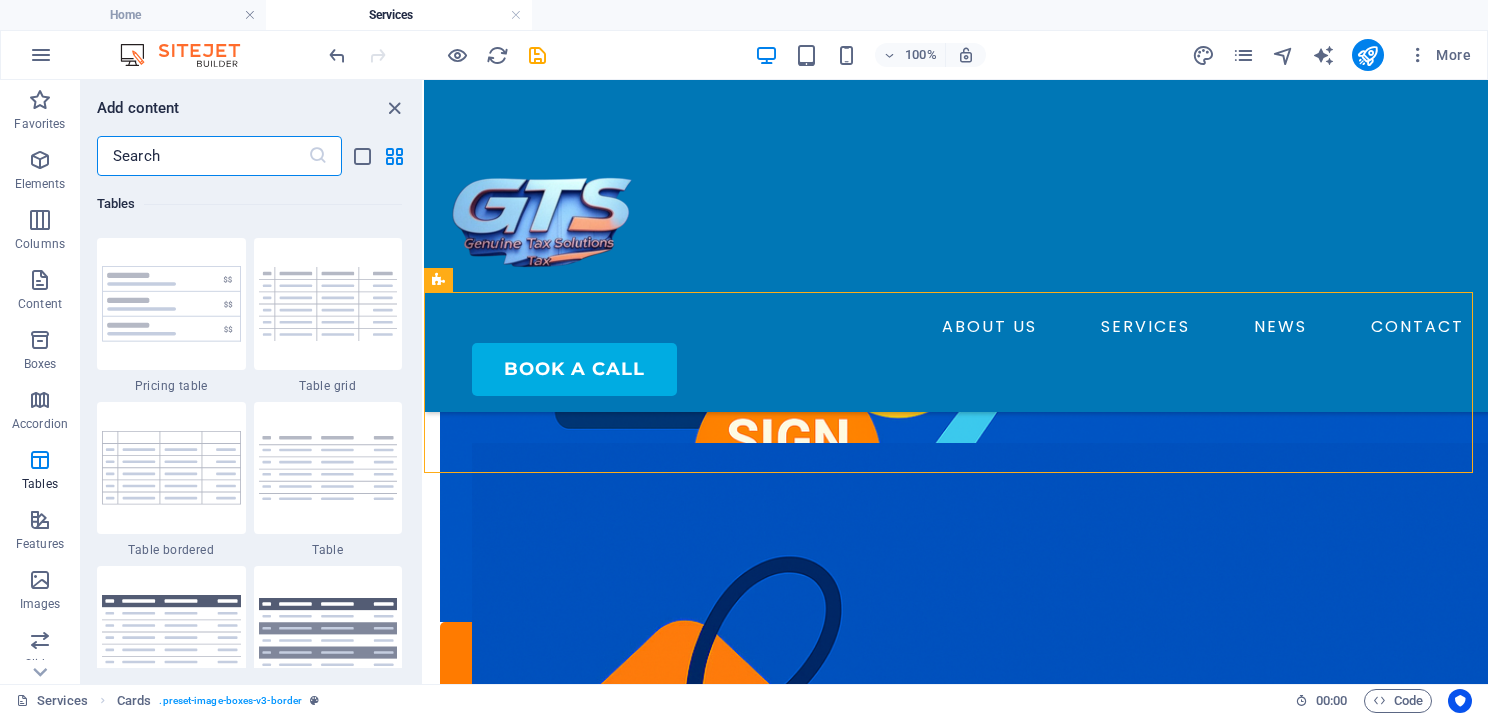 drag, startPoint x: 213, startPoint y: 160, endPoint x: 152, endPoint y: 156, distance: 61.13101 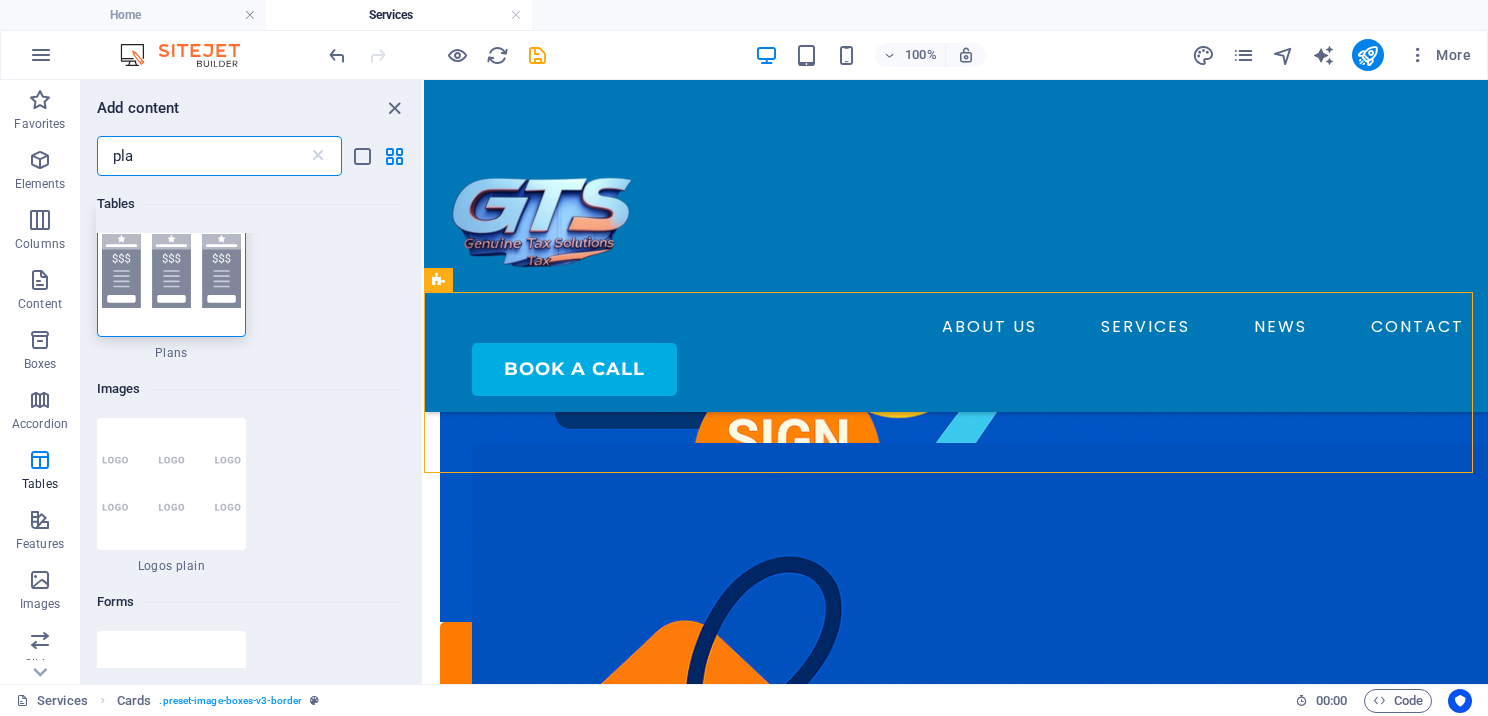 scroll, scrollTop: 0, scrollLeft: 0, axis: both 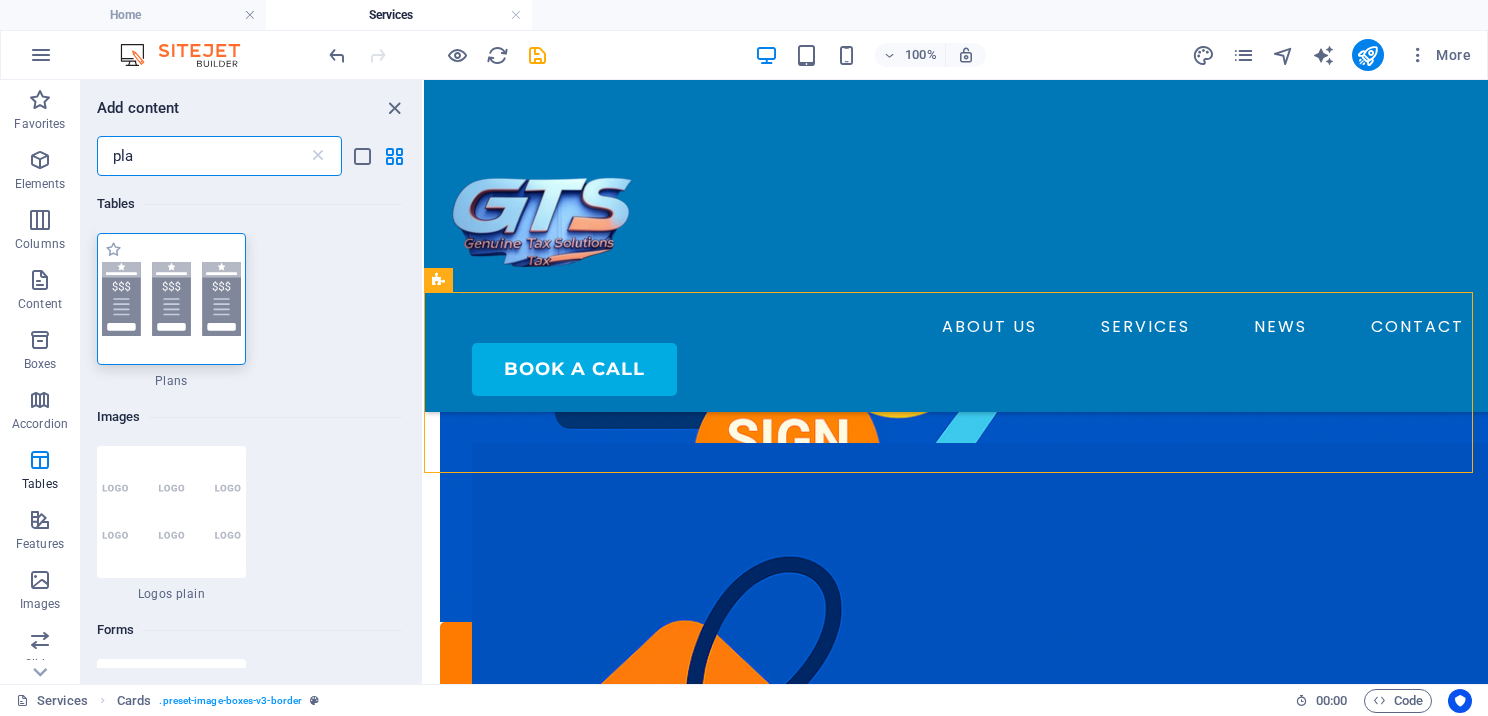 type on "pla" 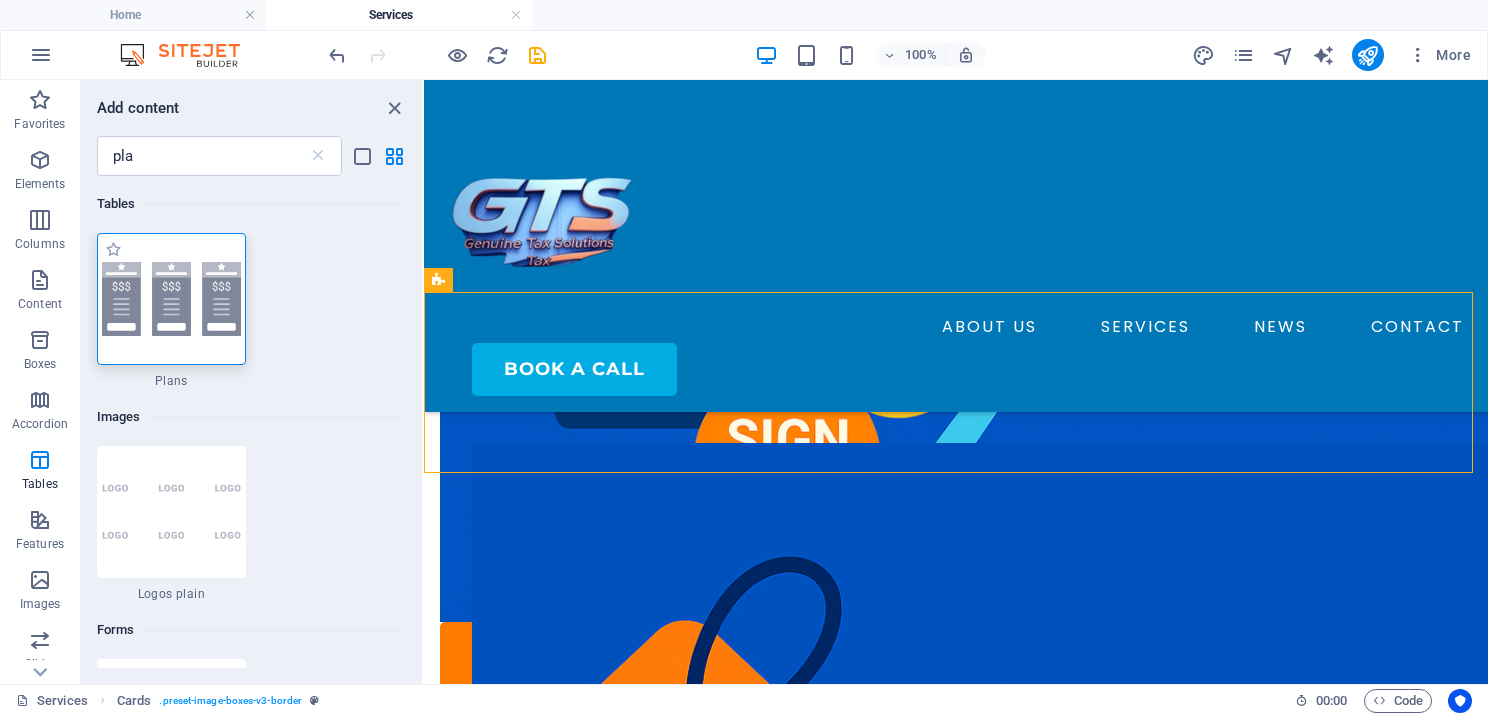 click at bounding box center [171, 299] 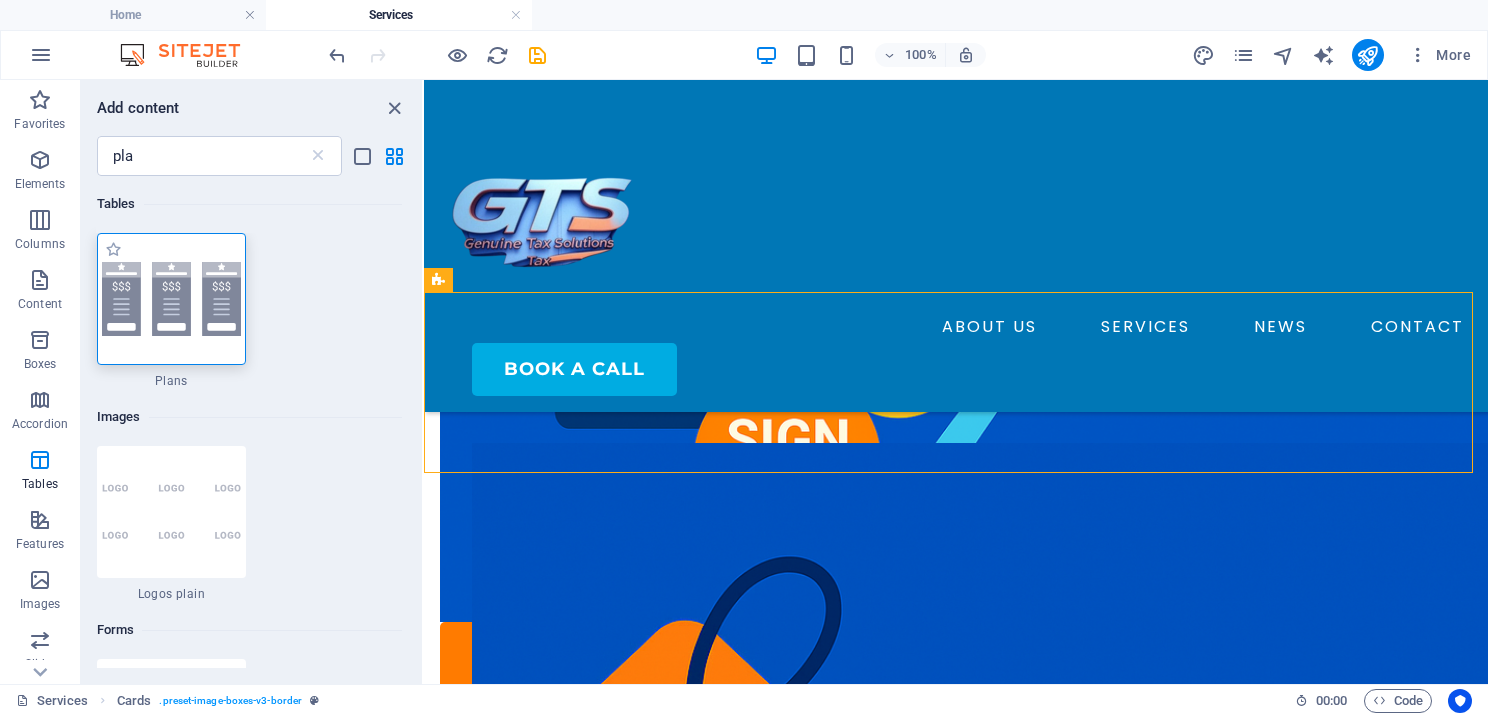 click on "Drag here to replace the existing content. Press “Ctrl” if you want to create a new element.
H2   Reference   Grid 1-4   Container   H2   Container   Image   Button   H3   Cards   H2   Image   Container   Image   Container   Image   Container   H3   Text   Reference" at bounding box center (956, 382) 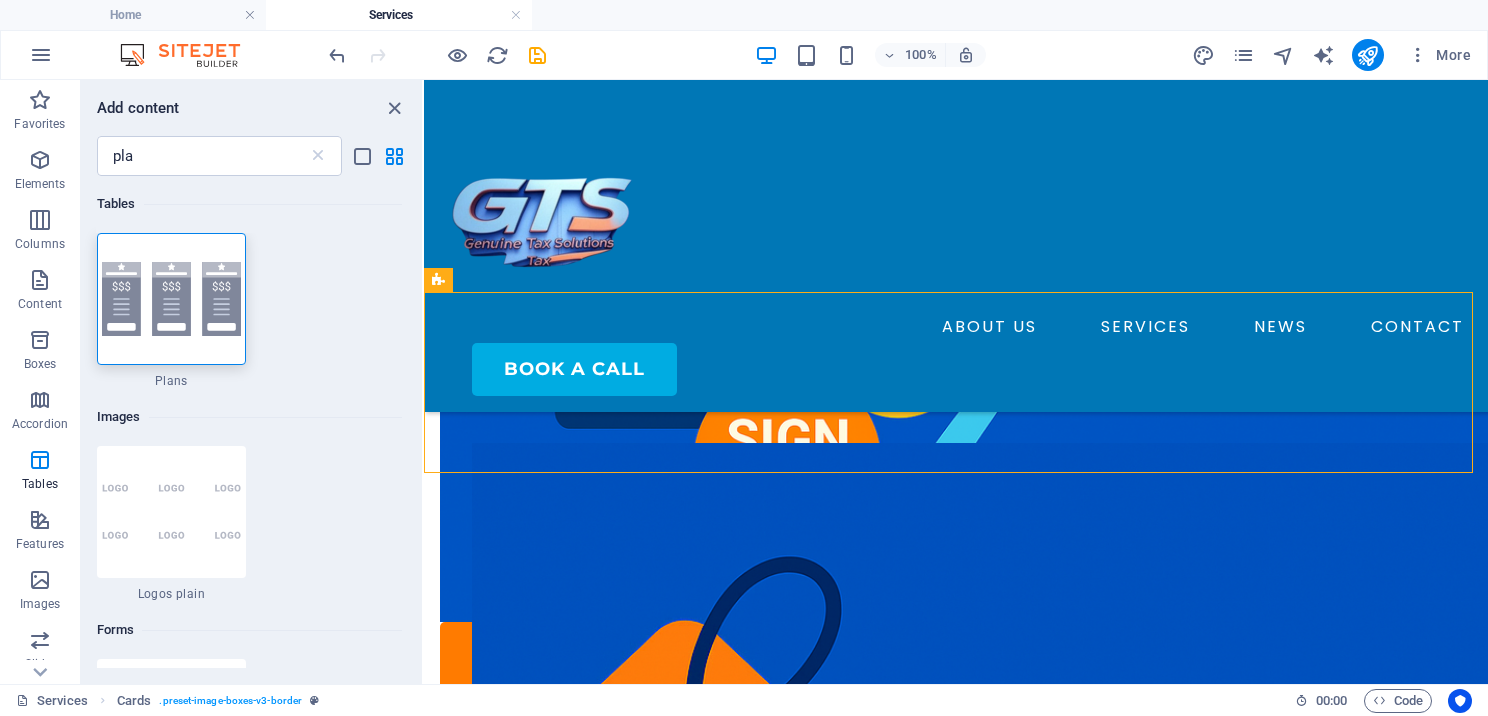 click on "Drag here to replace the existing content. Press “Ctrl” if you want to create a new element.
H2   Reference   Grid 1-4   Container   H2   Container   Image   Button   H3   Cards   H2   Image   Container   Image   Container   Image   Container   H3   Text   Reference" at bounding box center (956, 382) 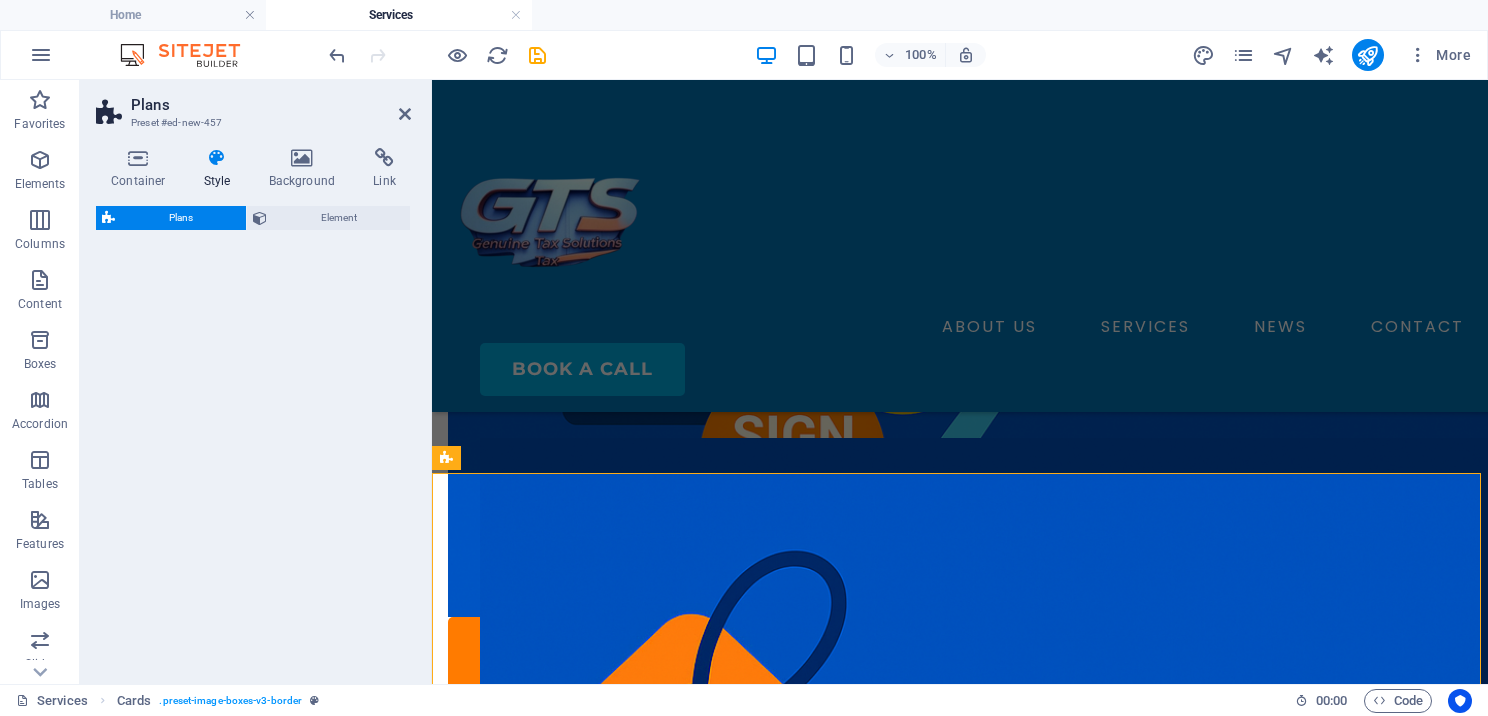 select on "rem" 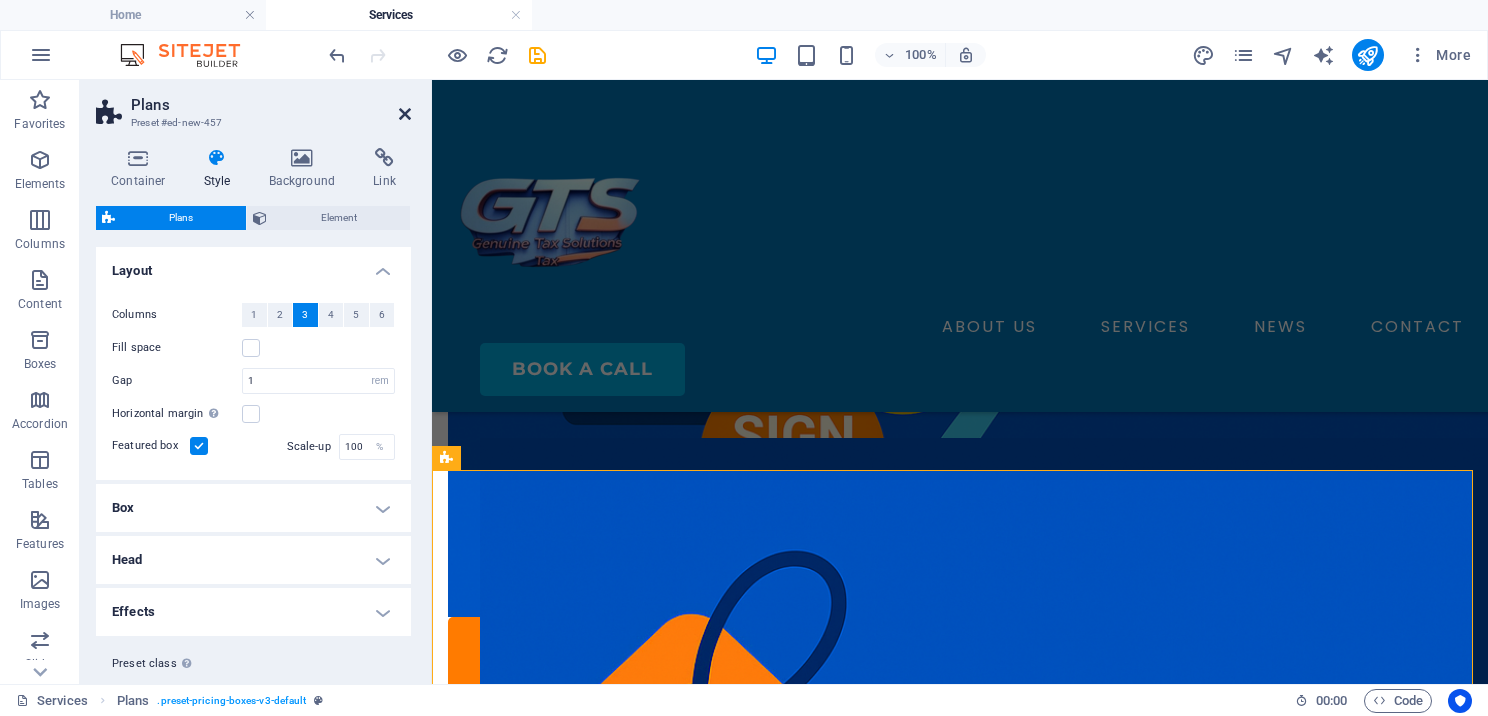 drag, startPoint x: 204, startPoint y: 304, endPoint x: 405, endPoint y: 109, distance: 280.04642 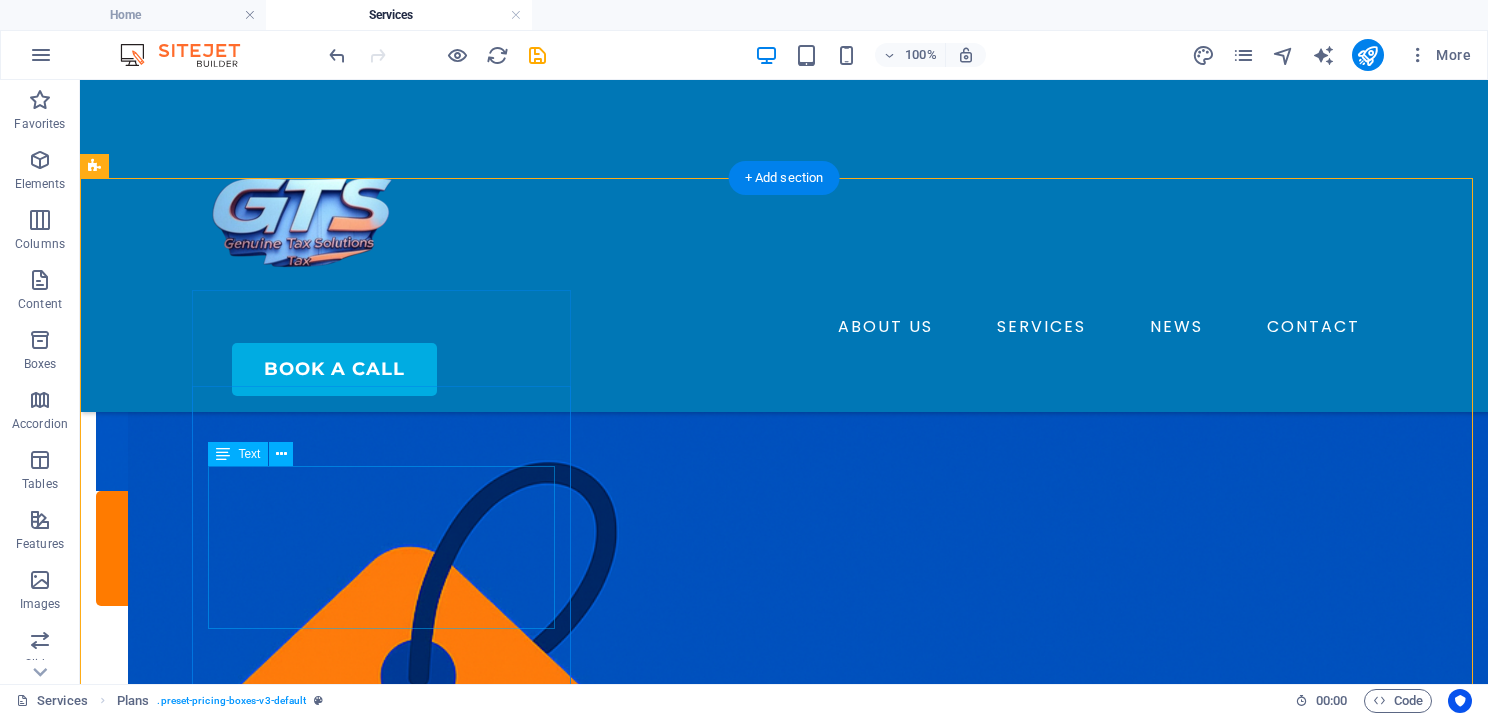 scroll, scrollTop: 1264, scrollLeft: 0, axis: vertical 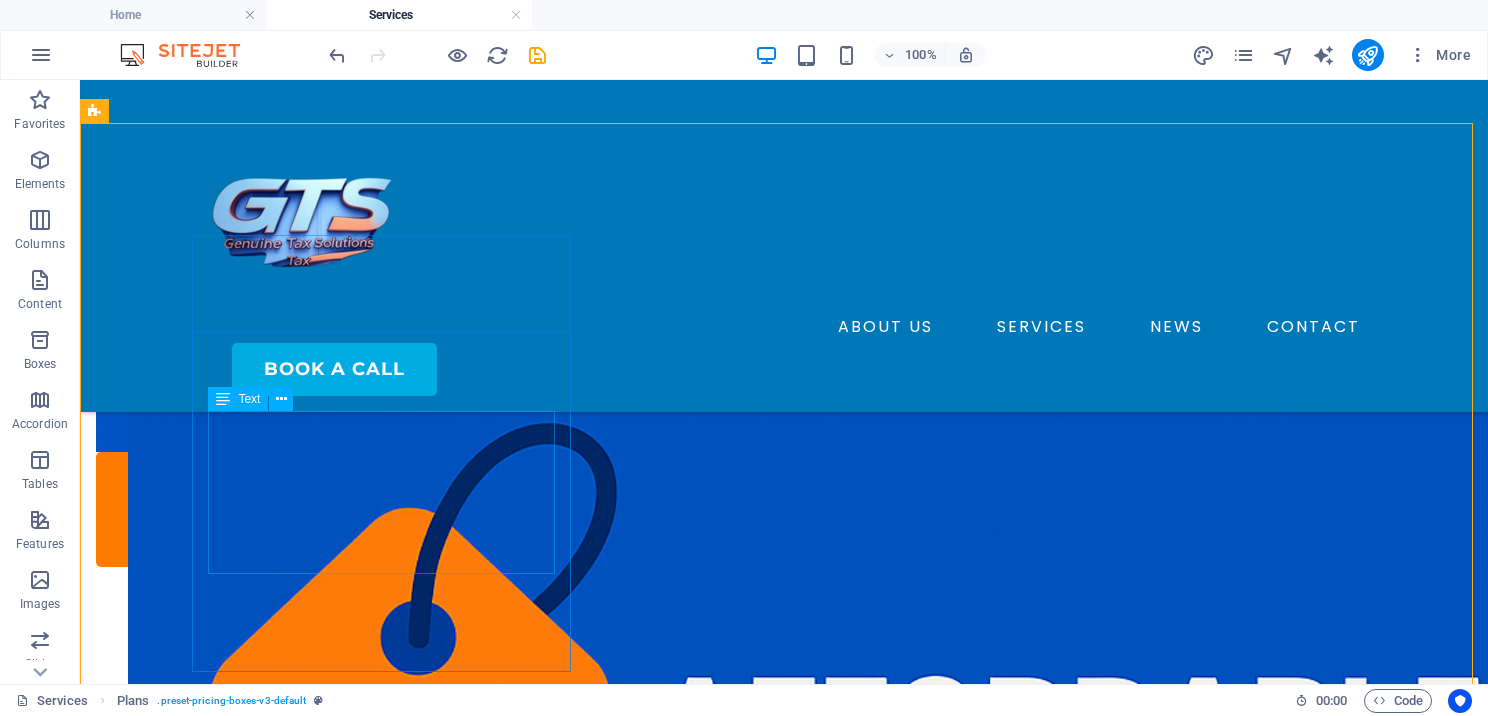 click on "Text" at bounding box center [249, 399] 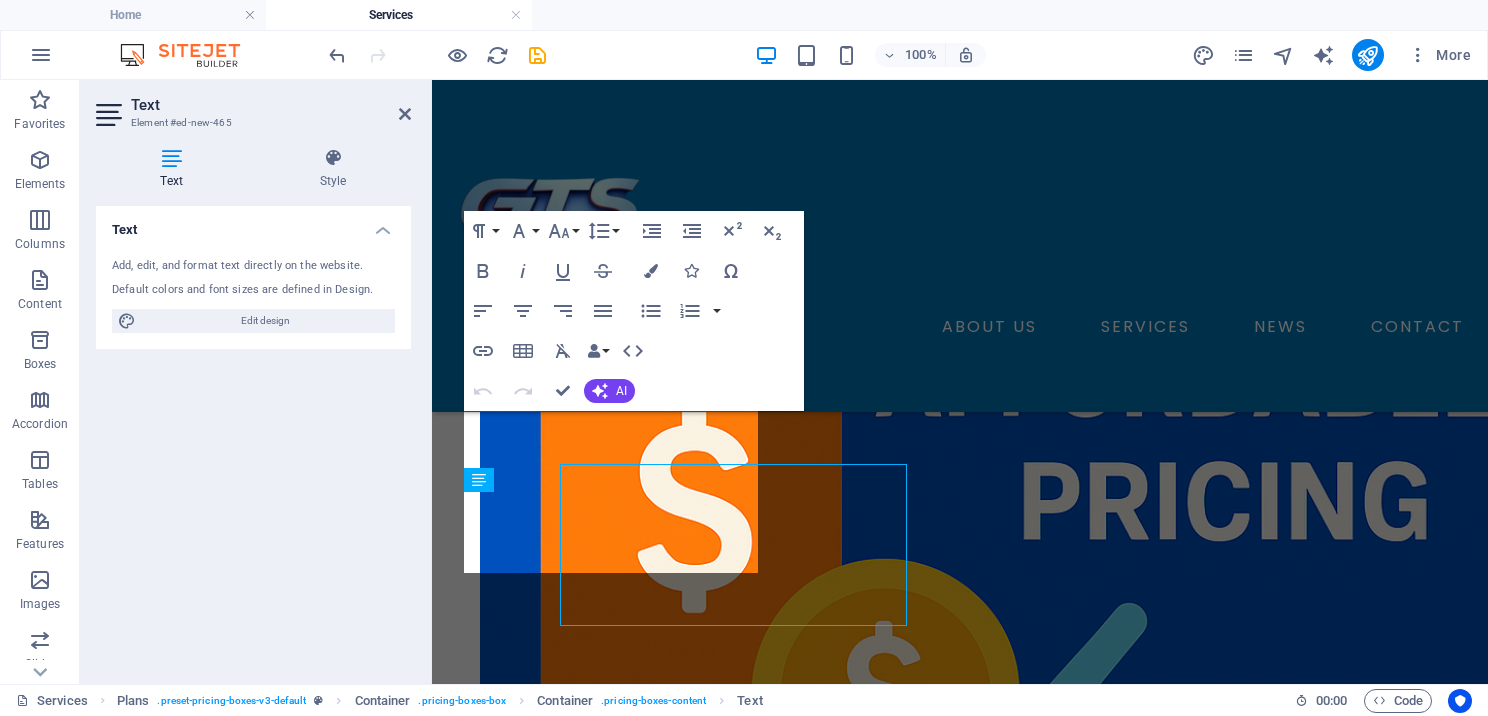 scroll, scrollTop: 1212, scrollLeft: 0, axis: vertical 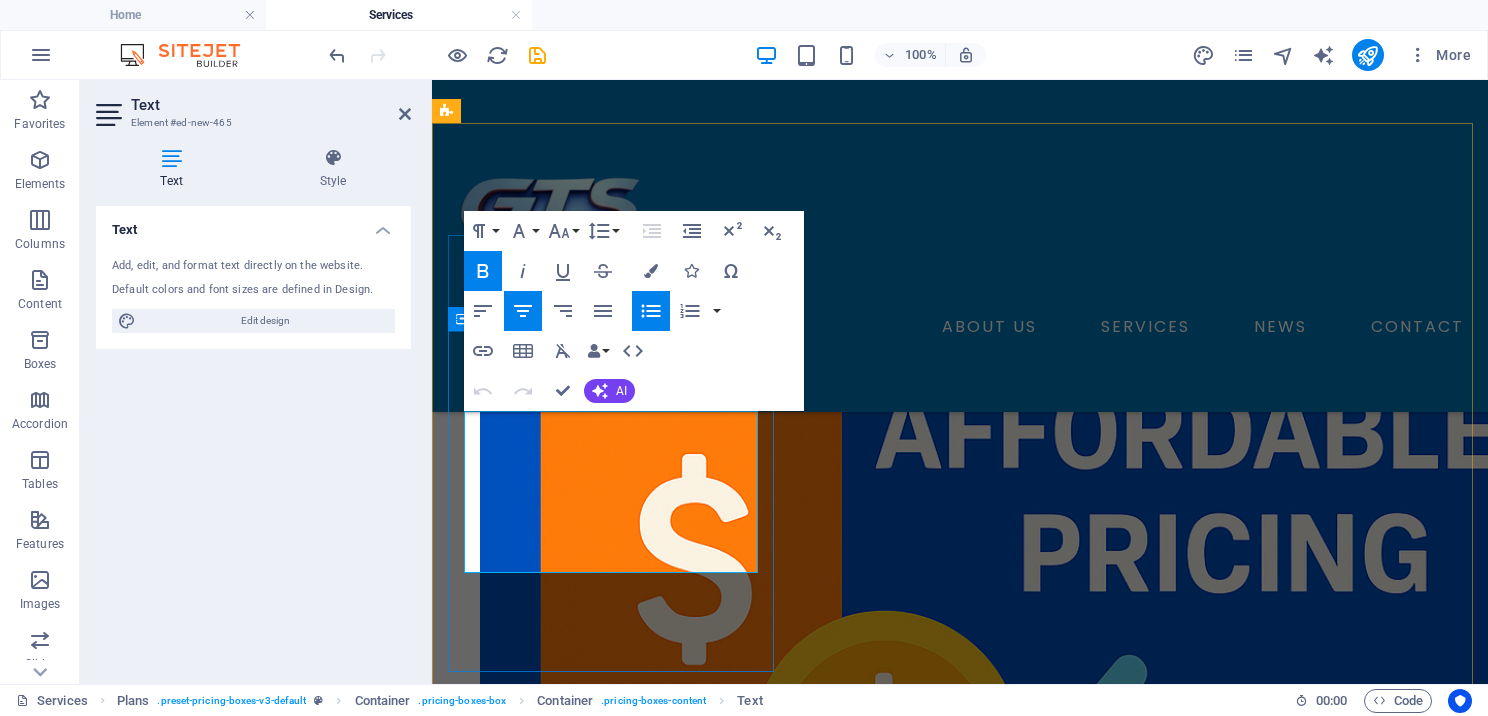 drag, startPoint x: 560, startPoint y: 432, endPoint x: 657, endPoint y: 435, distance: 97.04638 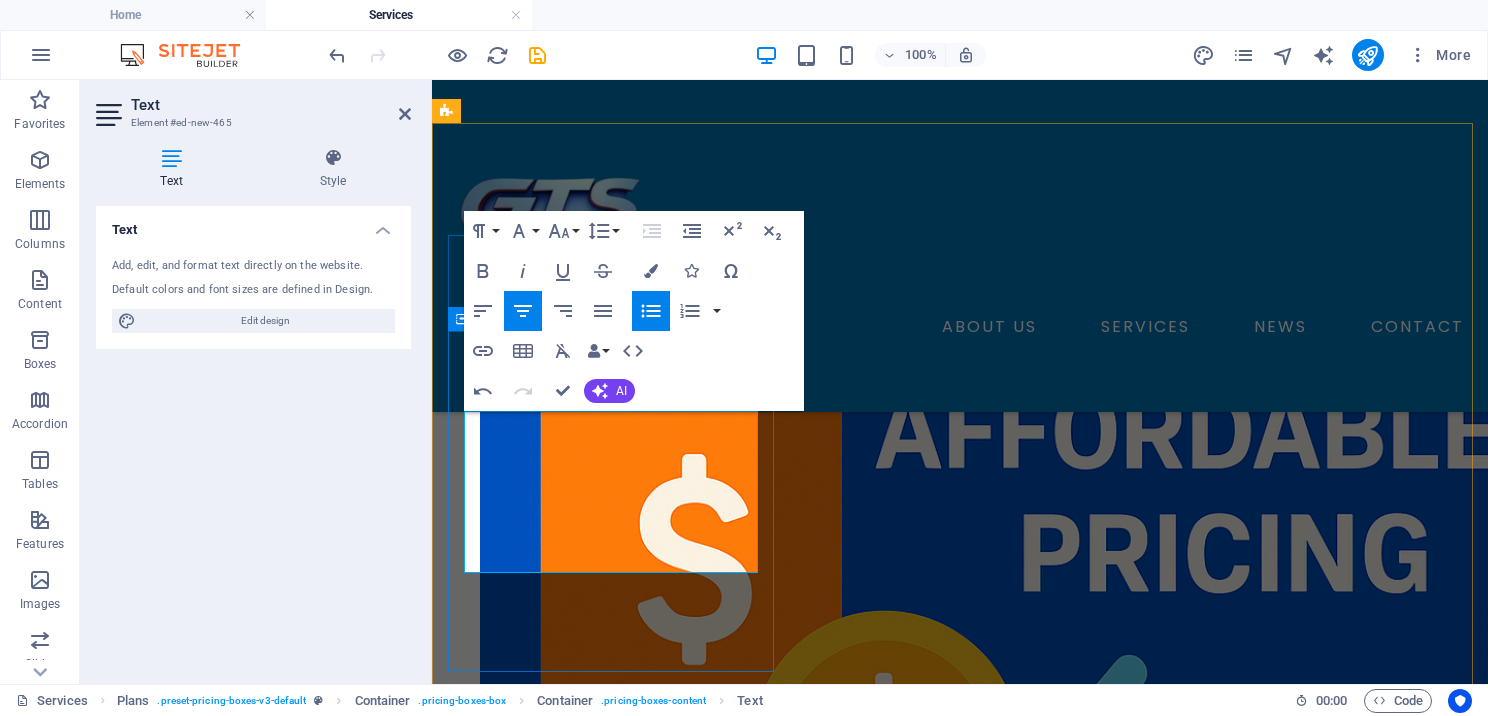 drag, startPoint x: 556, startPoint y: 460, endPoint x: 672, endPoint y: 490, distance: 119.81653 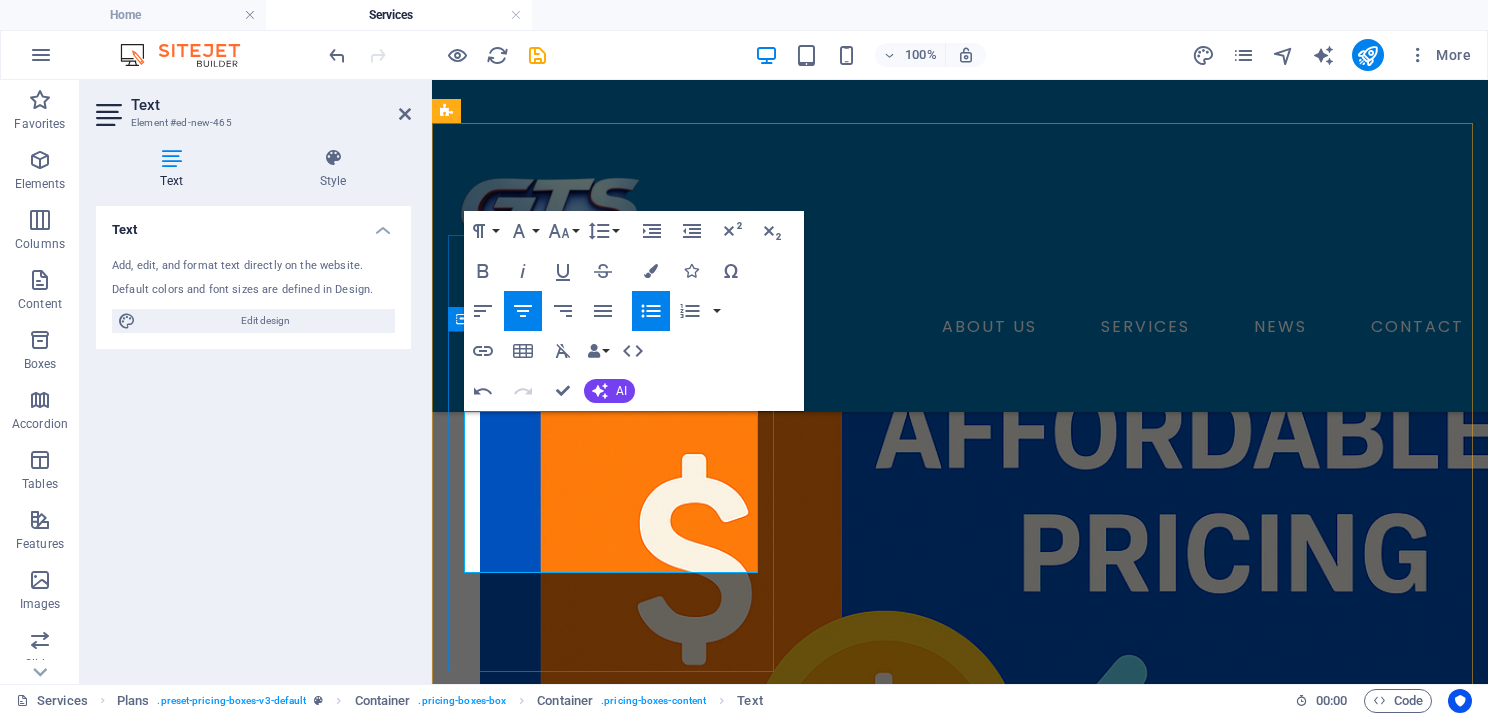 drag, startPoint x: 553, startPoint y: 508, endPoint x: 612, endPoint y: 496, distance: 60.207973 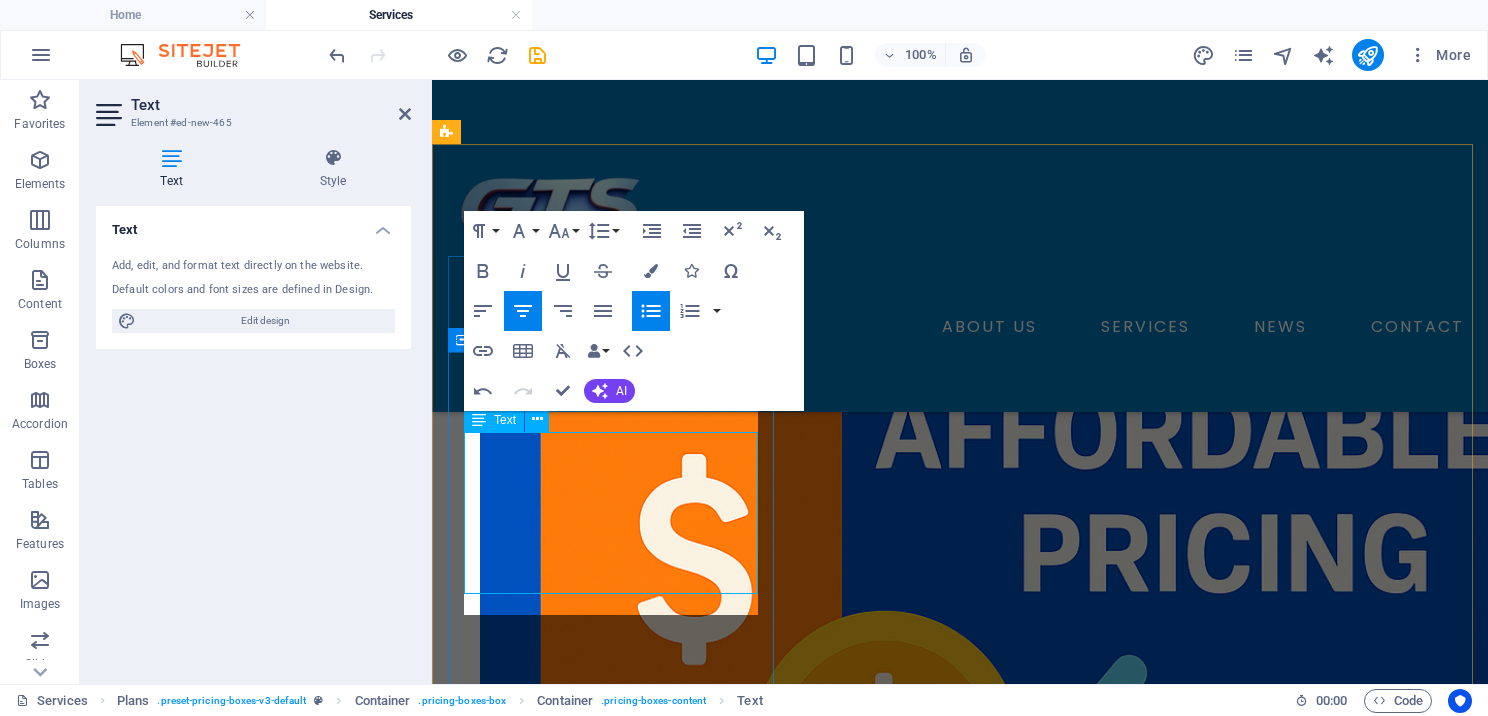 scroll, scrollTop: 1191, scrollLeft: 0, axis: vertical 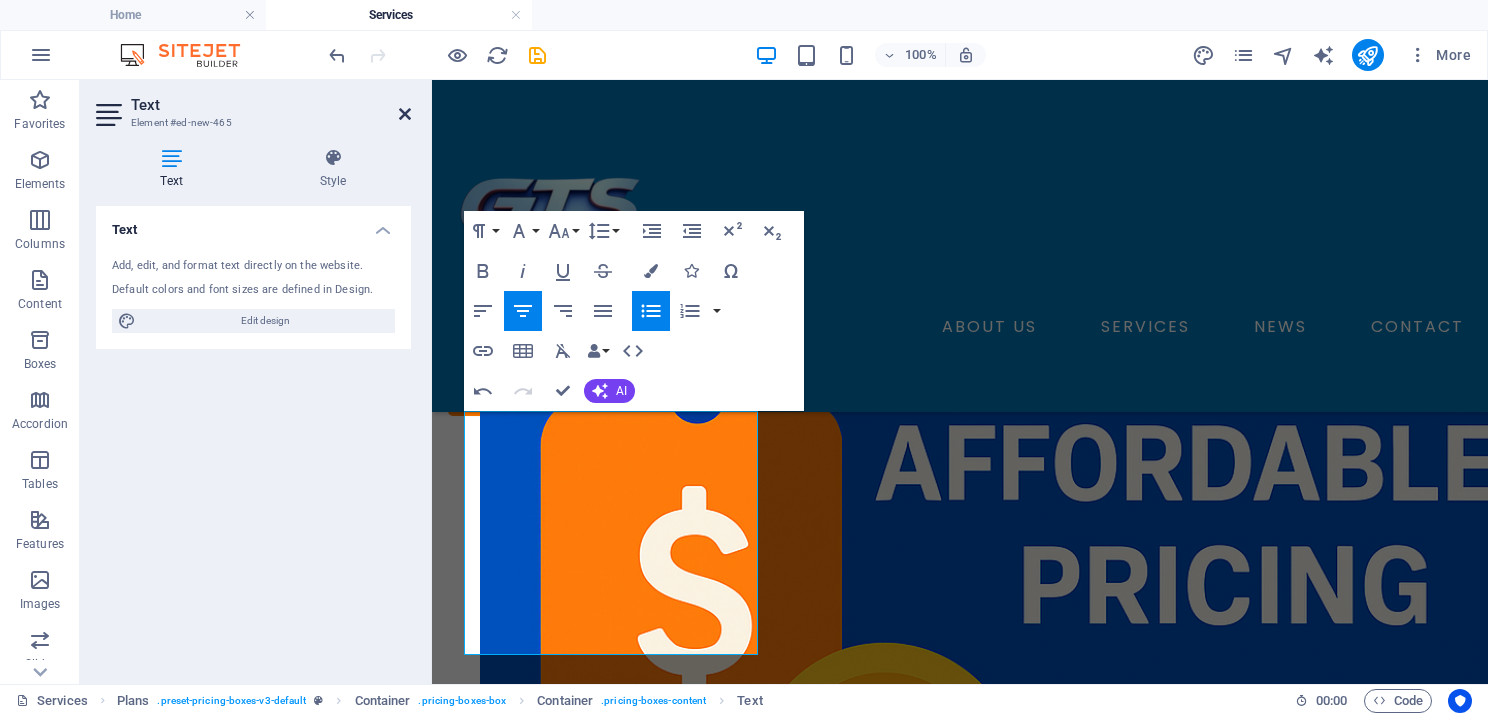click at bounding box center (405, 114) 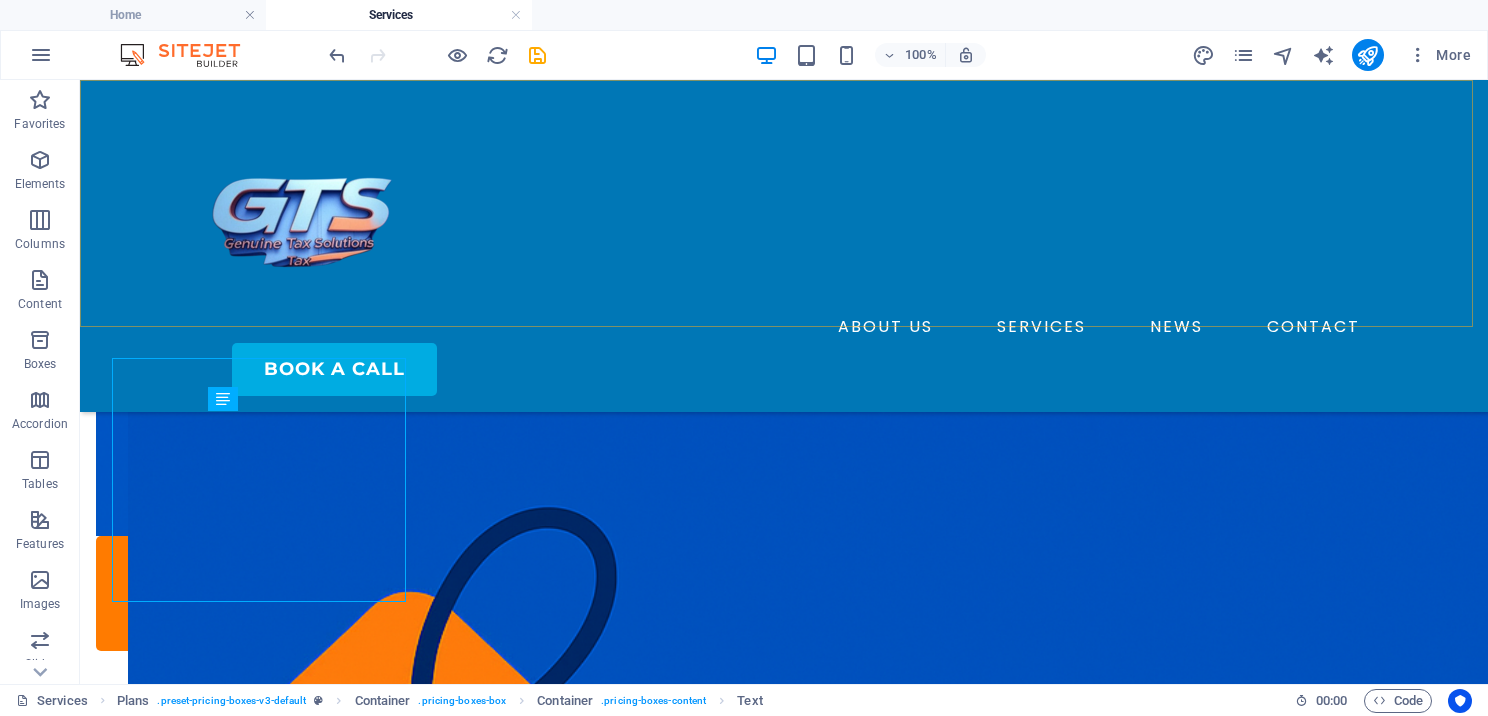 scroll, scrollTop: 1232, scrollLeft: 0, axis: vertical 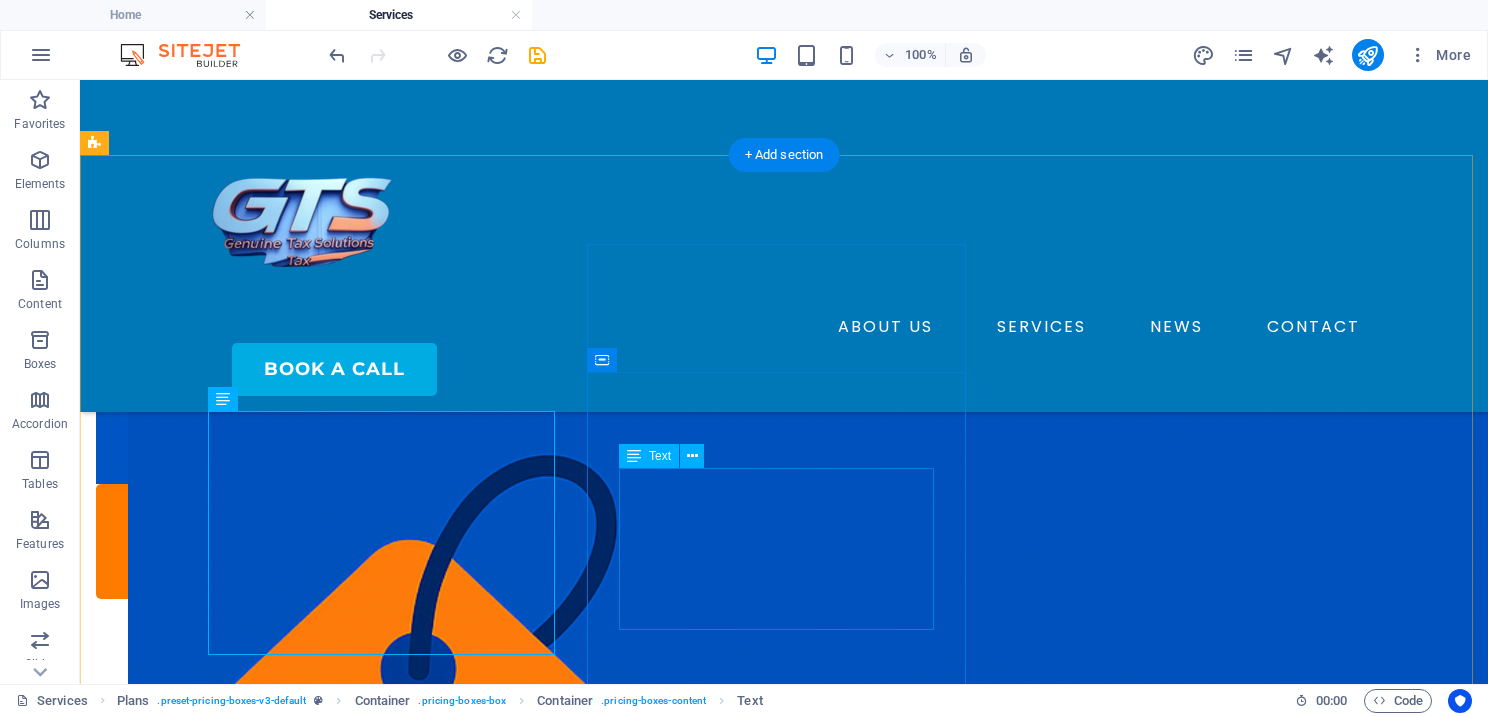click on "Lorem  ipsum Lorem  ipsum Lorem  ipsum Lorem  ipsum" at bounding box center [680, 5808] 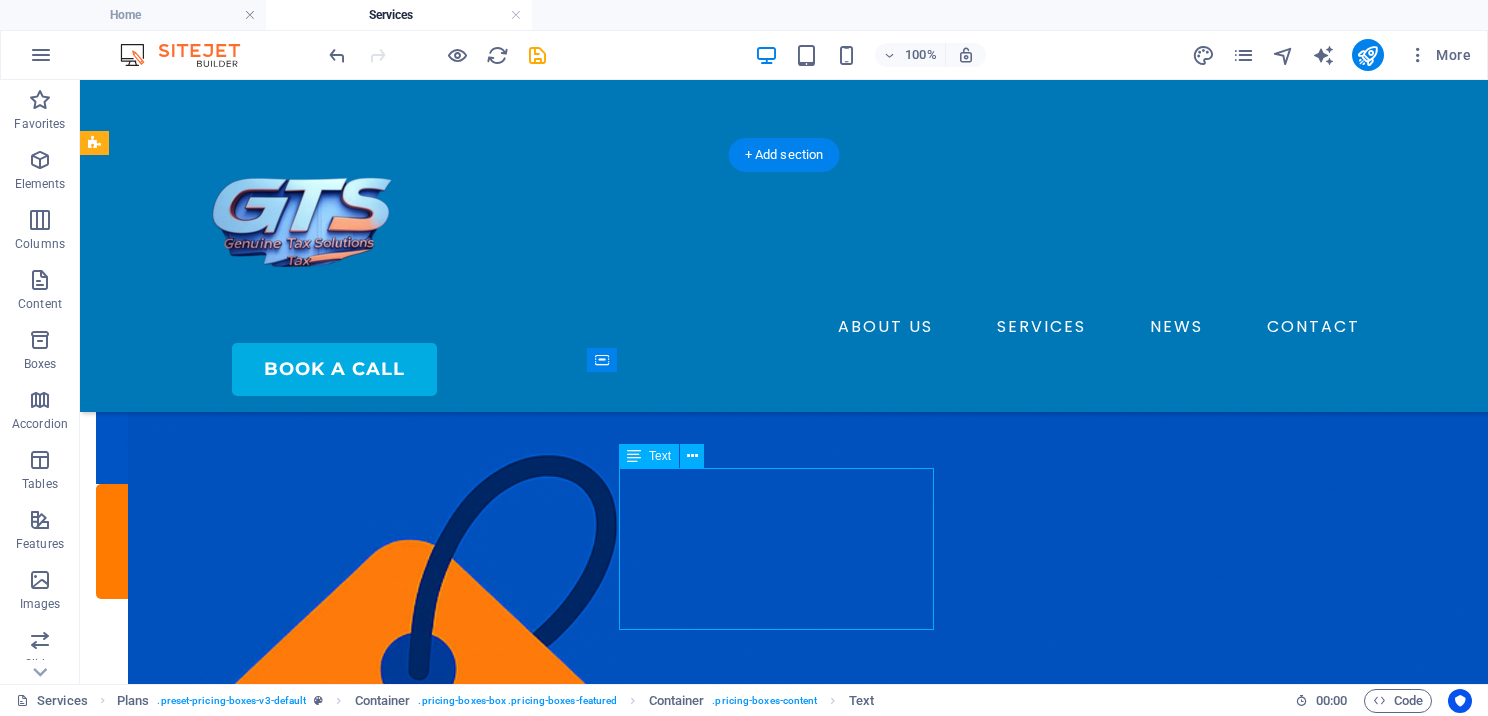 click on "Lorem  ipsum Lorem  ipsum Lorem  ipsum Lorem  ipsum" at bounding box center [680, 5808] 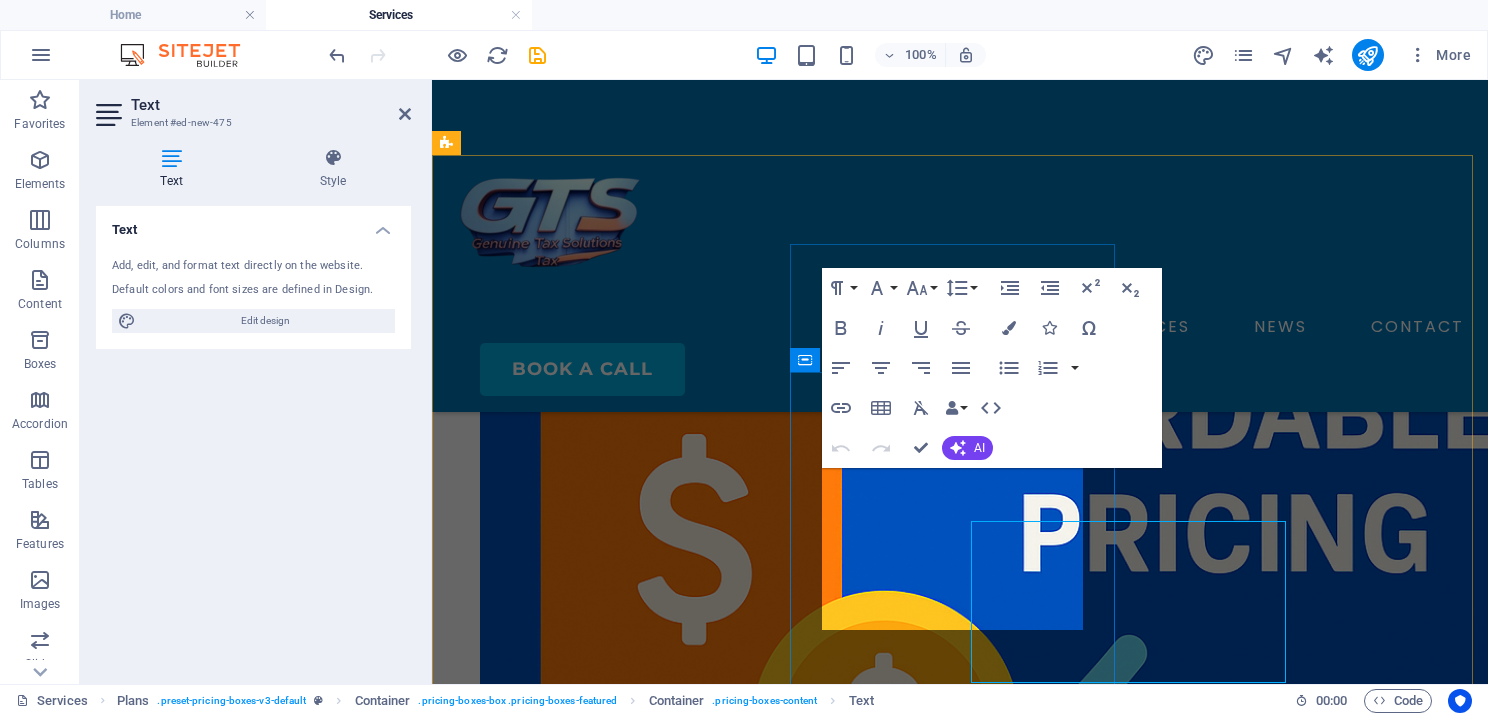 scroll, scrollTop: 1180, scrollLeft: 0, axis: vertical 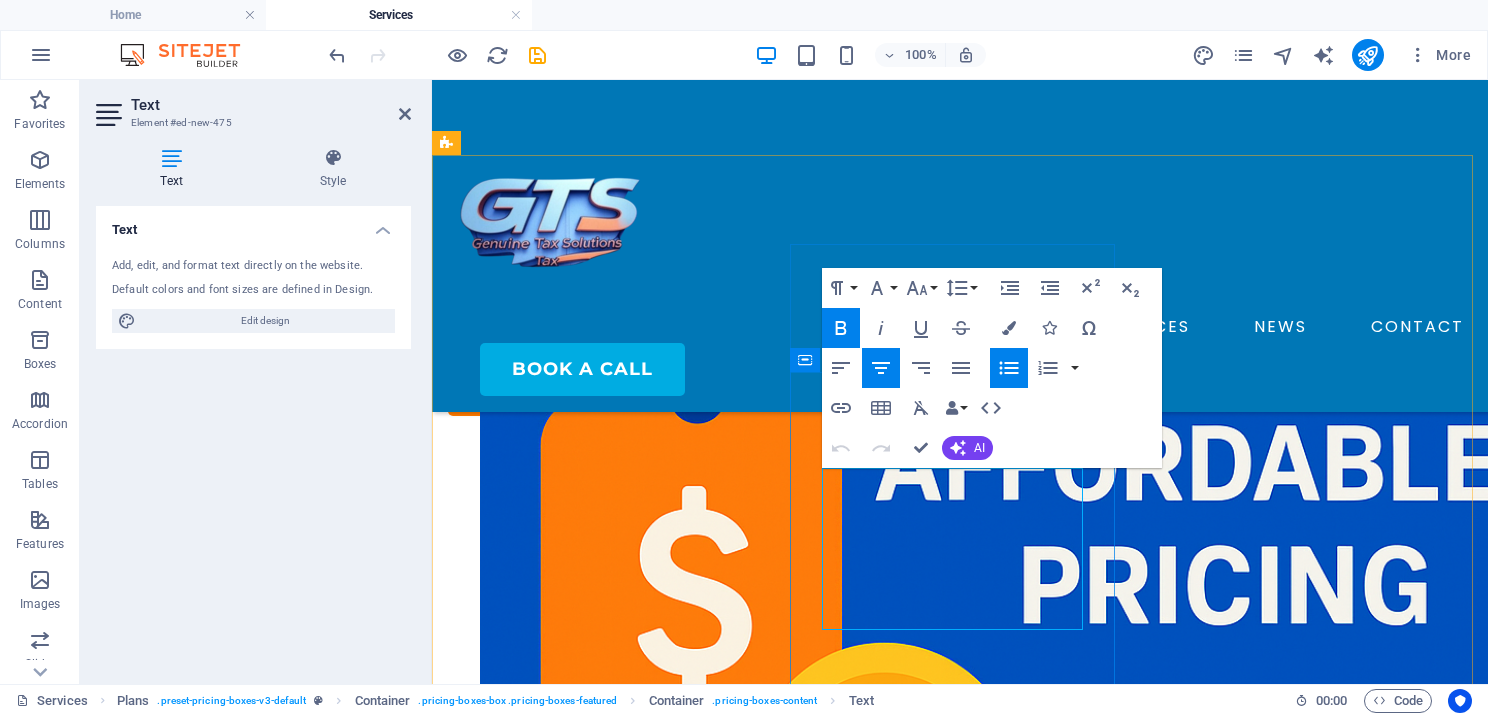 click on "Lorem  ipsum" at bounding box center (960, 4508) 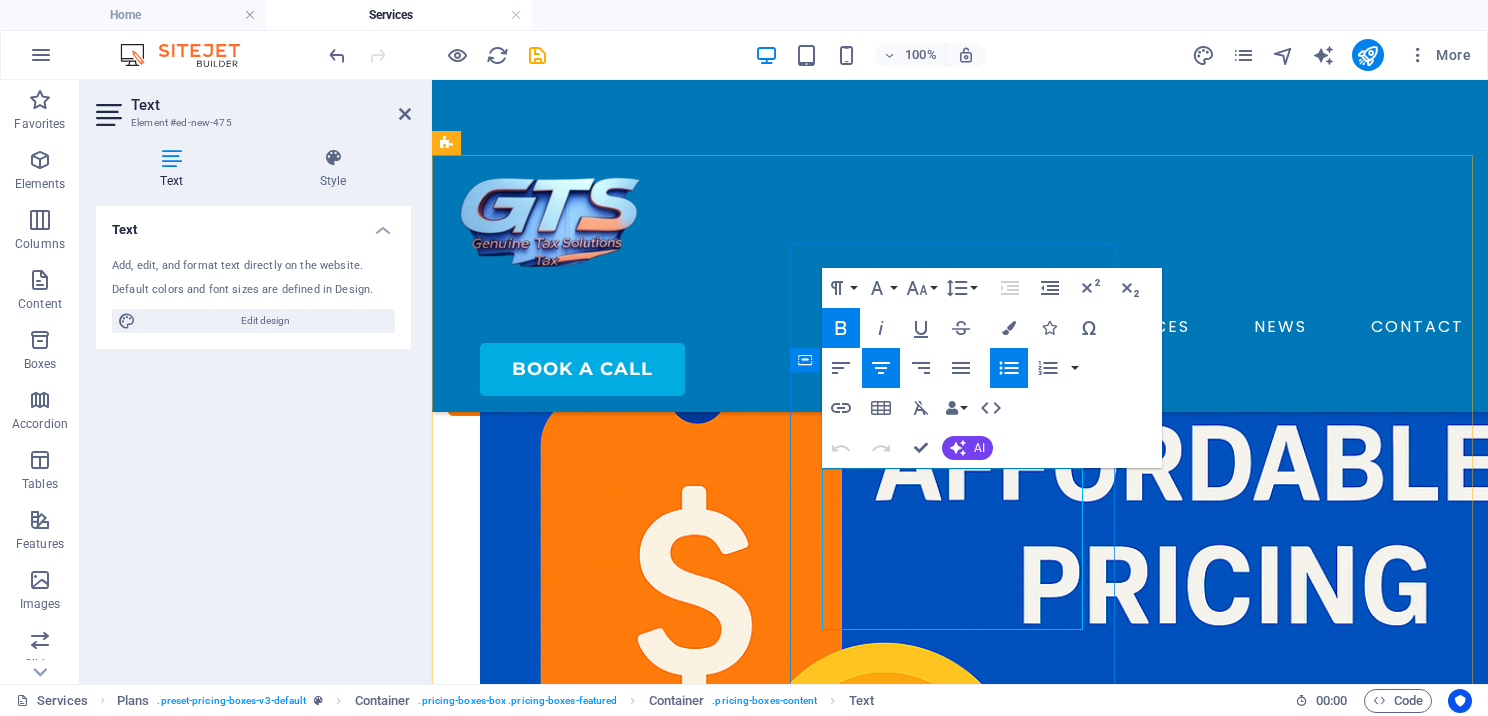 drag, startPoint x: 1028, startPoint y: 610, endPoint x: 1336, endPoint y: 544, distance: 314.99207 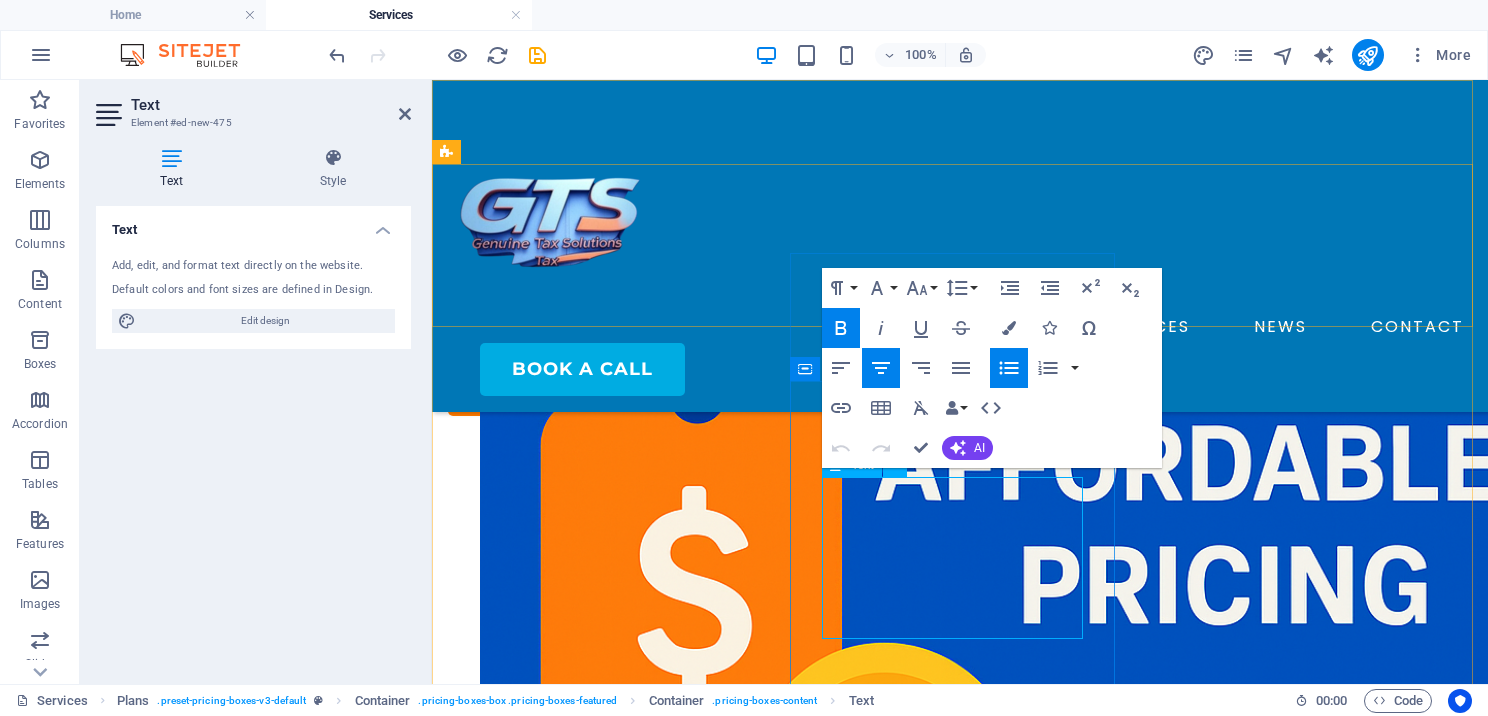 scroll, scrollTop: 1171, scrollLeft: 0, axis: vertical 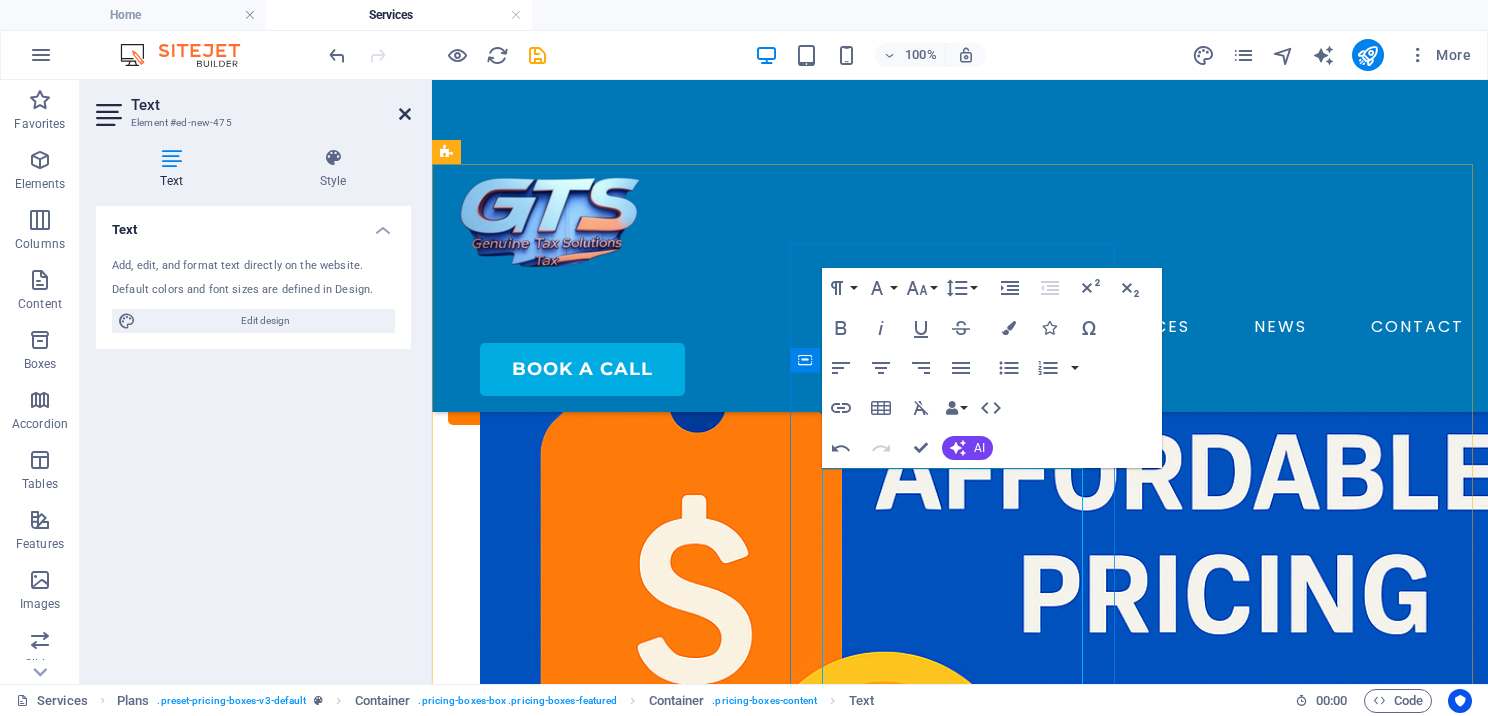 click at bounding box center (405, 114) 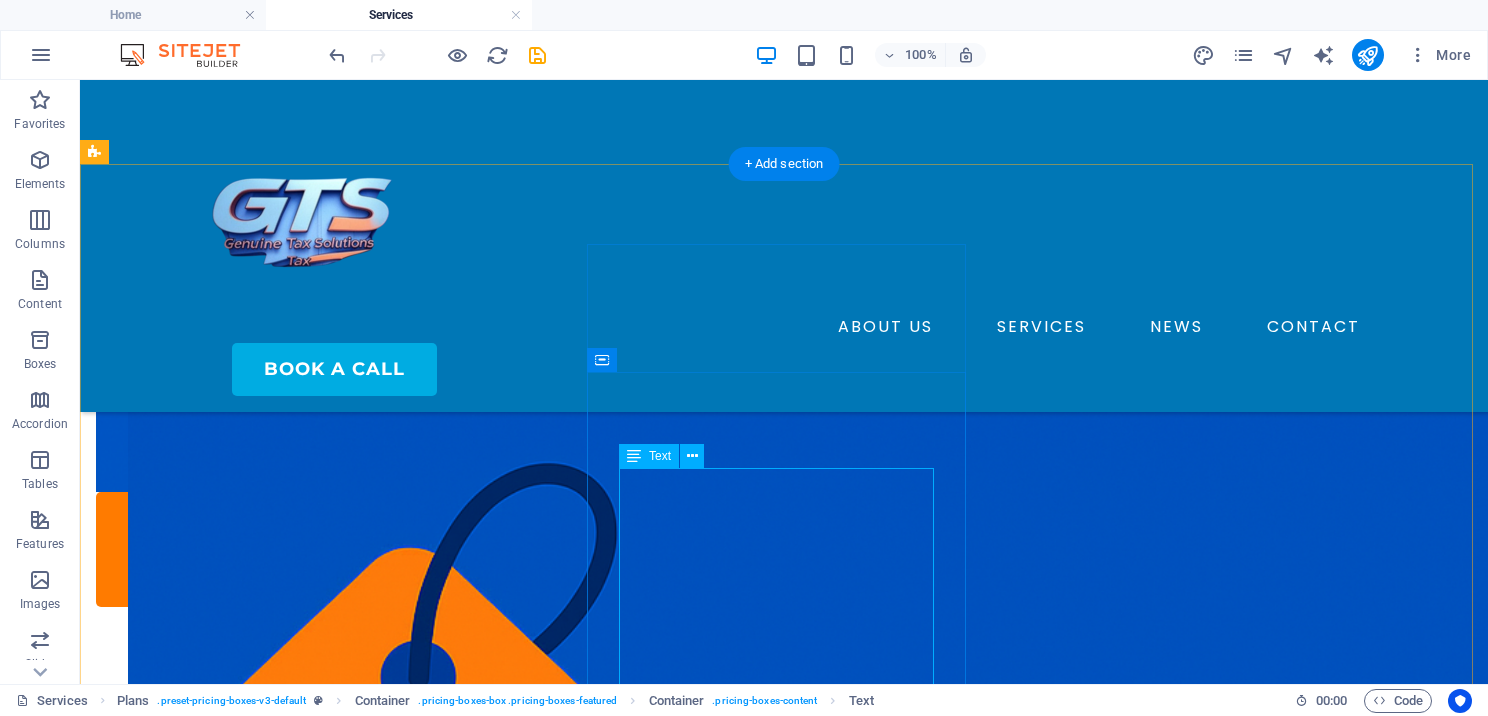 click on "$39.95 Per User - Per Month Office Setup Fee: $25.00 Unlimited Users Processing Fee - $19.95 Unlimited Return Processing Dedicated Bank Provider Audit Assist Unlimited Support" at bounding box center [680, 6173] 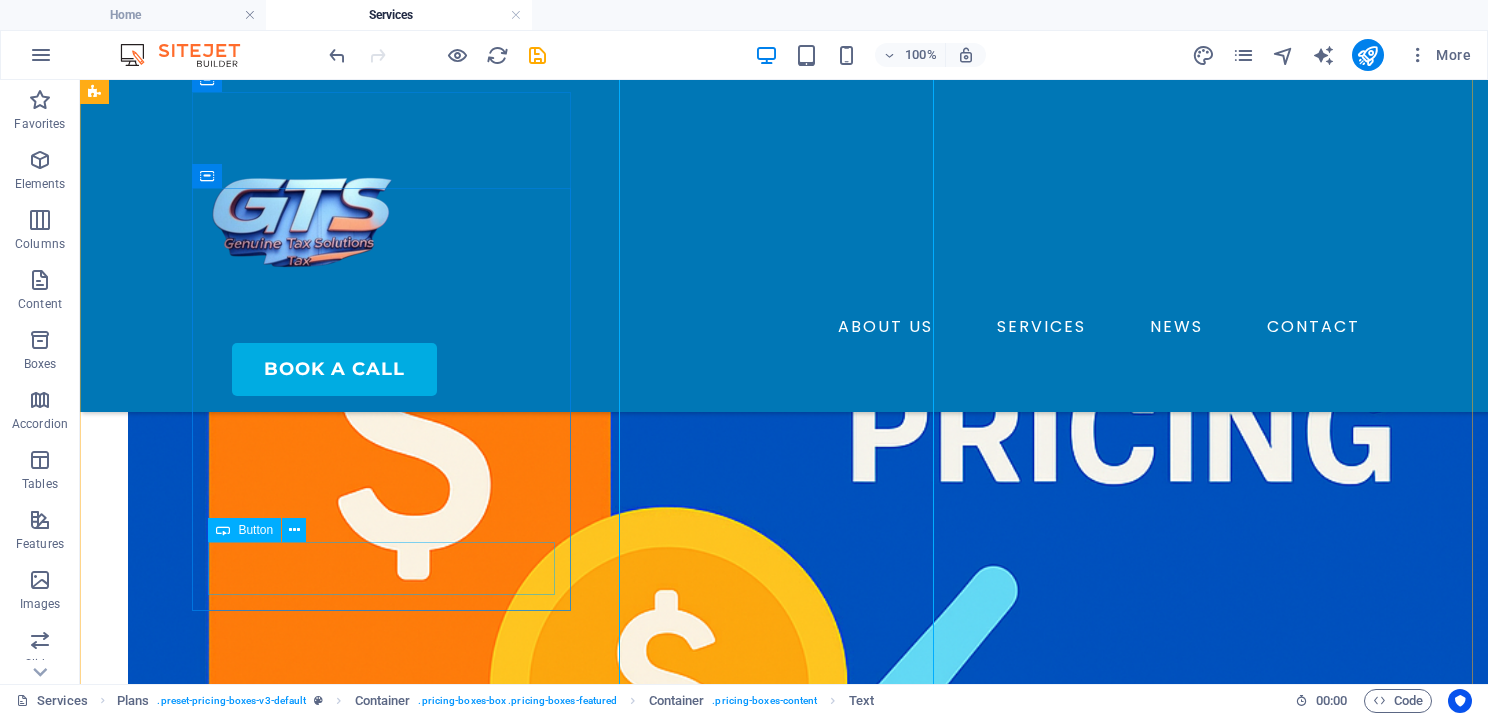 scroll, scrollTop: 1524, scrollLeft: 0, axis: vertical 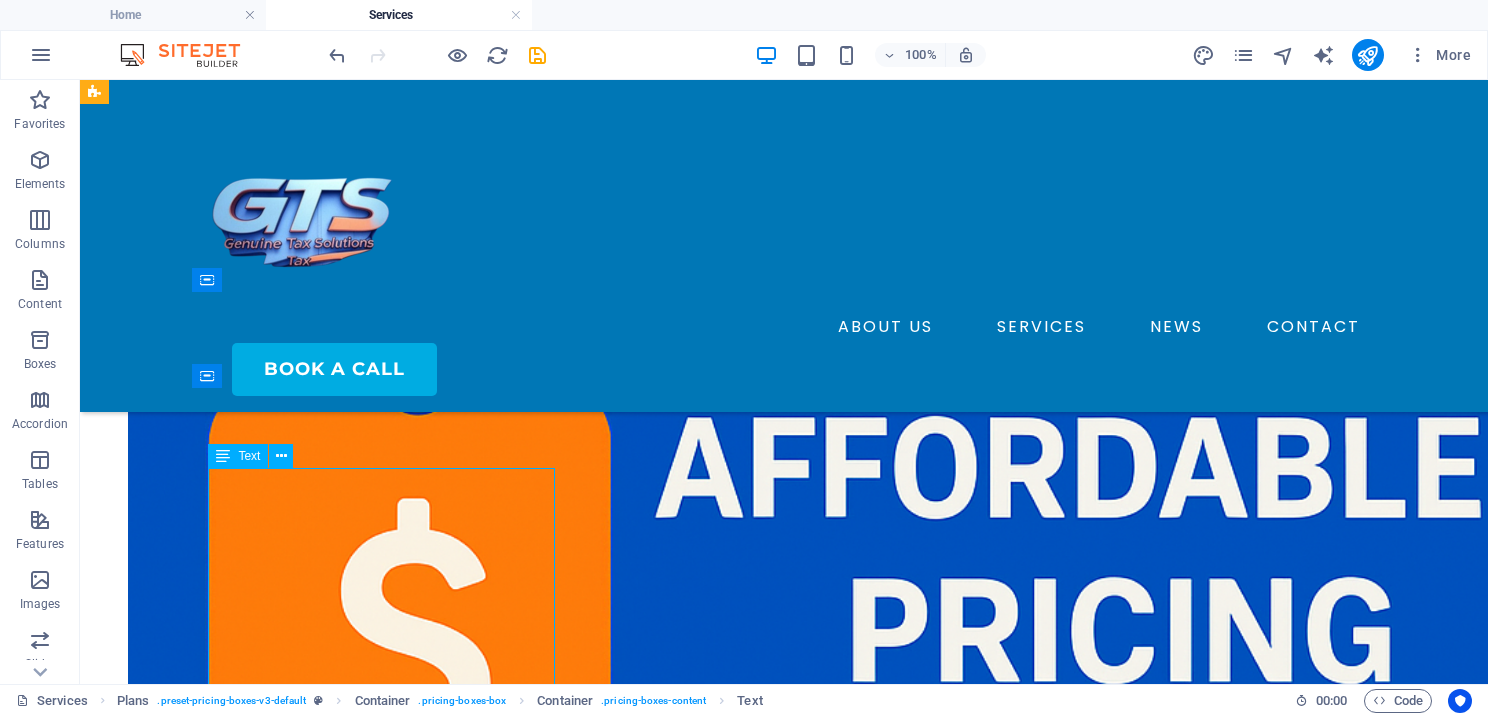 drag, startPoint x: 301, startPoint y: 488, endPoint x: 396, endPoint y: 576, distance: 129.49518 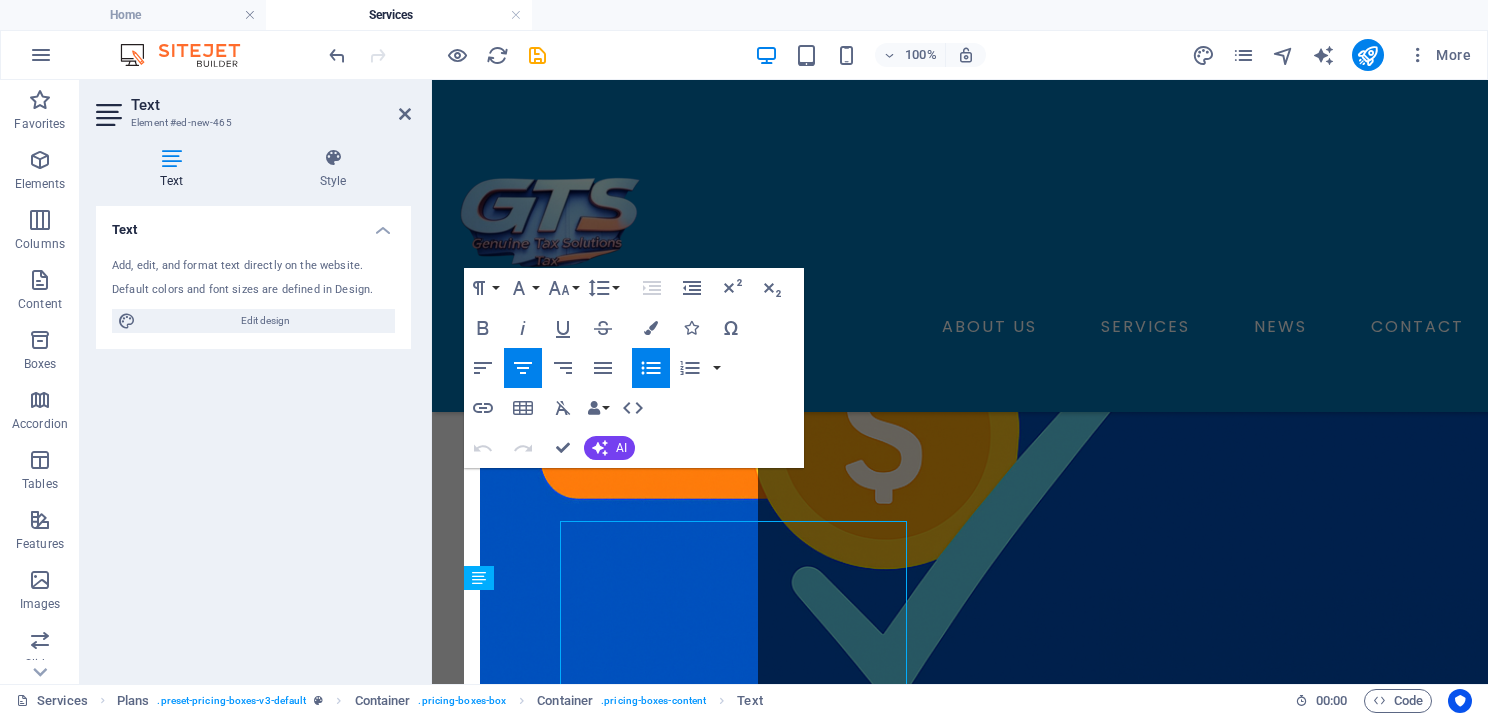 scroll, scrollTop: 1471, scrollLeft: 0, axis: vertical 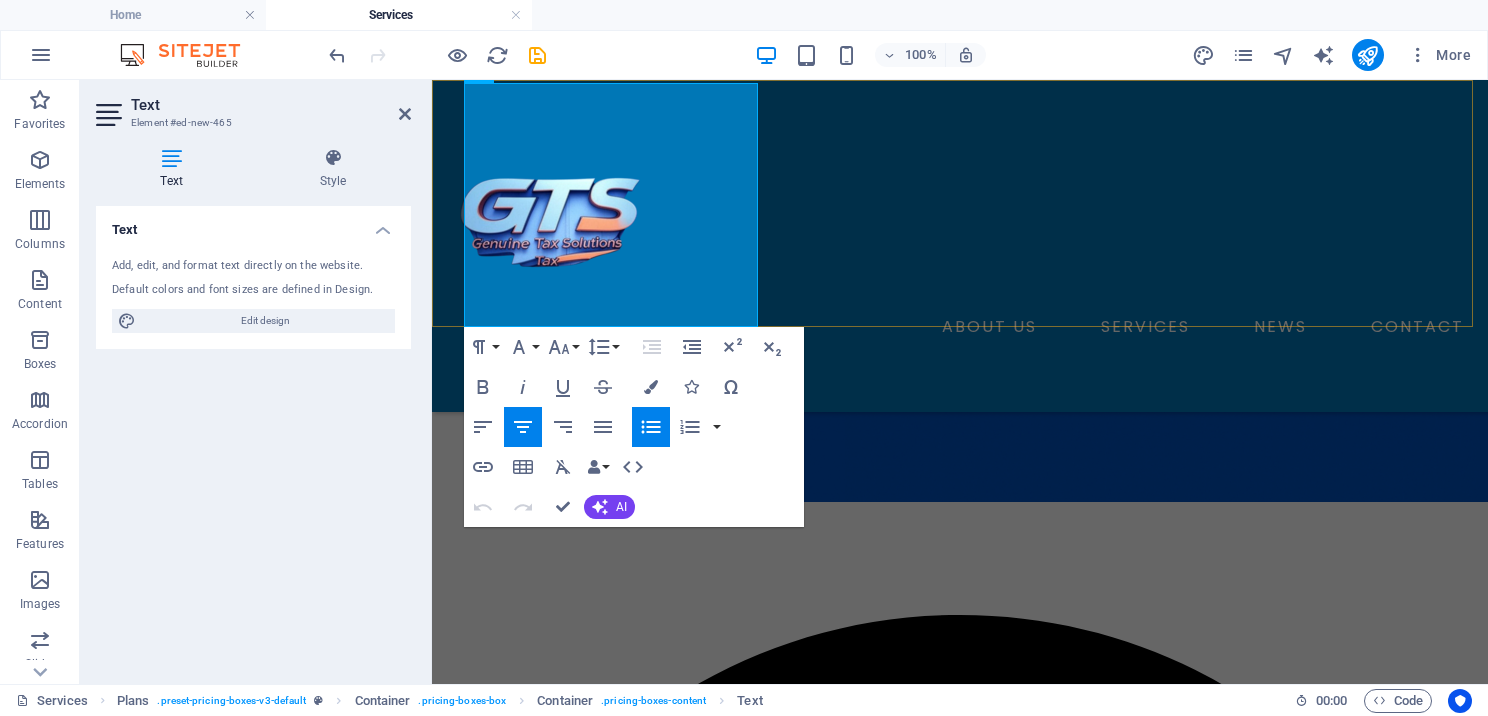 drag, startPoint x: 538, startPoint y: 480, endPoint x: 692, endPoint y: 127, distance: 385.12985 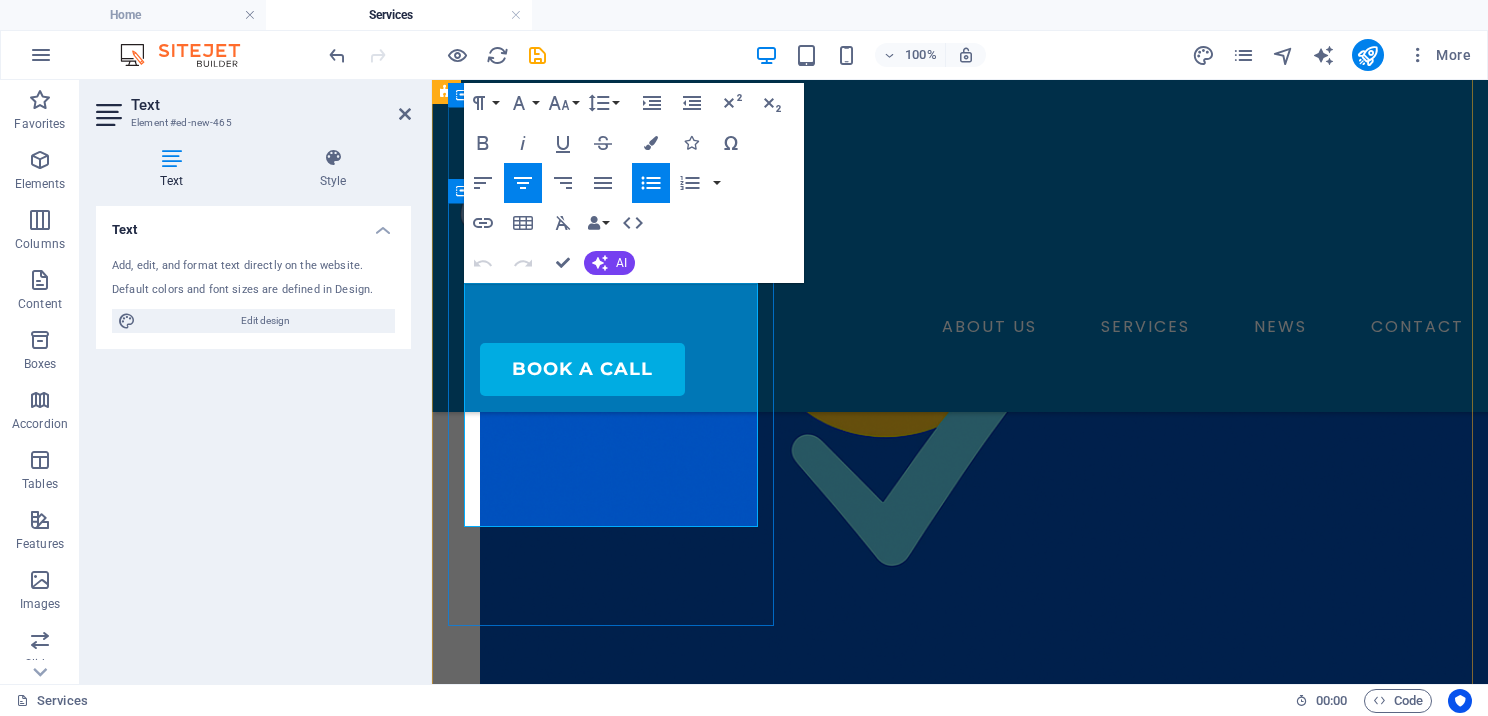 scroll, scrollTop: 1556, scrollLeft: 0, axis: vertical 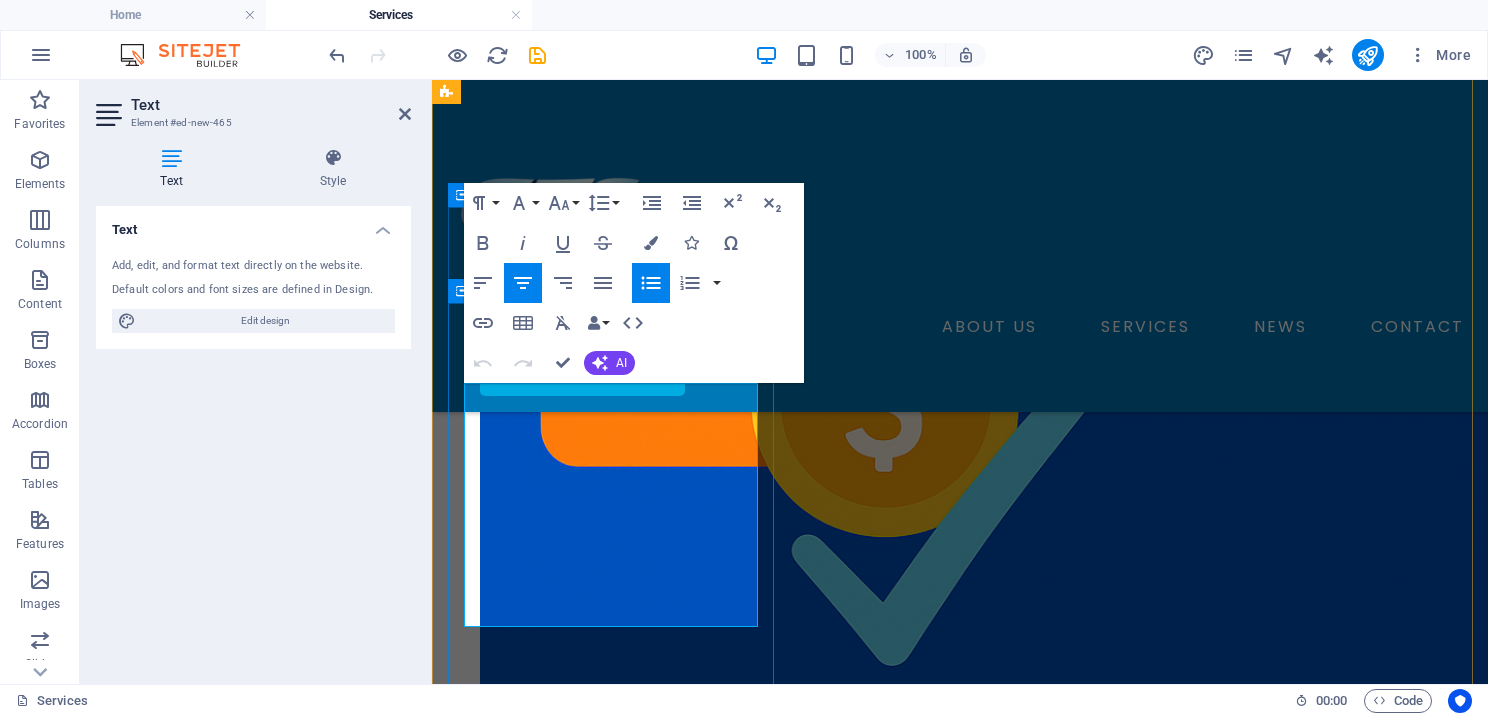 drag, startPoint x: 712, startPoint y: 564, endPoint x: 535, endPoint y: 363, distance: 267.82455 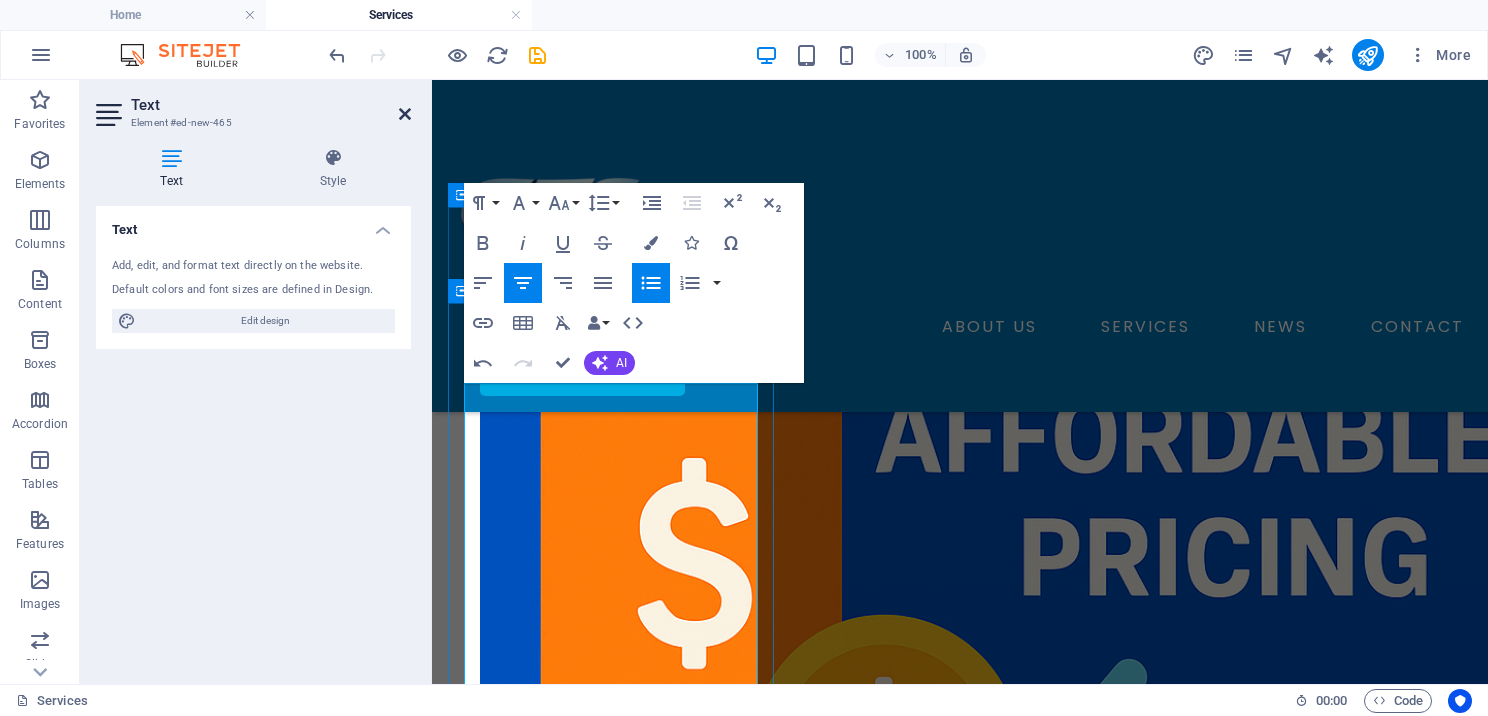 click at bounding box center (405, 114) 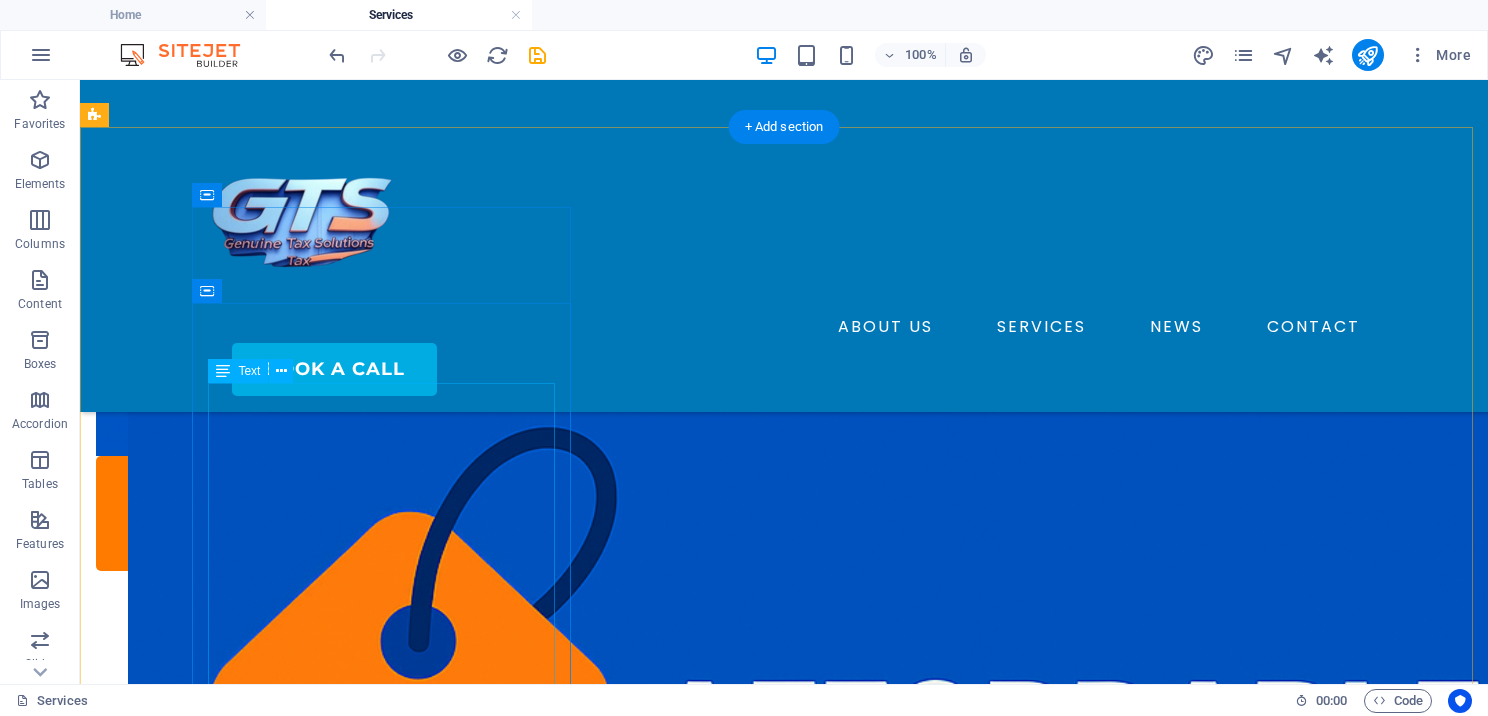 click on "$0 Per User - Per Month Office Setup Fee: $25.00 1 User Processing Fee - $24.95 Unlimited Return Processing Dedicated Bank Provider Audit Assist Limited Support" at bounding box center [680, 5601] 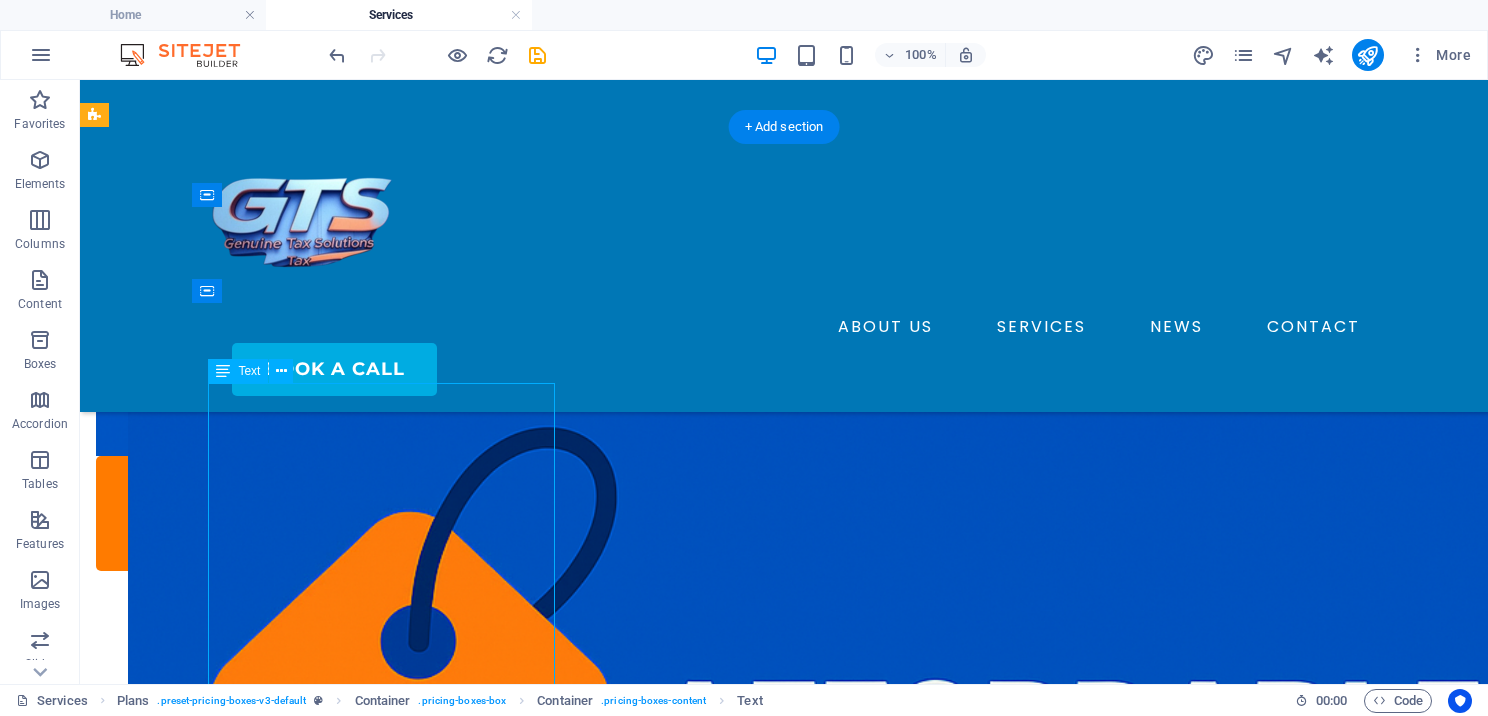 click on "$0 Per User - Per Month Office Setup Fee: $25.00 1 User Processing Fee - $24.95 Unlimited Return Processing Dedicated Bank Provider Audit Assist Limited Support" at bounding box center [680, 5601] 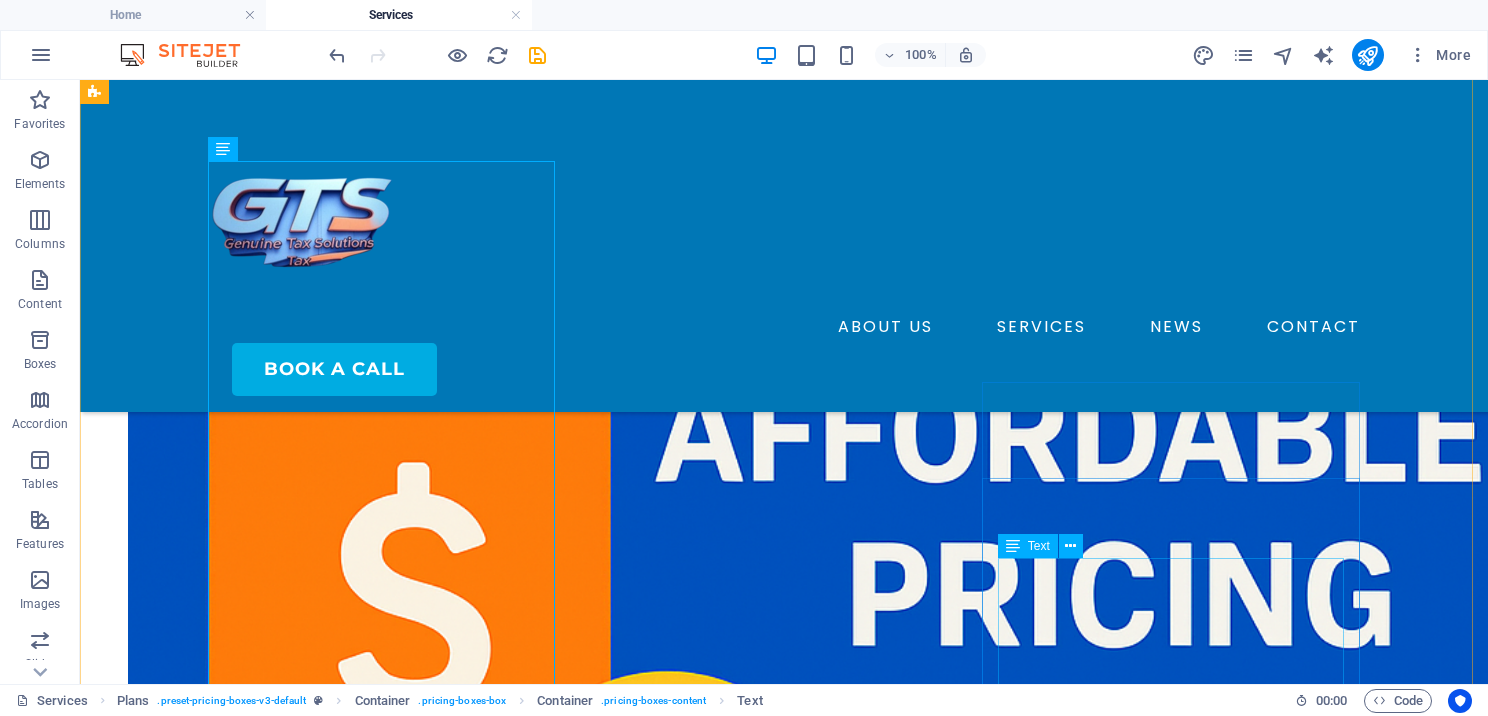 scroll, scrollTop: 1560, scrollLeft: 0, axis: vertical 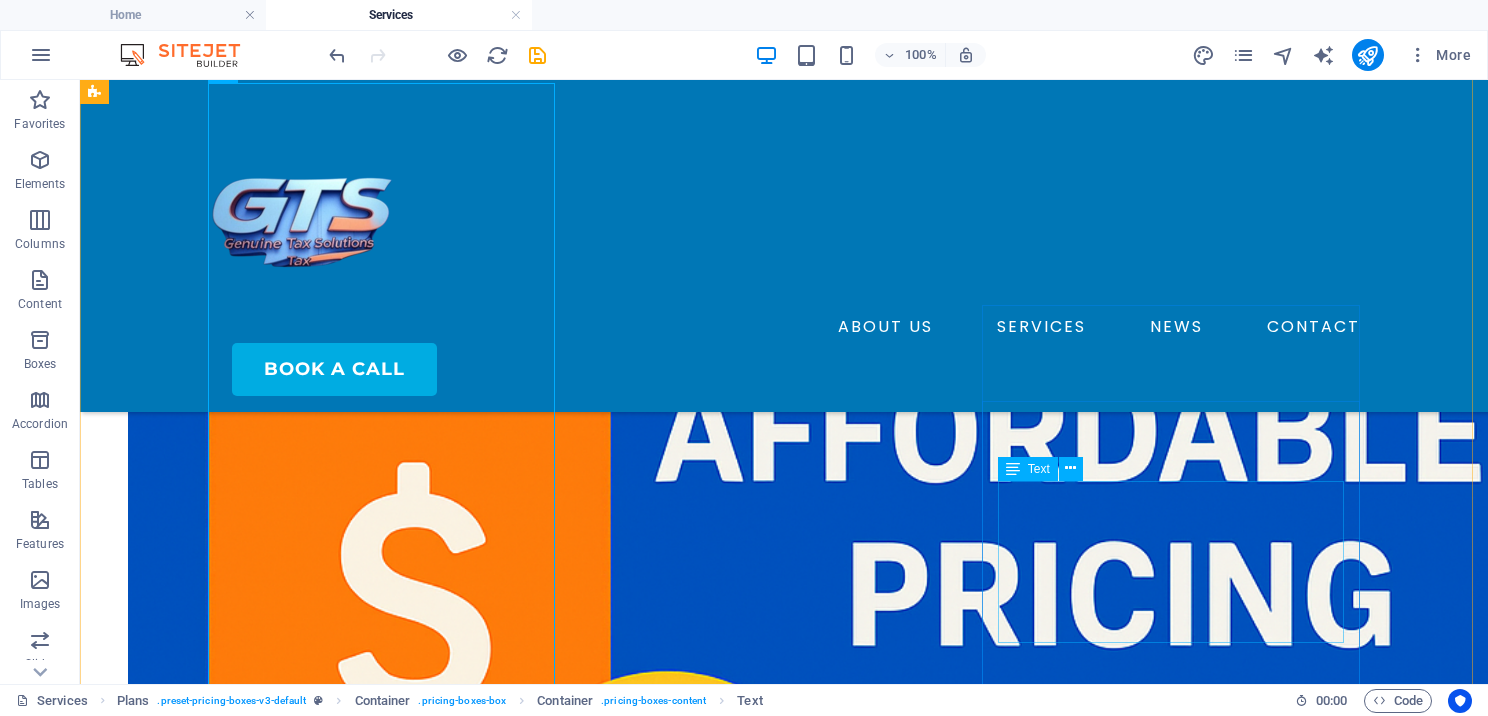 click on "Lorem  ipsum Lorem  ipsum Lorem  ipsum Lorem  ipsum" at bounding box center (680, 7368) 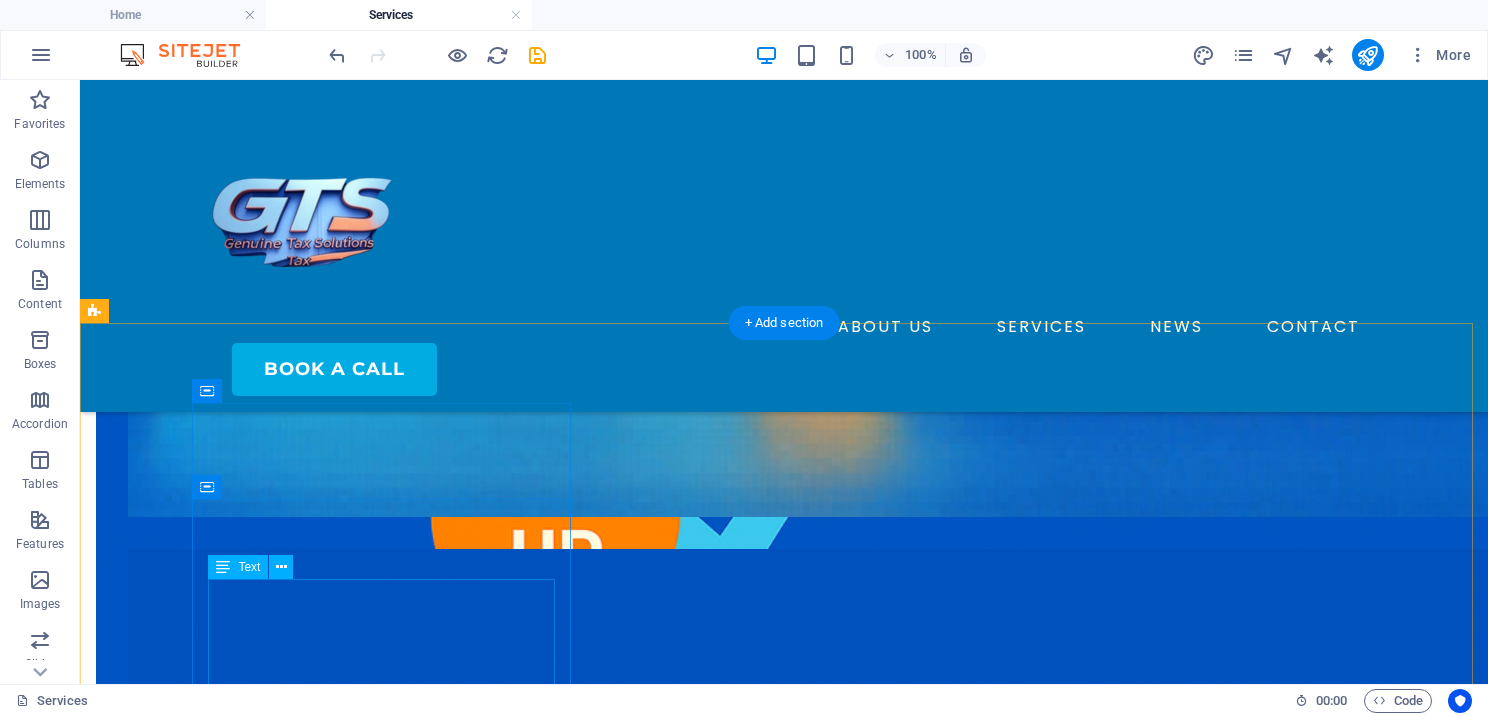 scroll, scrollTop: 960, scrollLeft: 0, axis: vertical 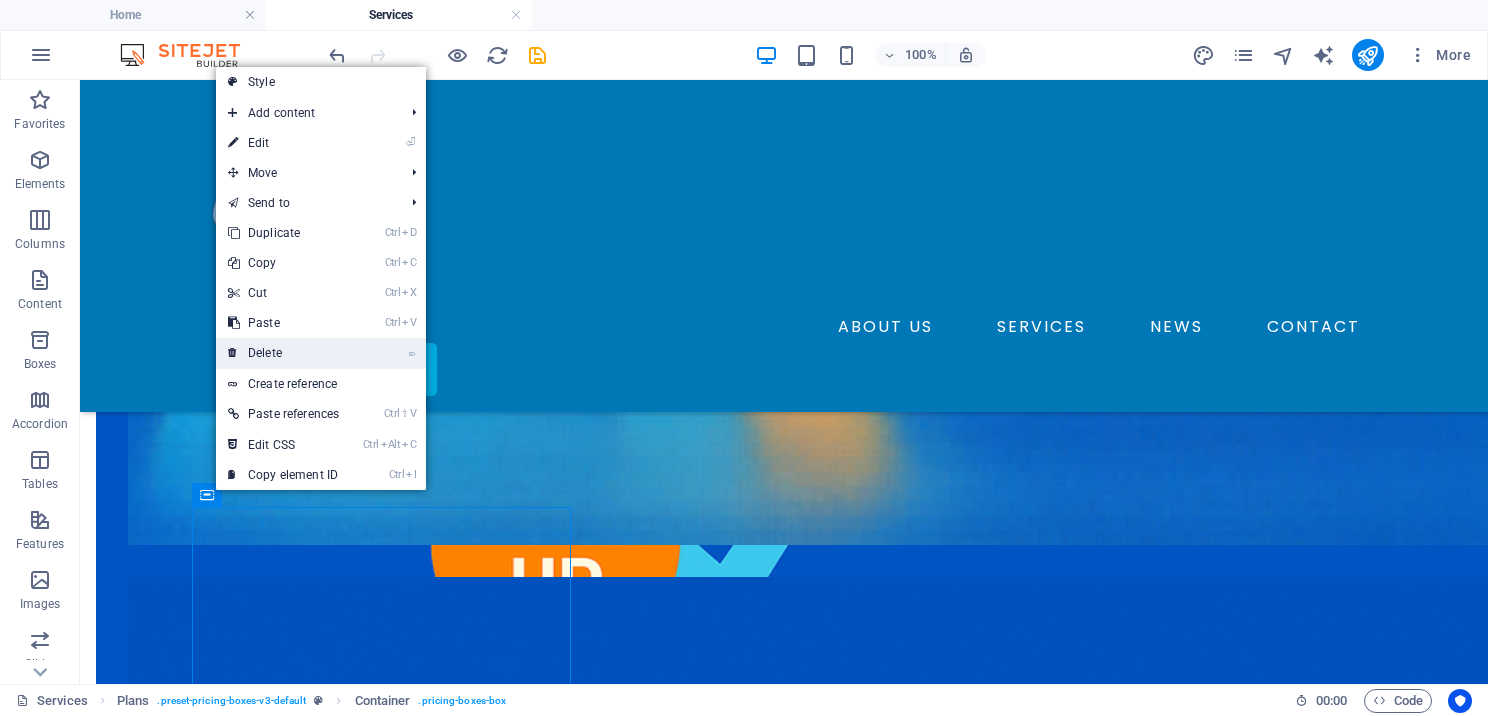 click on "⌦  Delete" at bounding box center (283, 353) 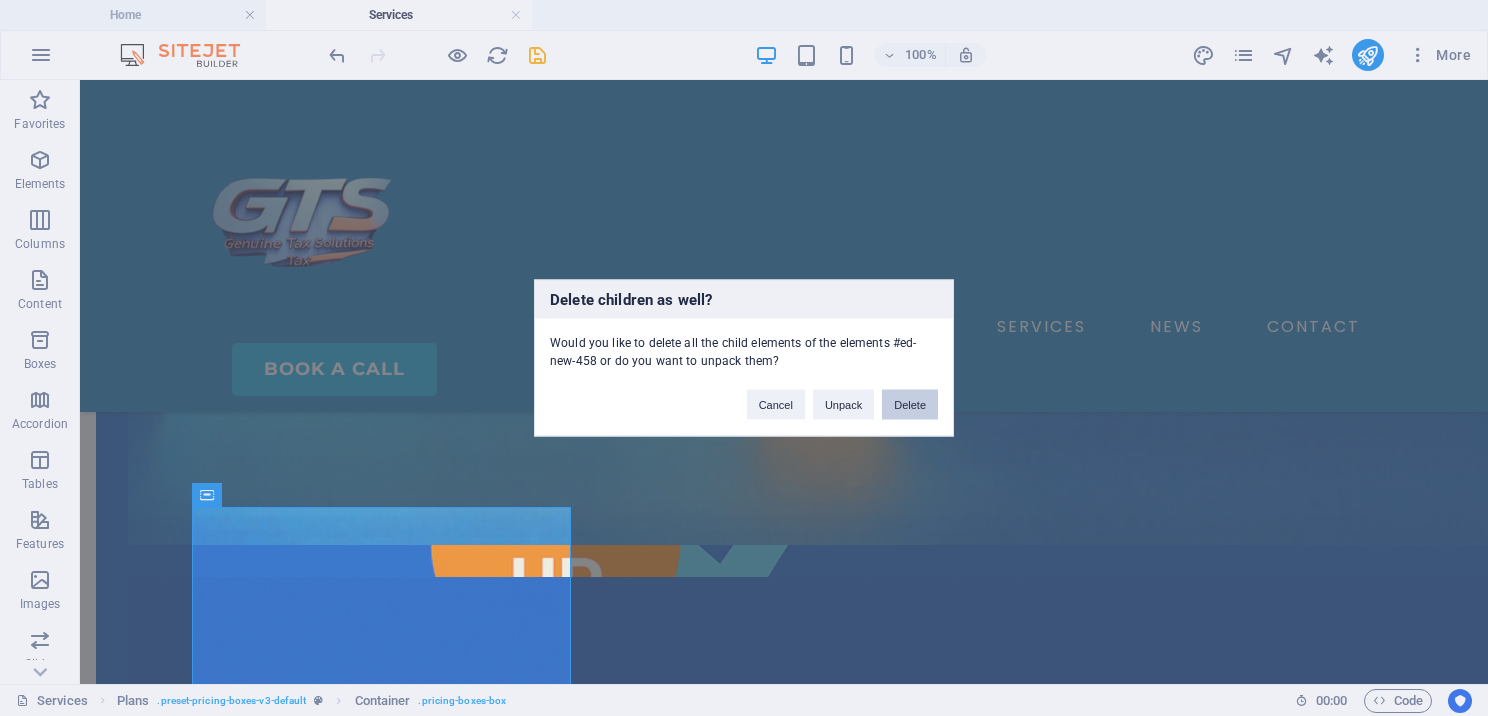 click on "Delete" at bounding box center [910, 405] 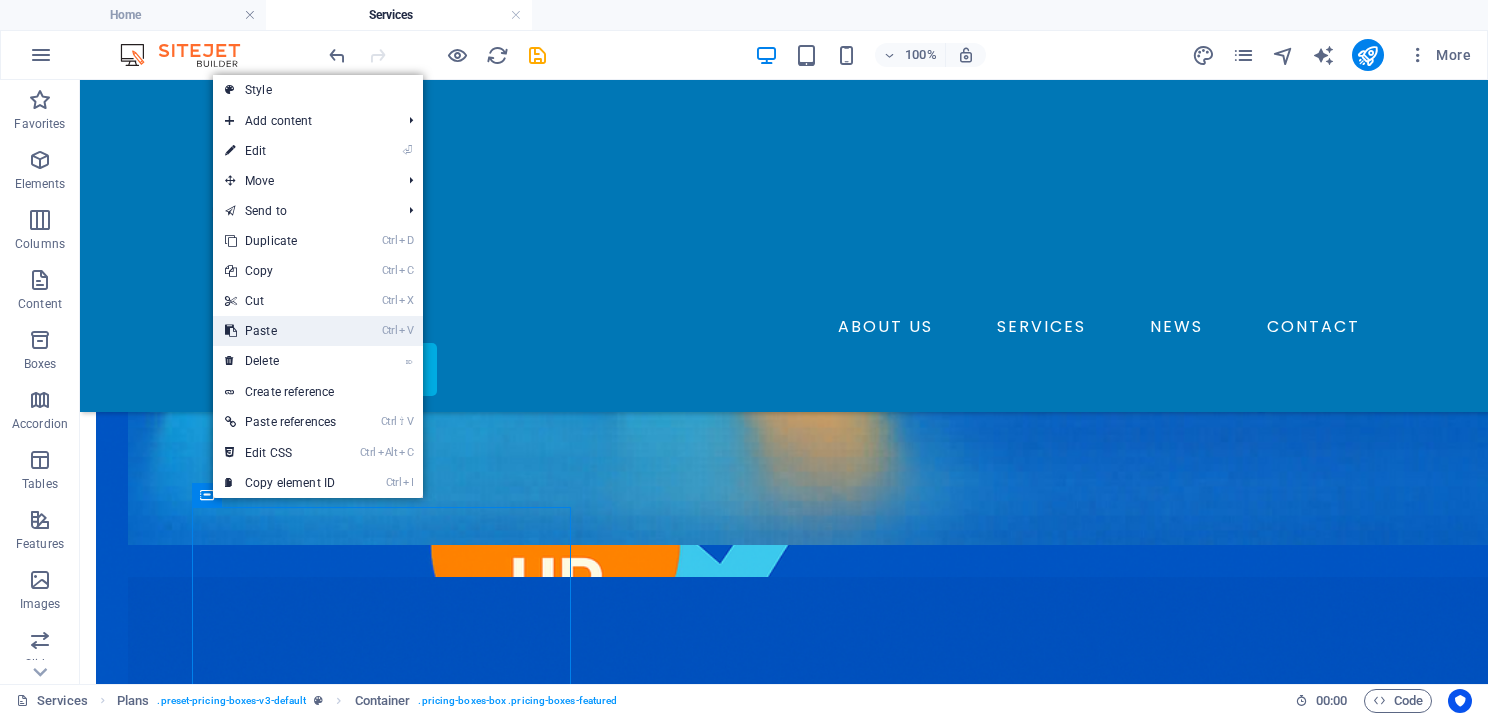 click on "Ctrl V  Paste" at bounding box center (280, 331) 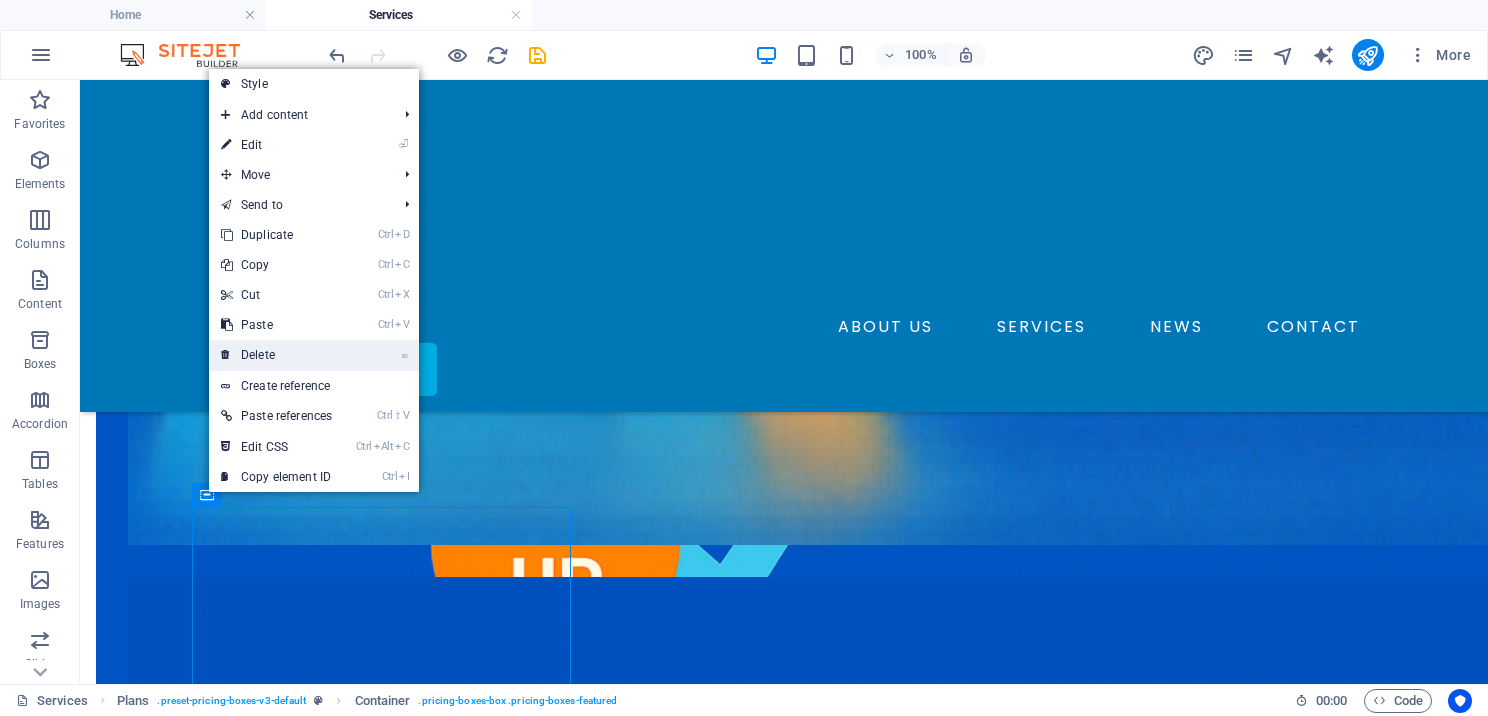 click on "⌦  Delete" at bounding box center [276, 355] 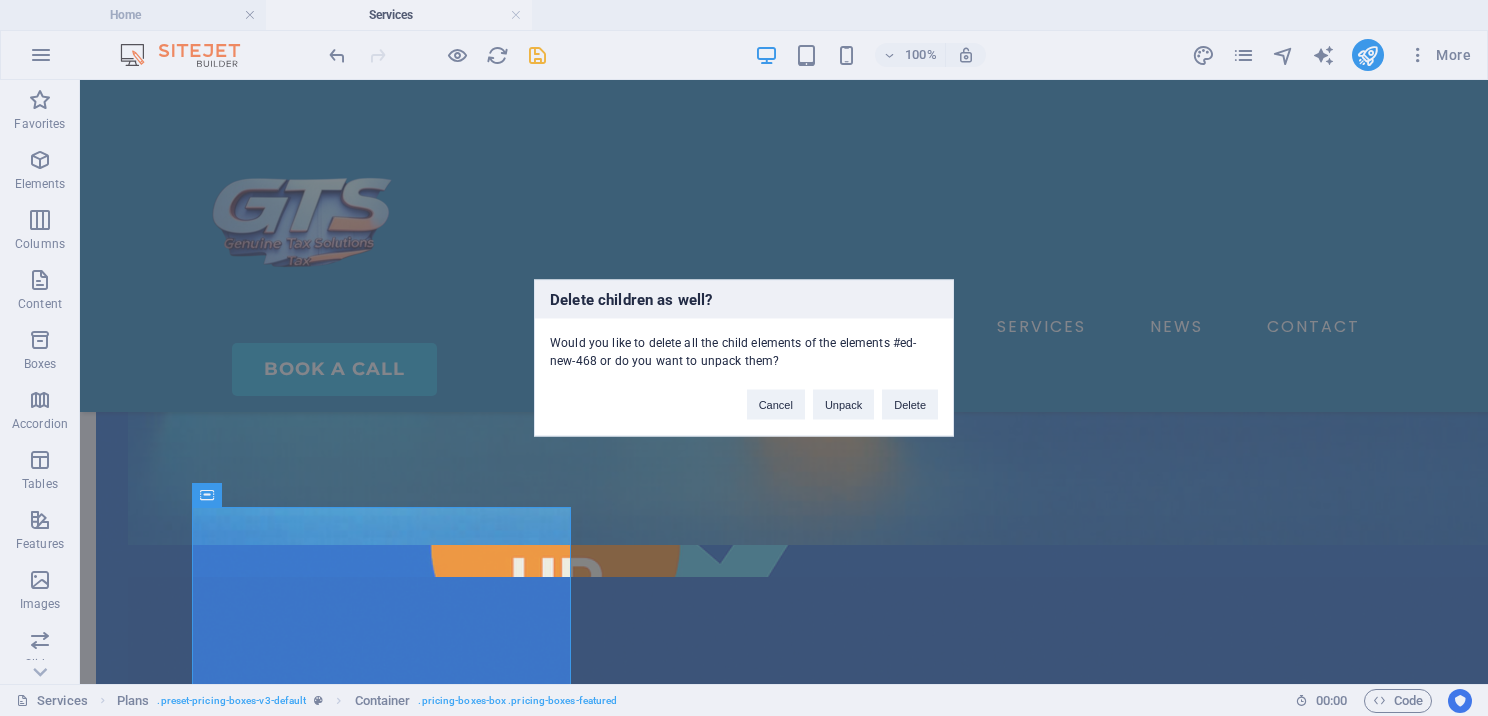 click on "Delete children as well? Would you like to delete all the child elements of the elements #ed-new-468 or do you want to unpack them? Cancel Unpack Delete" at bounding box center (744, 358) 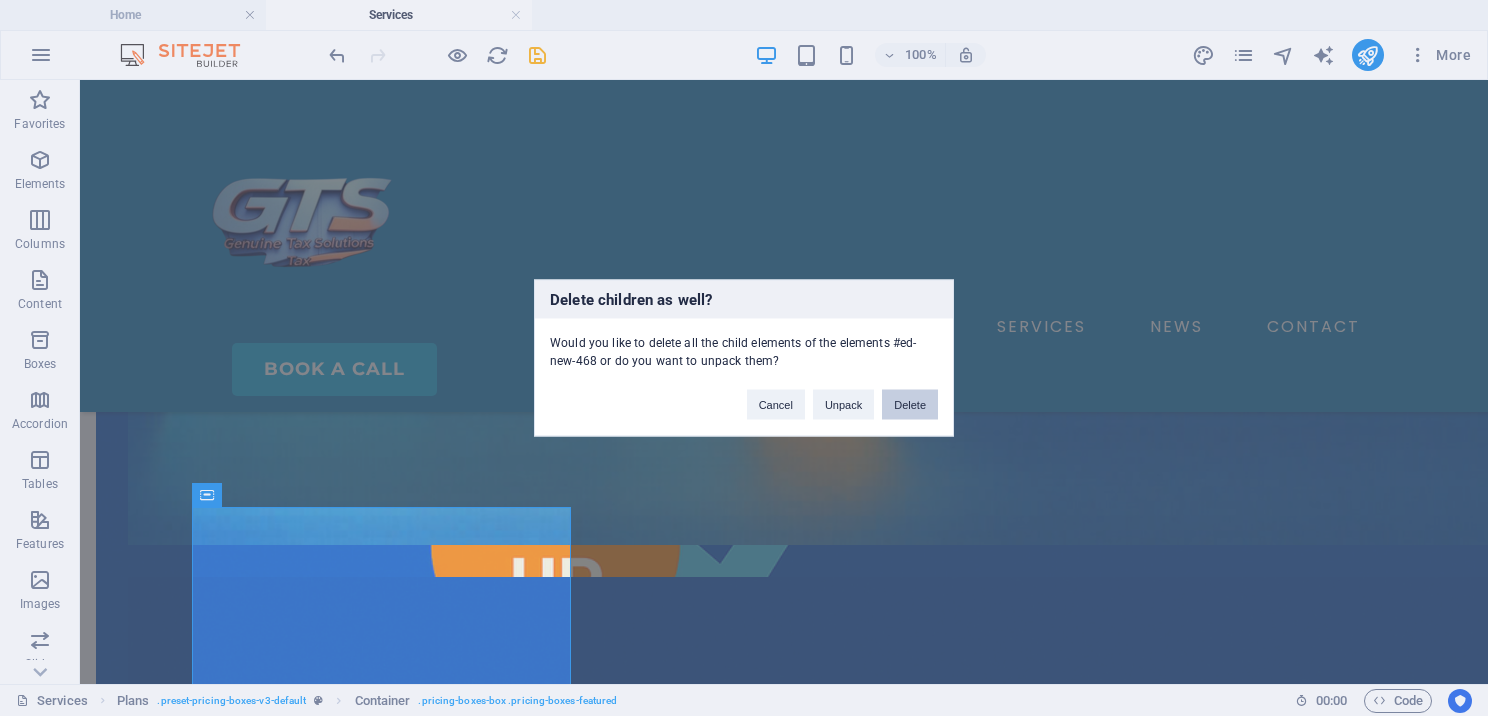 click on "Delete" at bounding box center [910, 405] 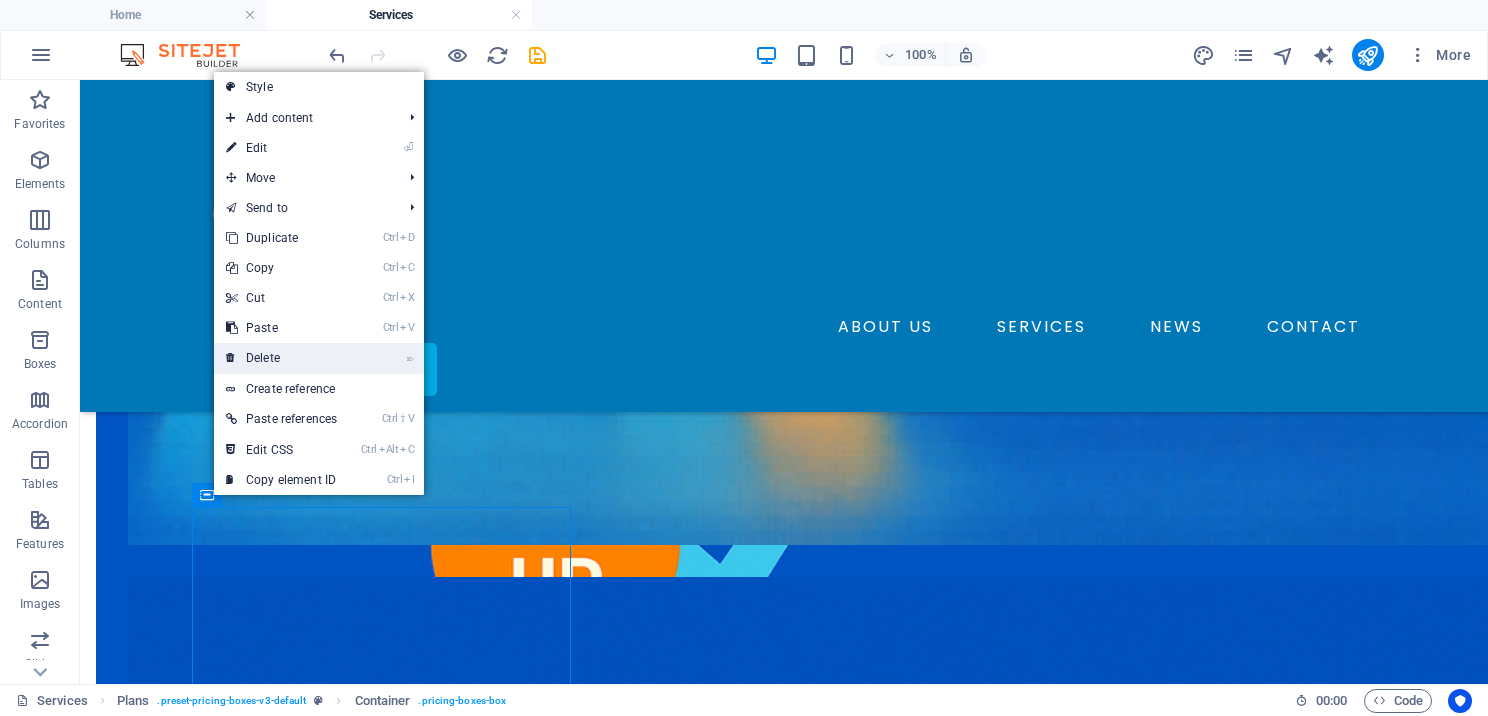 click on "⌦  Delete" at bounding box center (281, 358) 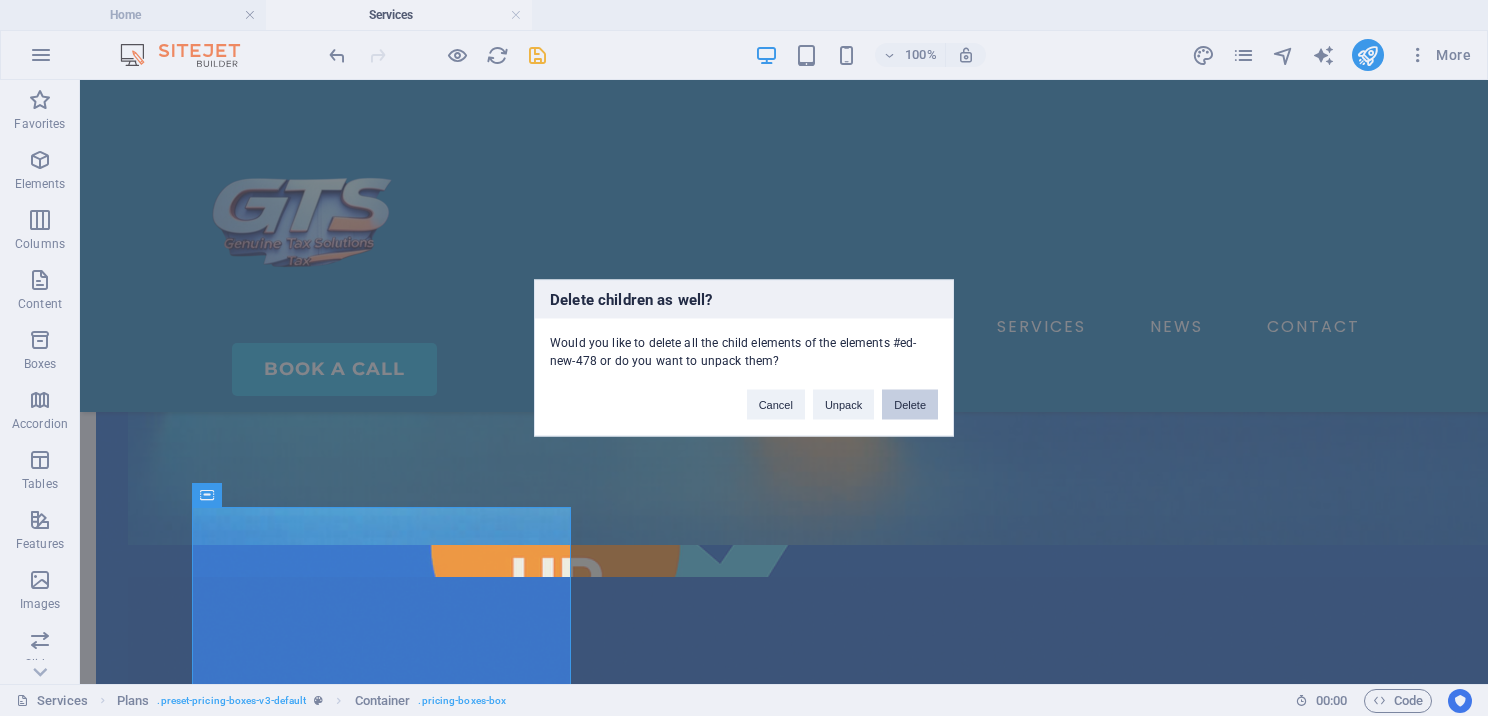 click on "Delete" at bounding box center [910, 405] 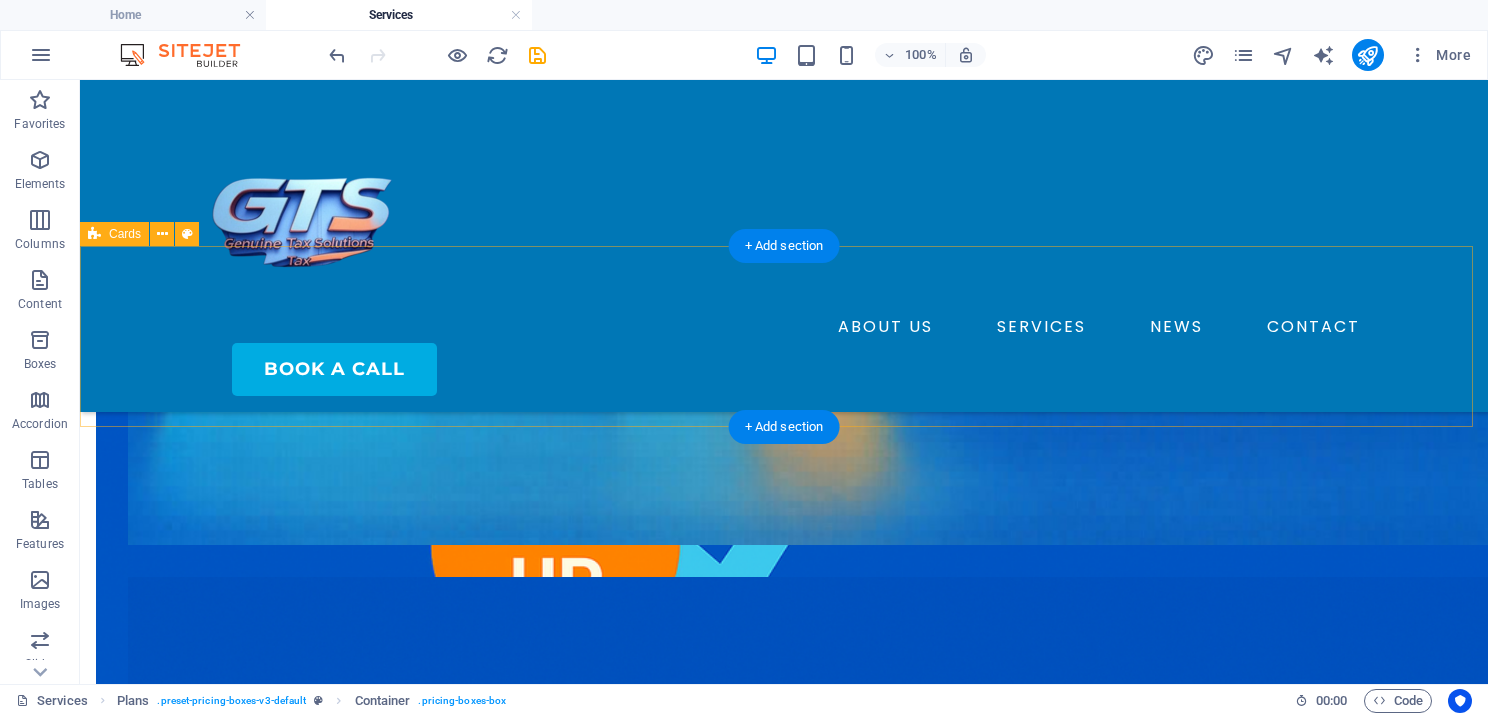 click on "Find the Right Plan for You" at bounding box center [784, 5076] 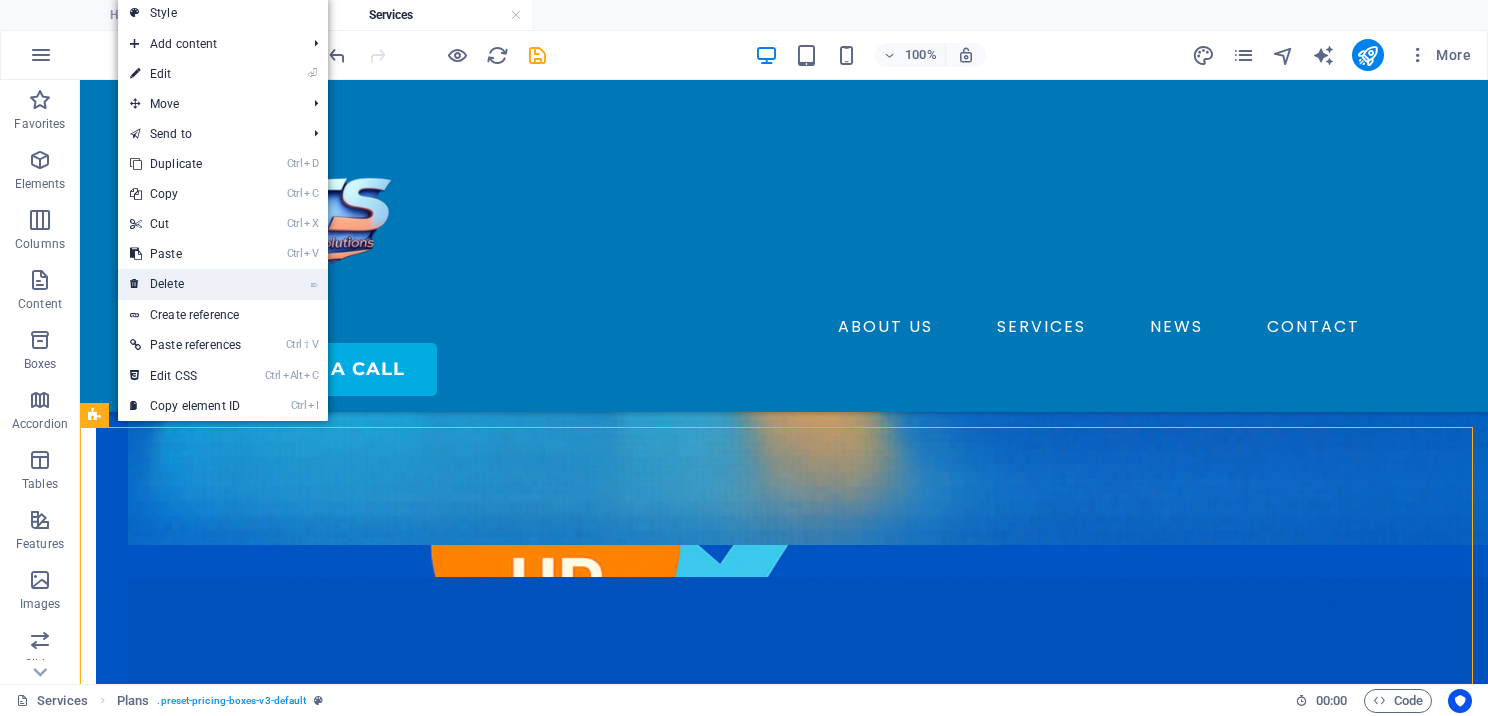click on "⌦  Delete" at bounding box center [185, 284] 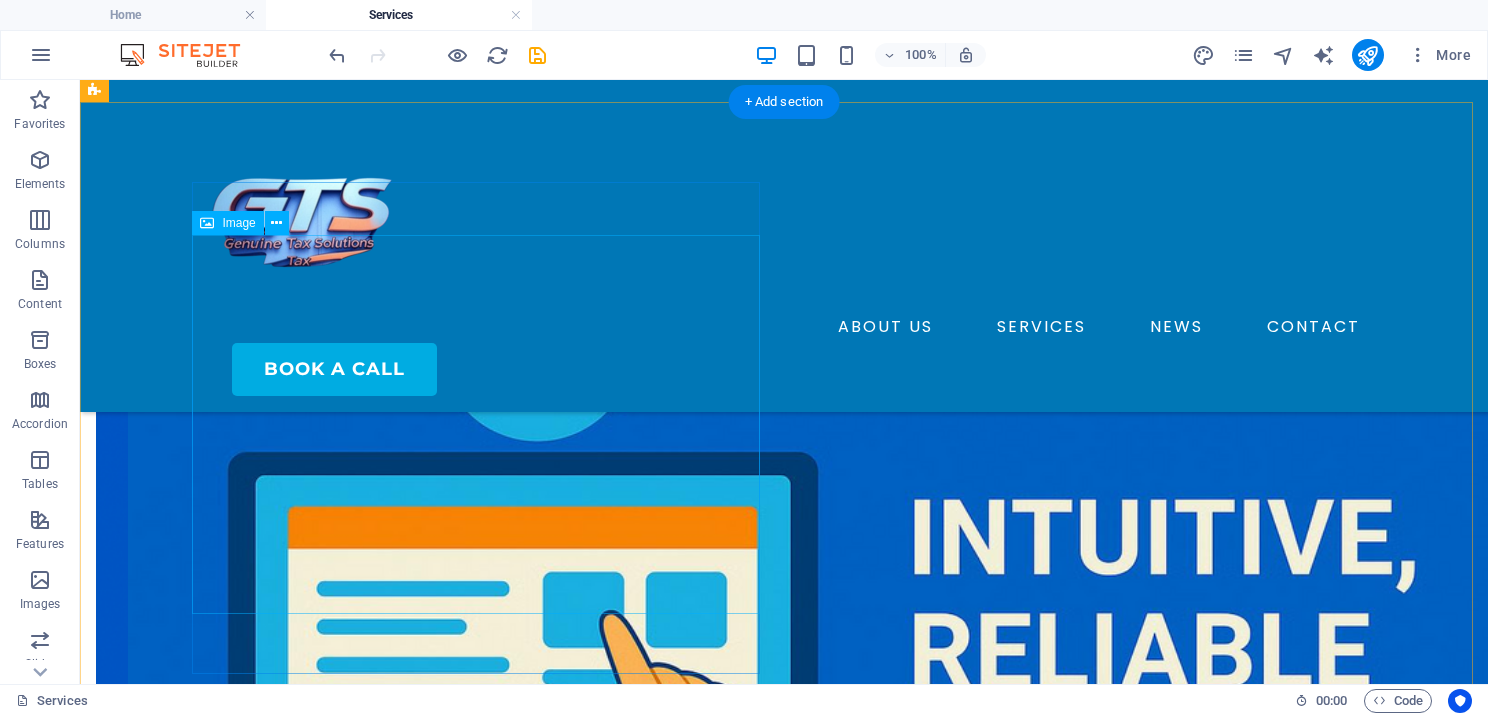 scroll, scrollTop: 500, scrollLeft: 0, axis: vertical 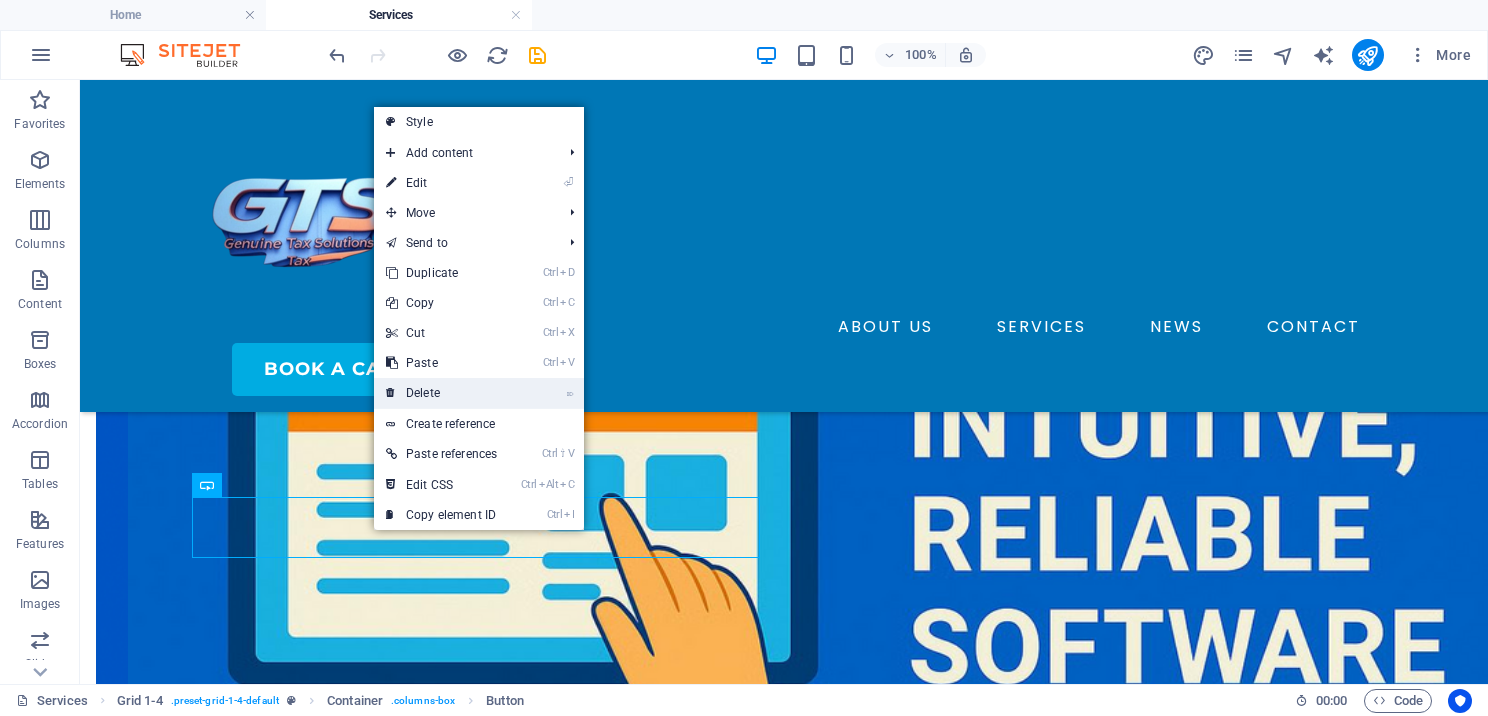 click on "⌦  Delete" at bounding box center (441, 393) 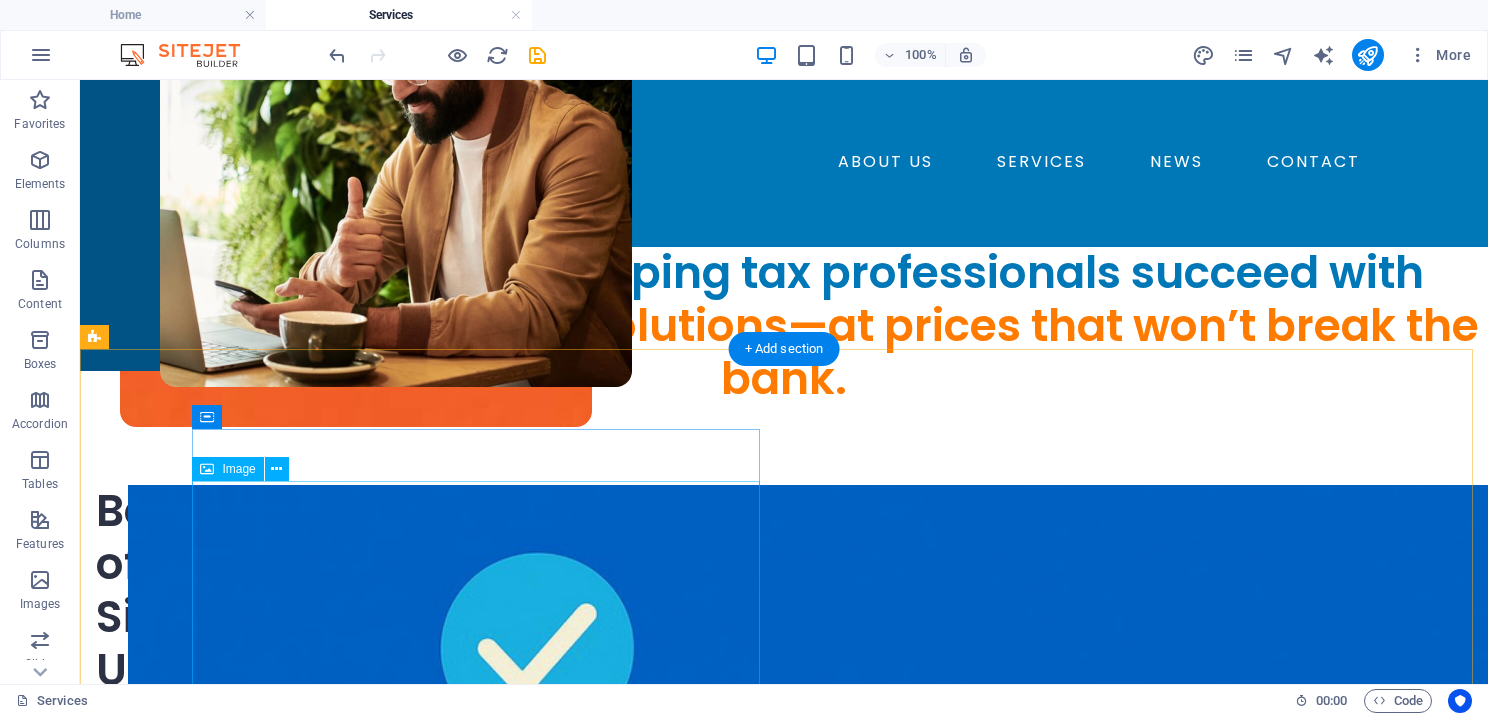 scroll, scrollTop: 200, scrollLeft: 0, axis: vertical 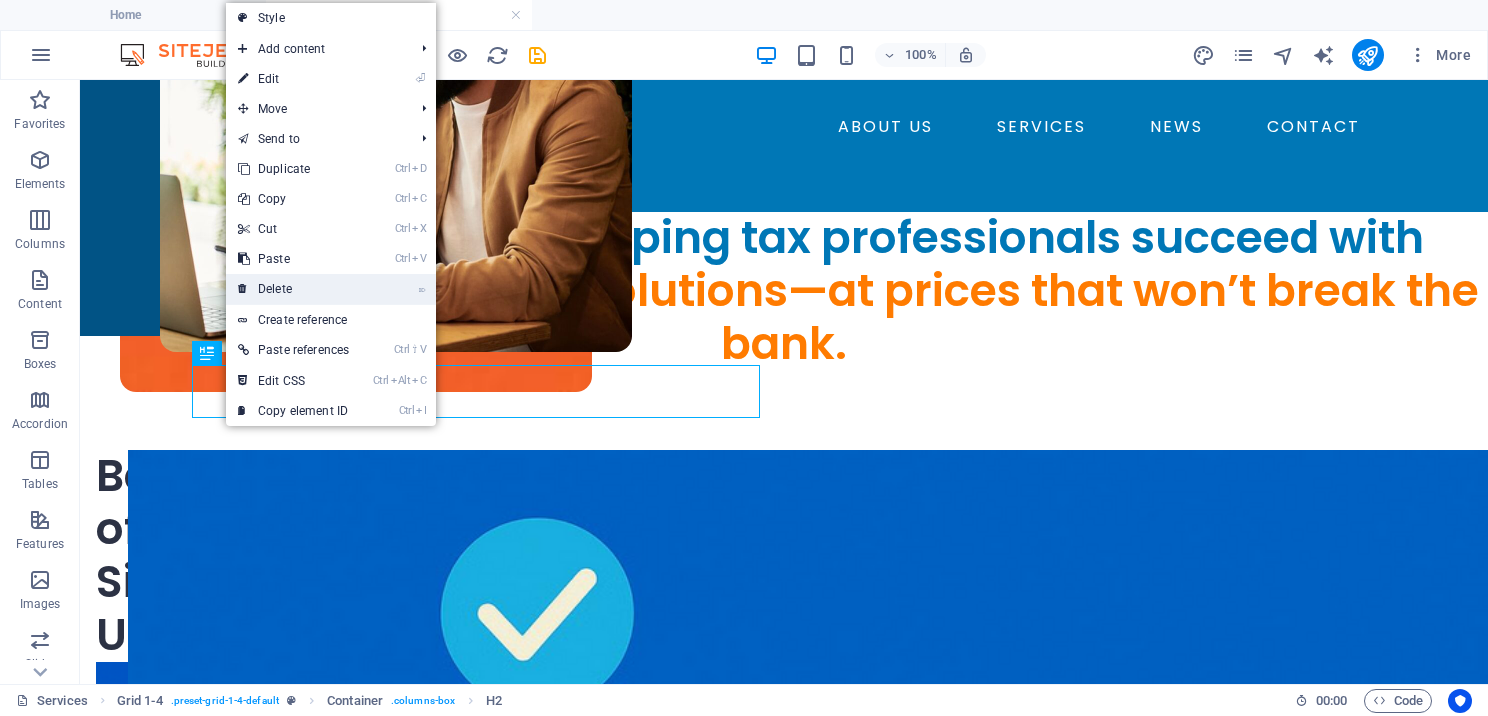 click on "⌦  Delete" at bounding box center (293, 289) 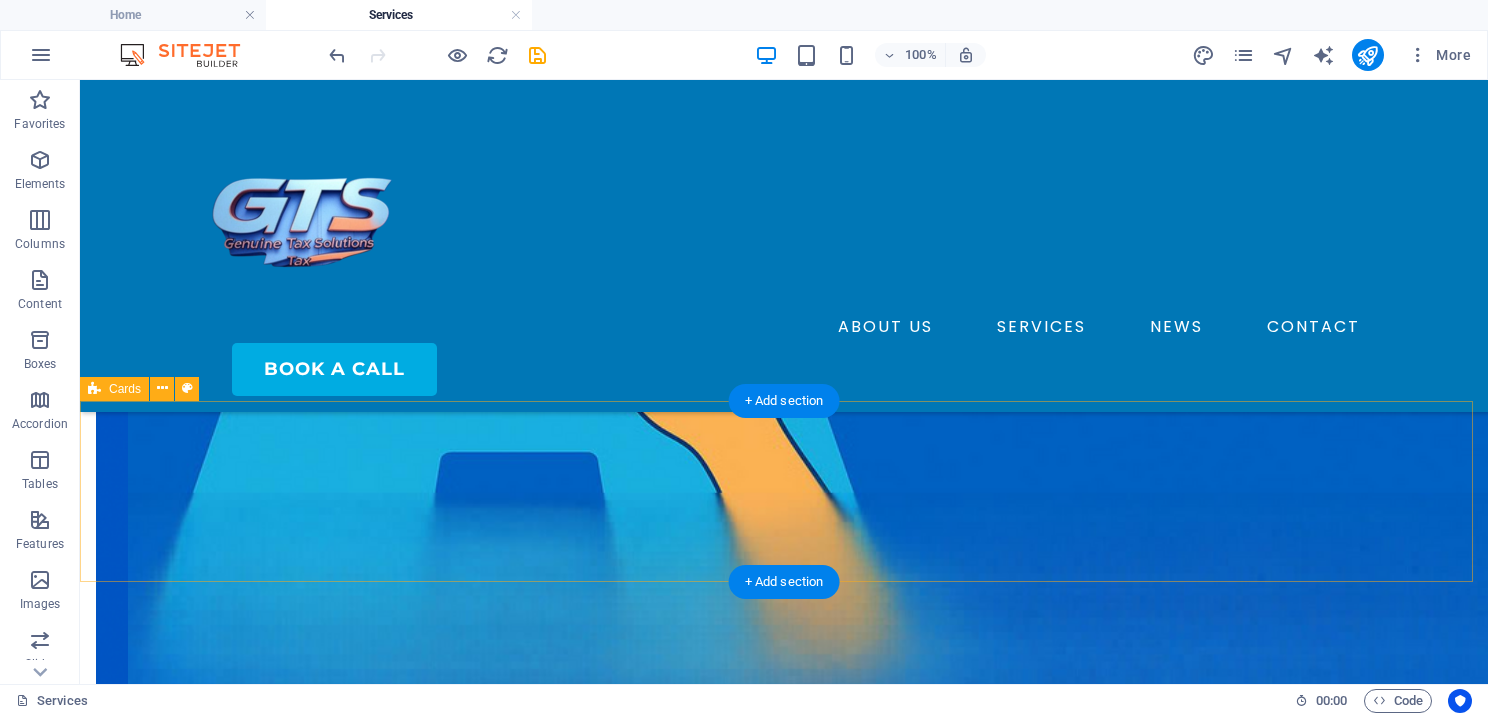 scroll, scrollTop: 900, scrollLeft: 0, axis: vertical 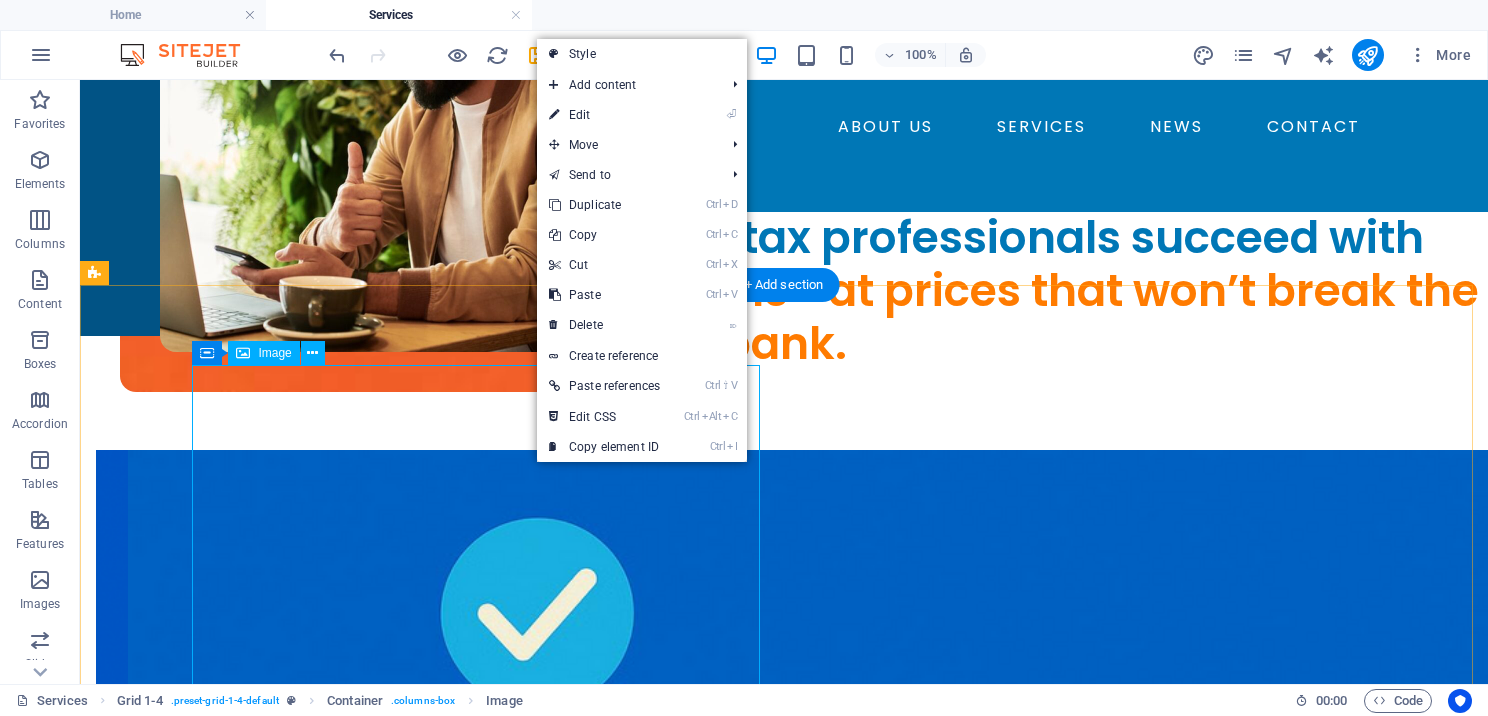 click at bounding box center (96, 919) 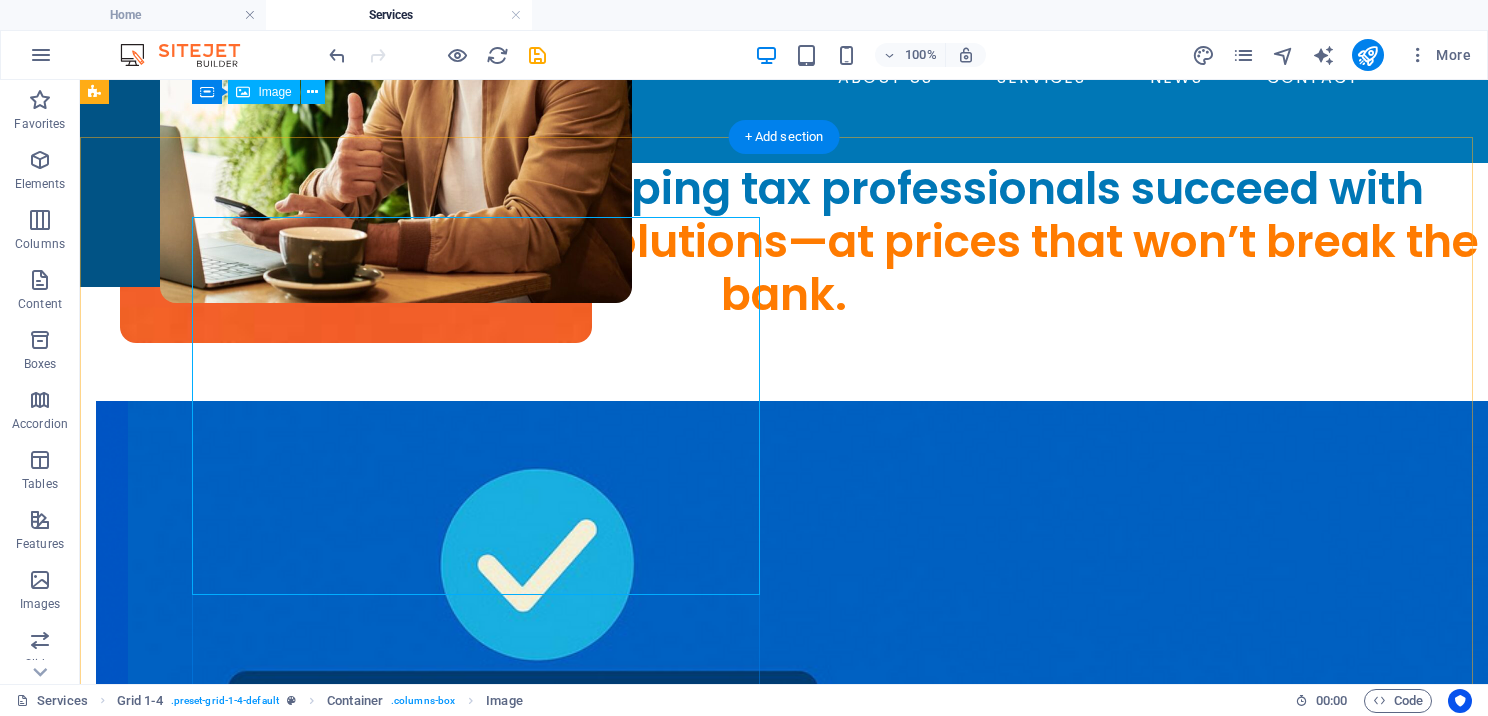 scroll, scrollTop: 200, scrollLeft: 0, axis: vertical 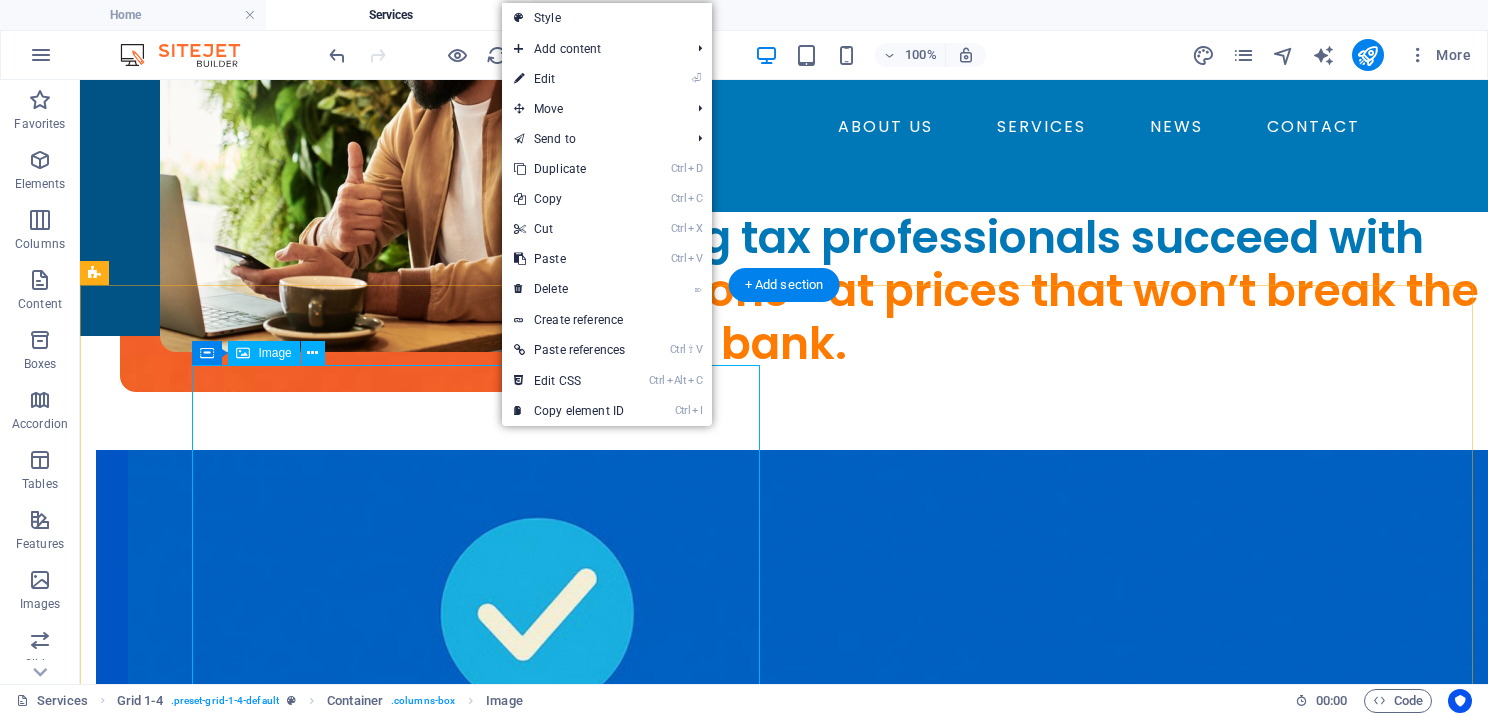 click at bounding box center (96, 919) 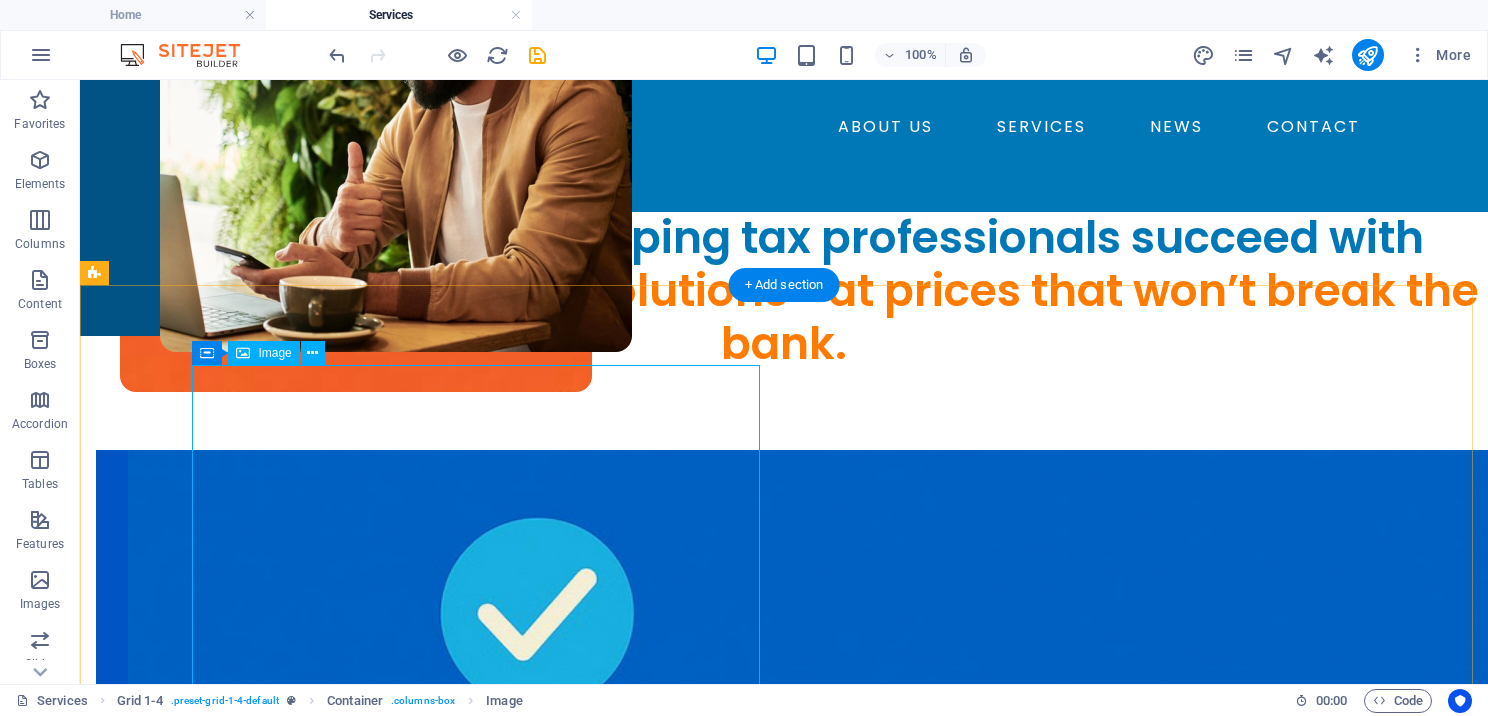 click at bounding box center [96, 919] 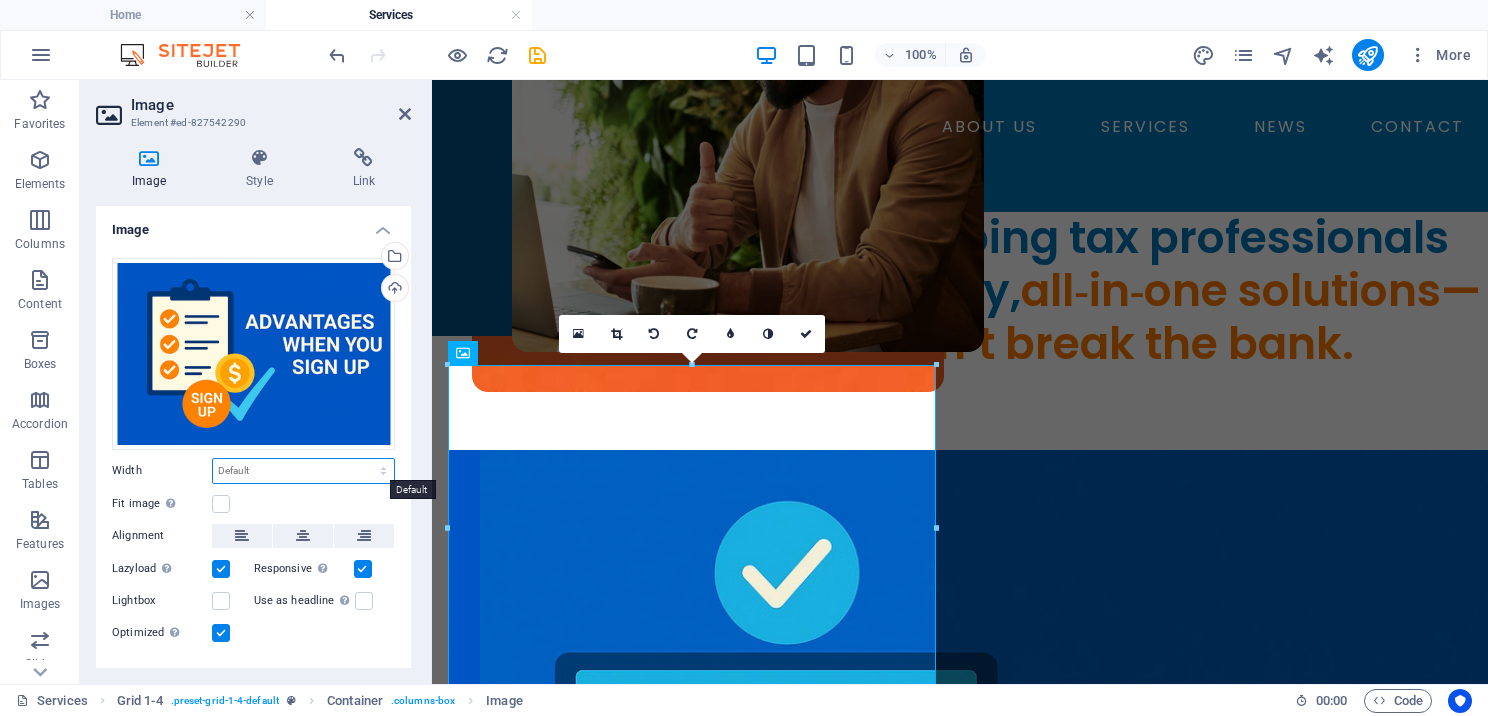 click on "Default auto px rem % em vh vw" at bounding box center (303, 471) 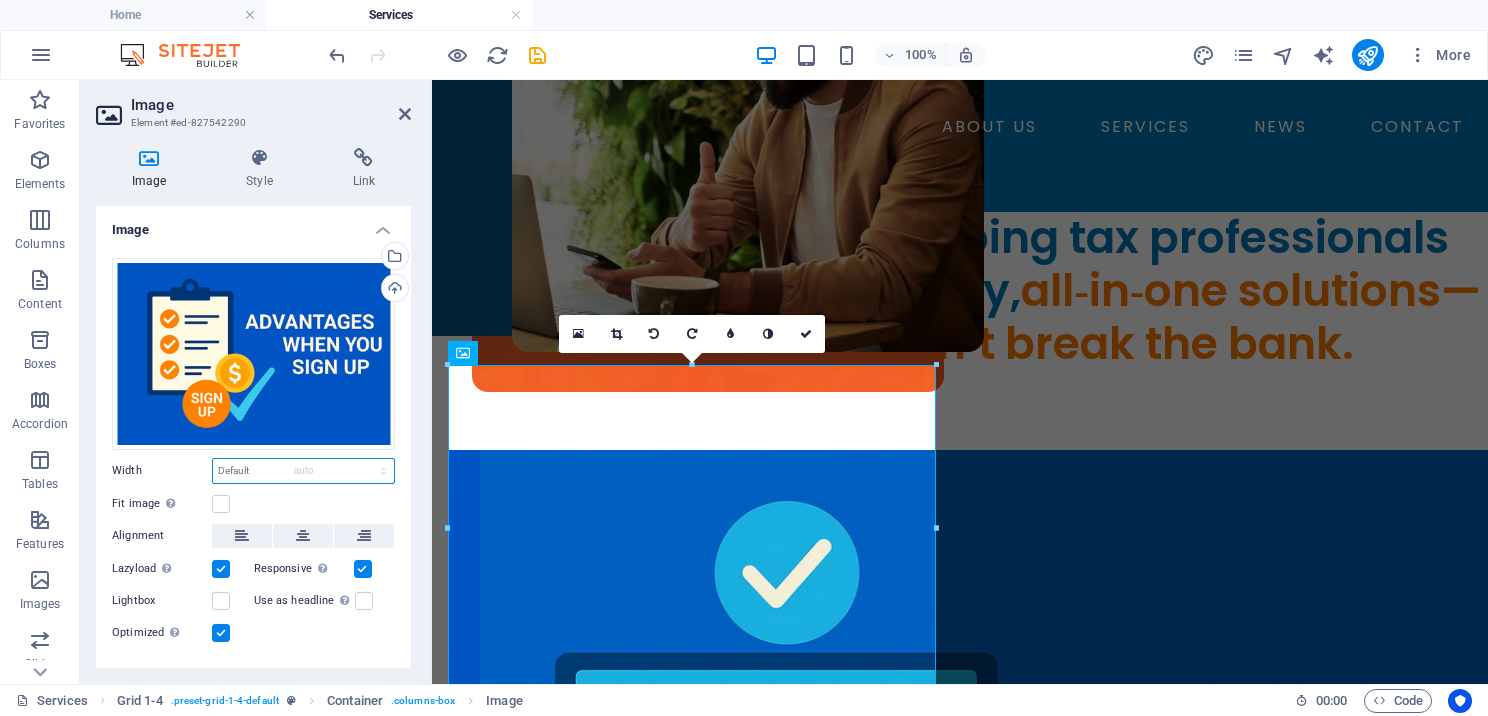 click on "Default auto px rem % em vh vw" at bounding box center [303, 471] 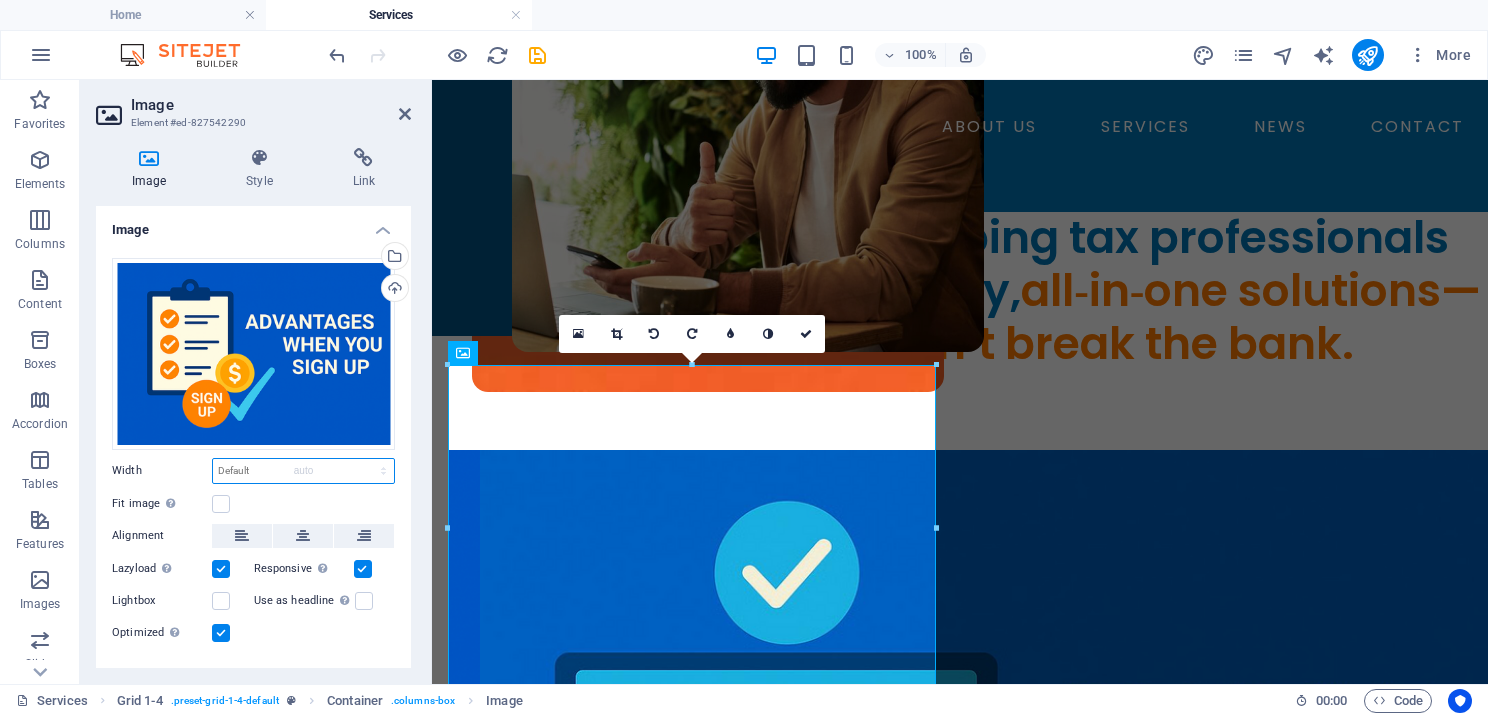 select on "DISABLED_OPTION_VALUE" 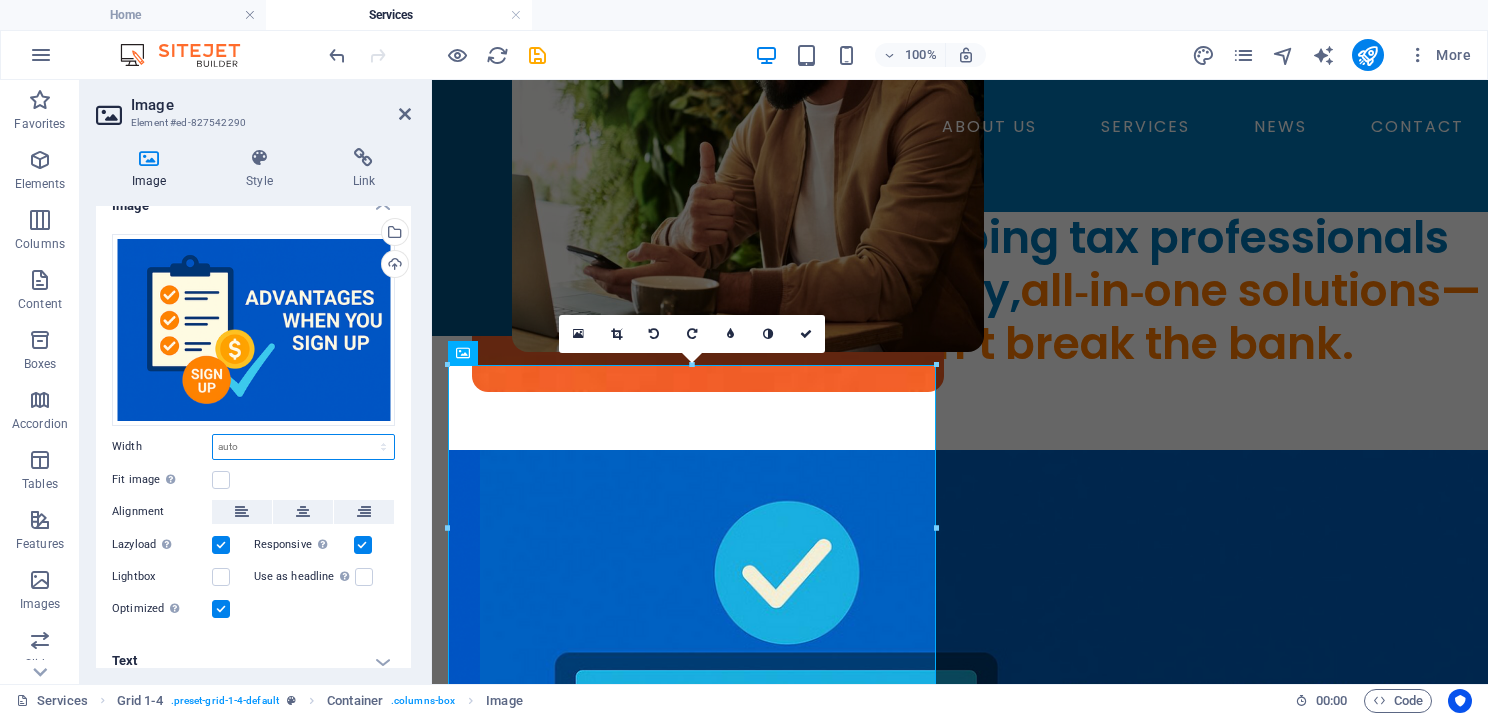 scroll, scrollTop: 37, scrollLeft: 0, axis: vertical 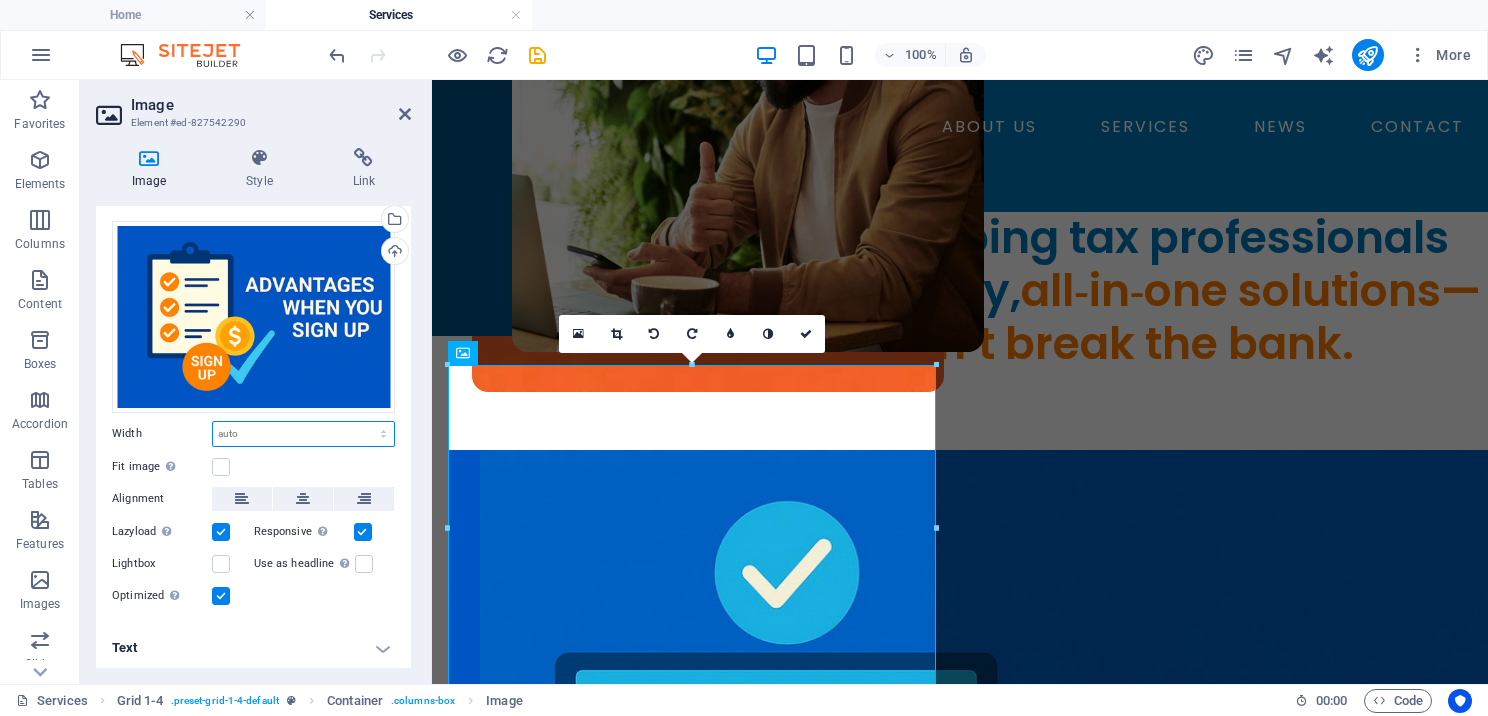 click on "Default auto px rem % em vh vw" at bounding box center [303, 434] 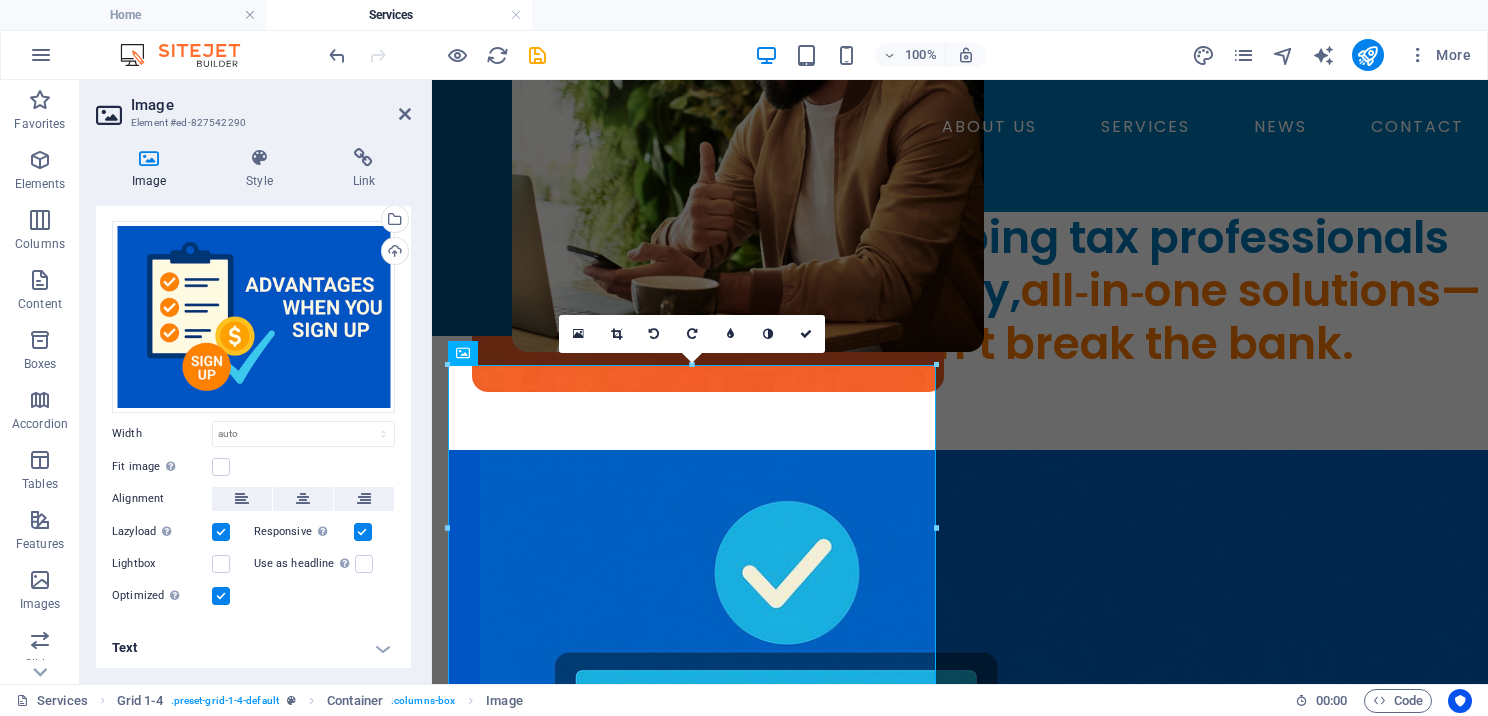 click on "Drag files here, click to choose files or select files from Files or our free stock photos & videos Select files from the file manager, stock photos, or upload file(s) Upload Width Default auto px rem % em vh vw Fit image Automatically fit image to a fixed width and height Height Default auto px Alignment Lazyload Loading images after the page loads improves page speed. Responsive Automatically load retina image and smartphone optimized sizes. Lightbox Use as headline The image will be wrapped in an H1 headline tag. Useful for giving alternative text the weight of an H1 headline, e.g. for the logo. Leave unchecked if uncertain. Optimized Images are compressed to improve page speed. Position Direction Custom X offset 50 px rem % vh vw Y offset 50 px rem % vh vw" at bounding box center [253, 414] 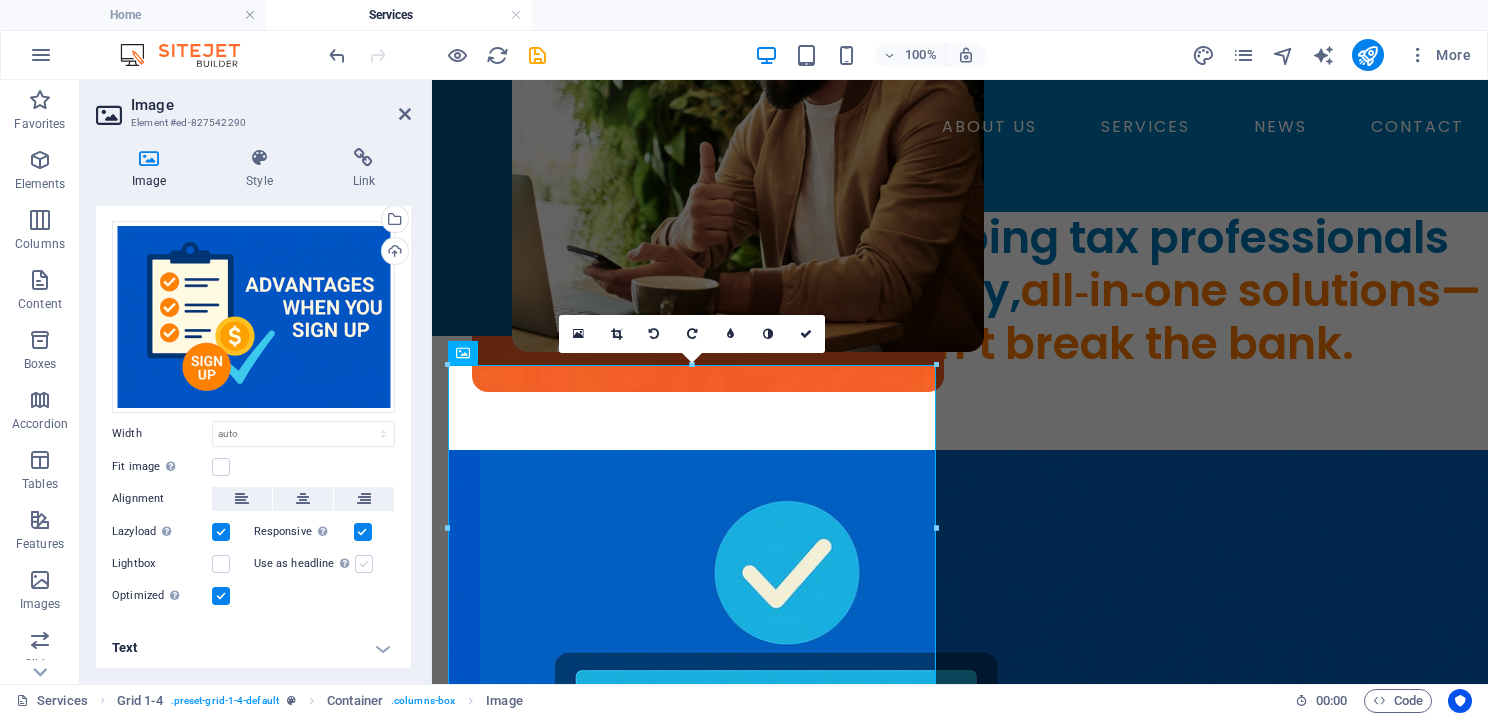 click at bounding box center (364, 564) 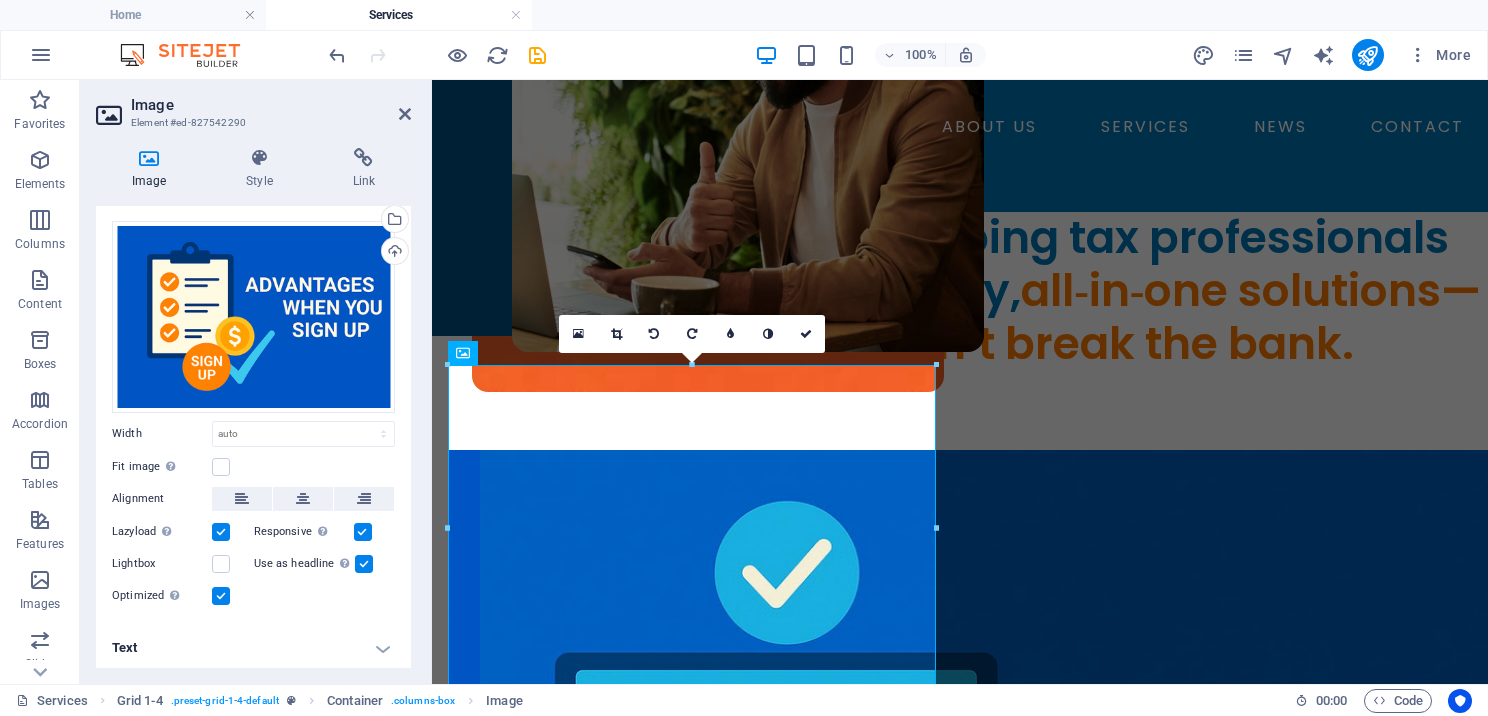 click on "Lightbox" at bounding box center [183, 564] 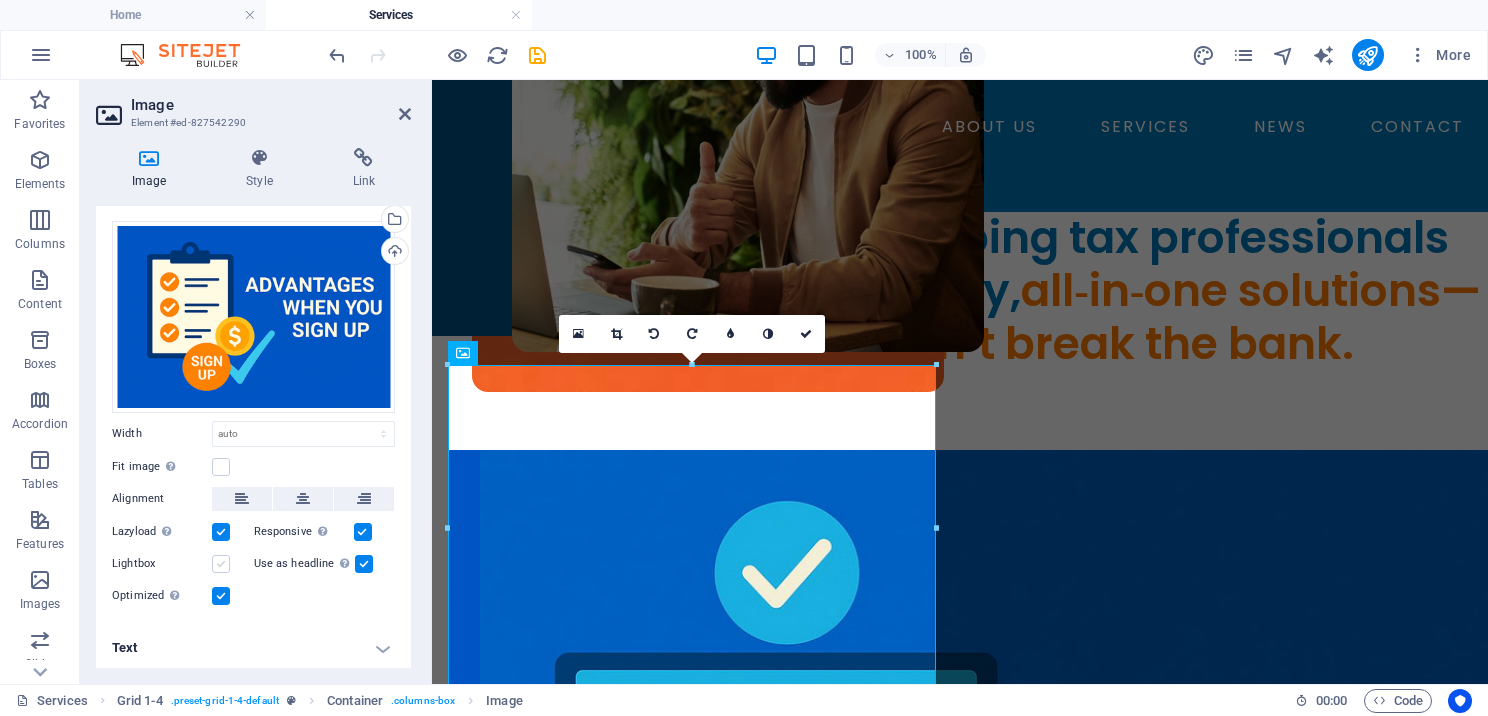 click at bounding box center [221, 564] 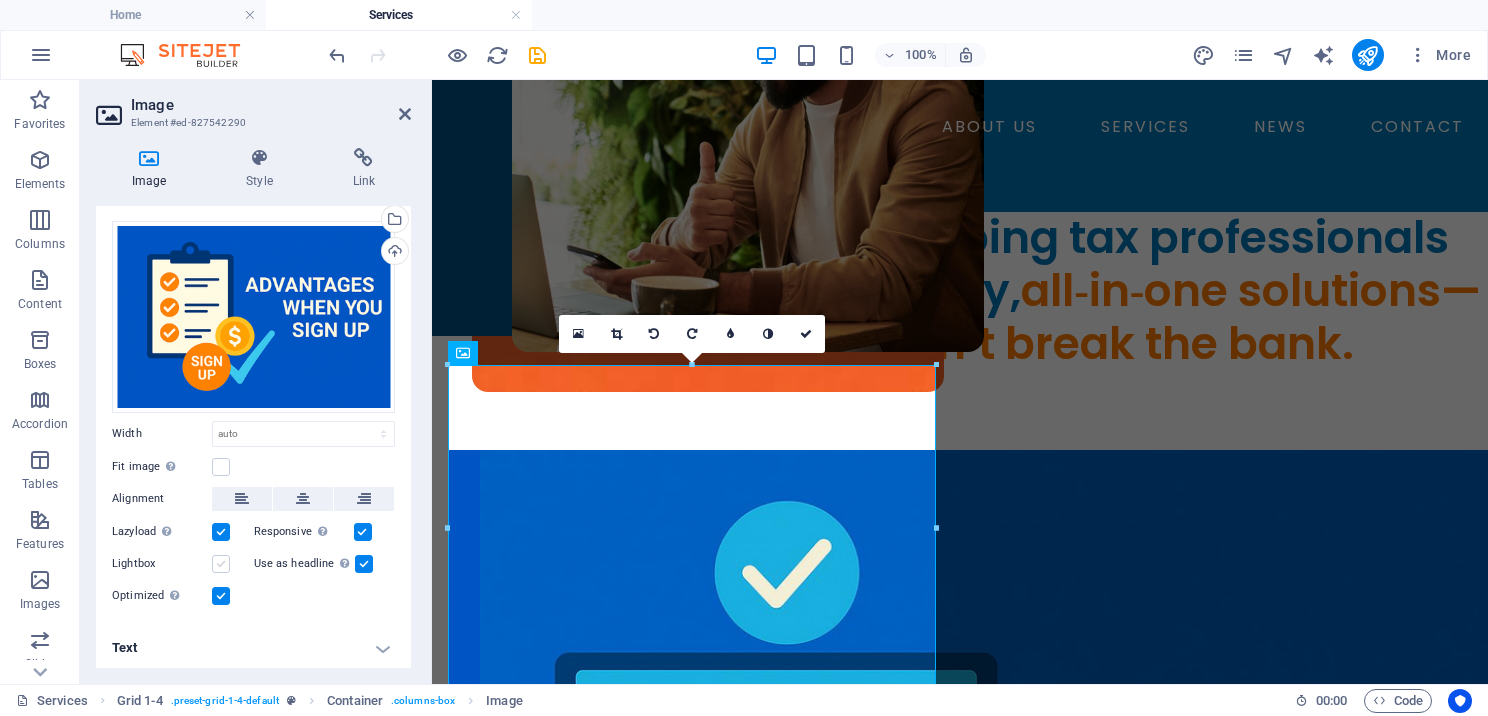 click on "Lightbox" at bounding box center [0, 0] 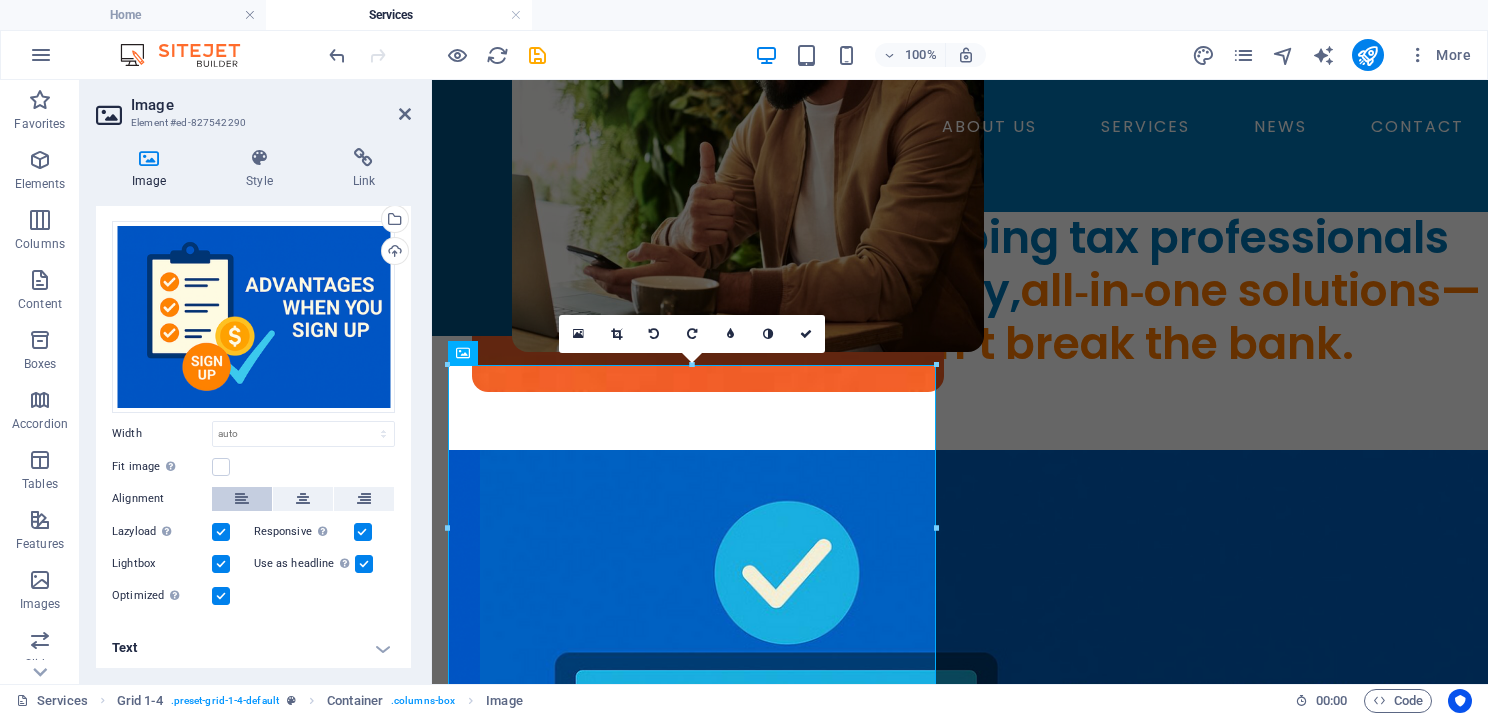 click at bounding box center [242, 499] 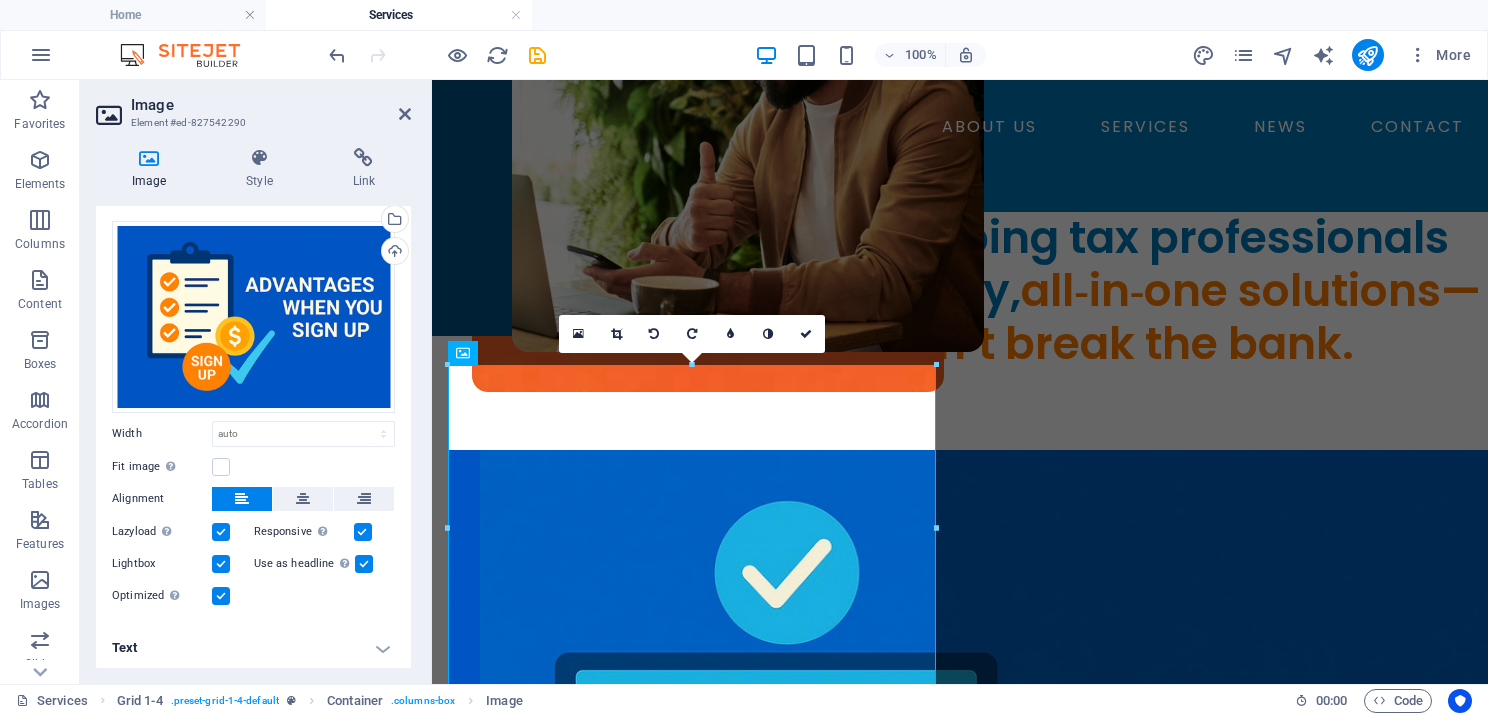 click at bounding box center (242, 499) 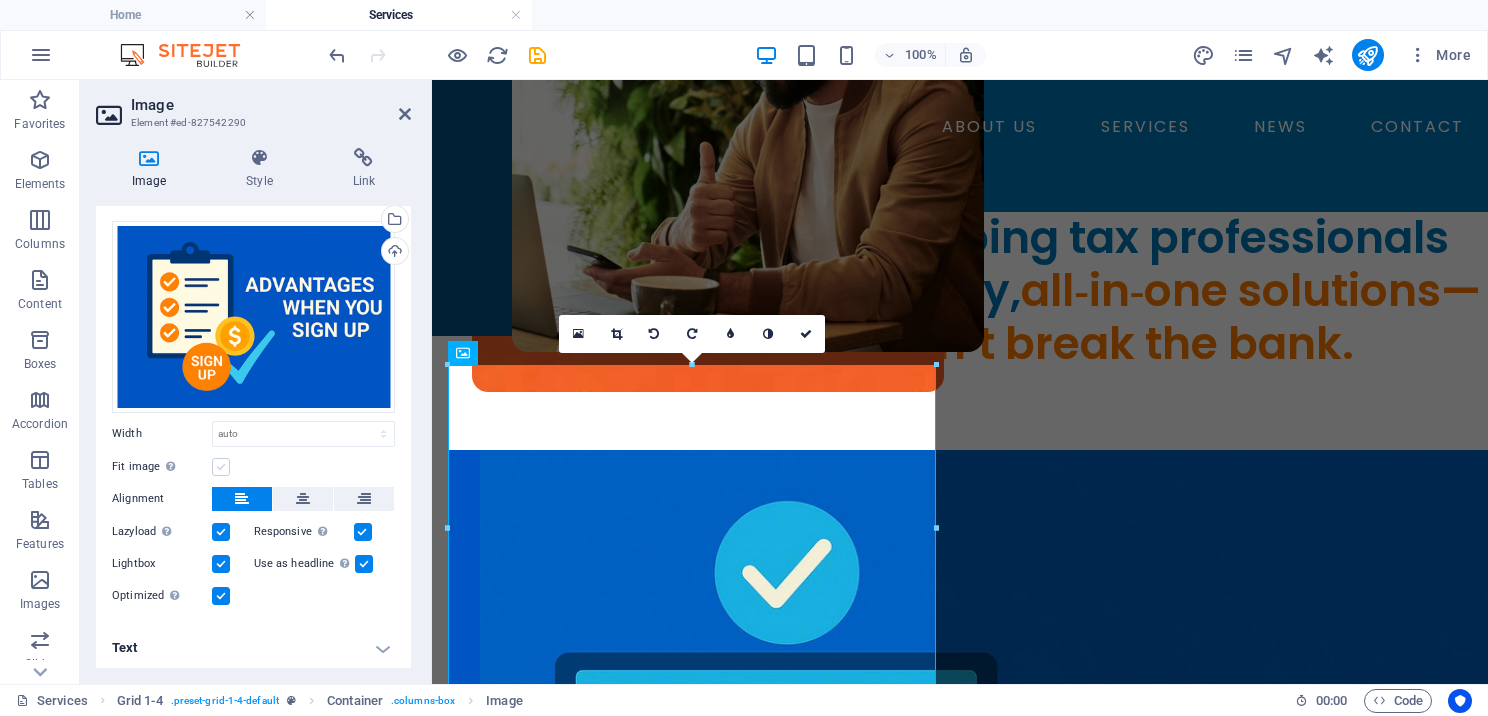 click at bounding box center [221, 467] 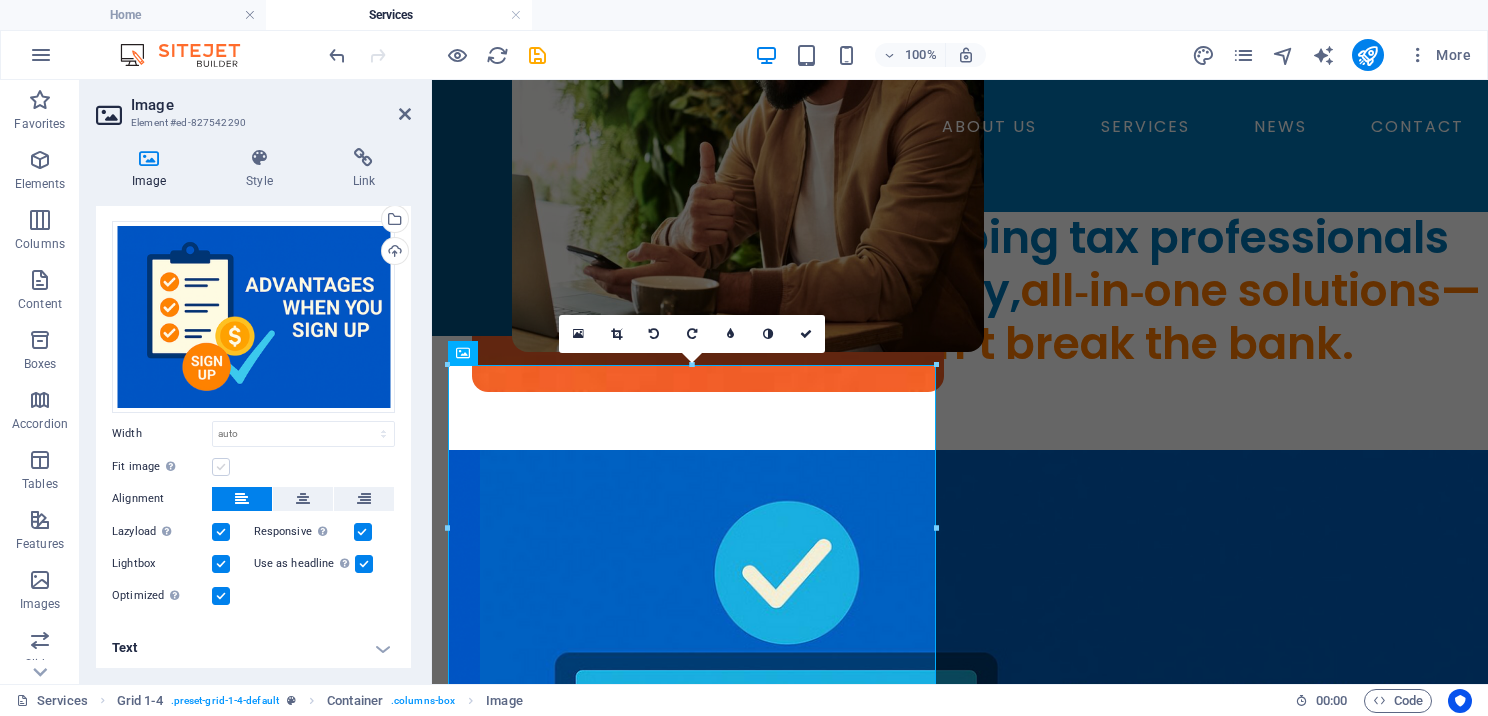 click on "Fit image Automatically fit image to a fixed width and height" at bounding box center (0, 0) 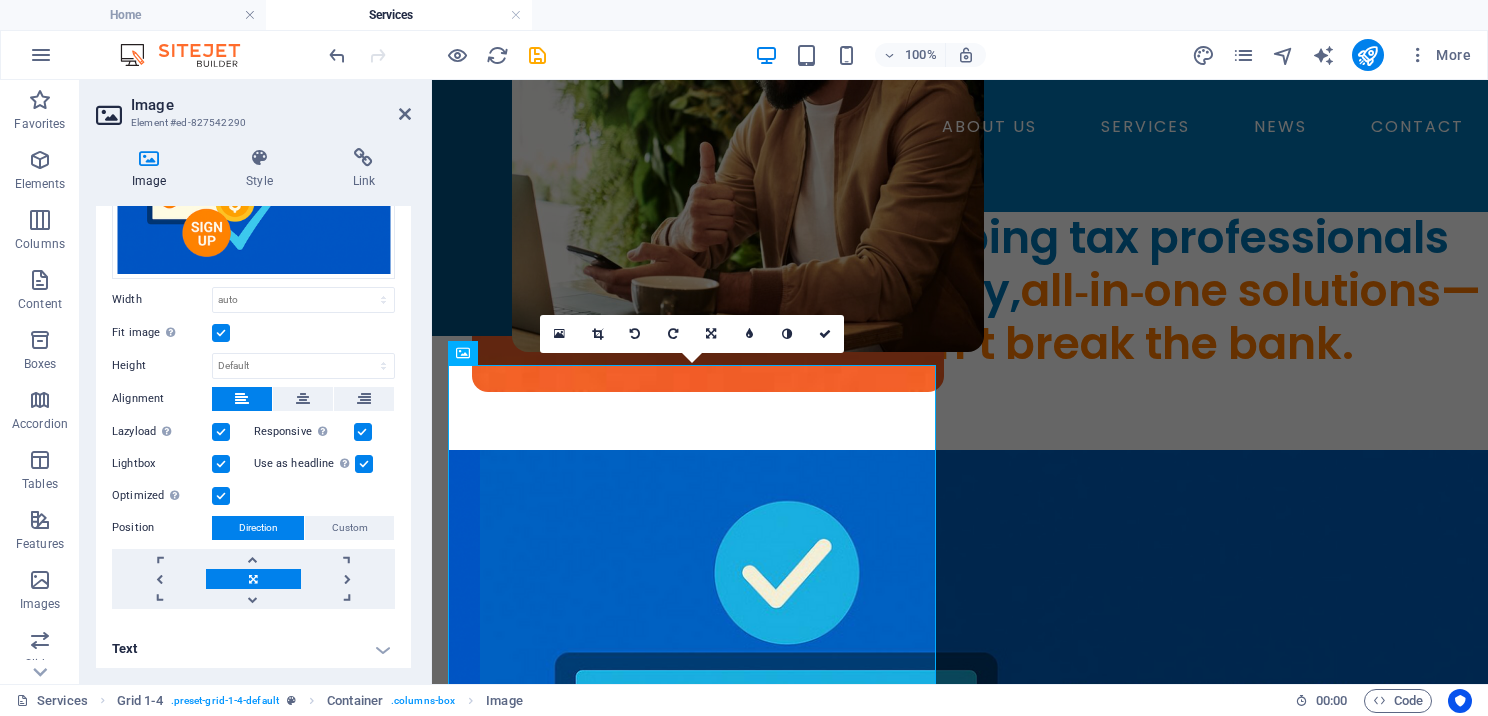 scroll, scrollTop: 172, scrollLeft: 0, axis: vertical 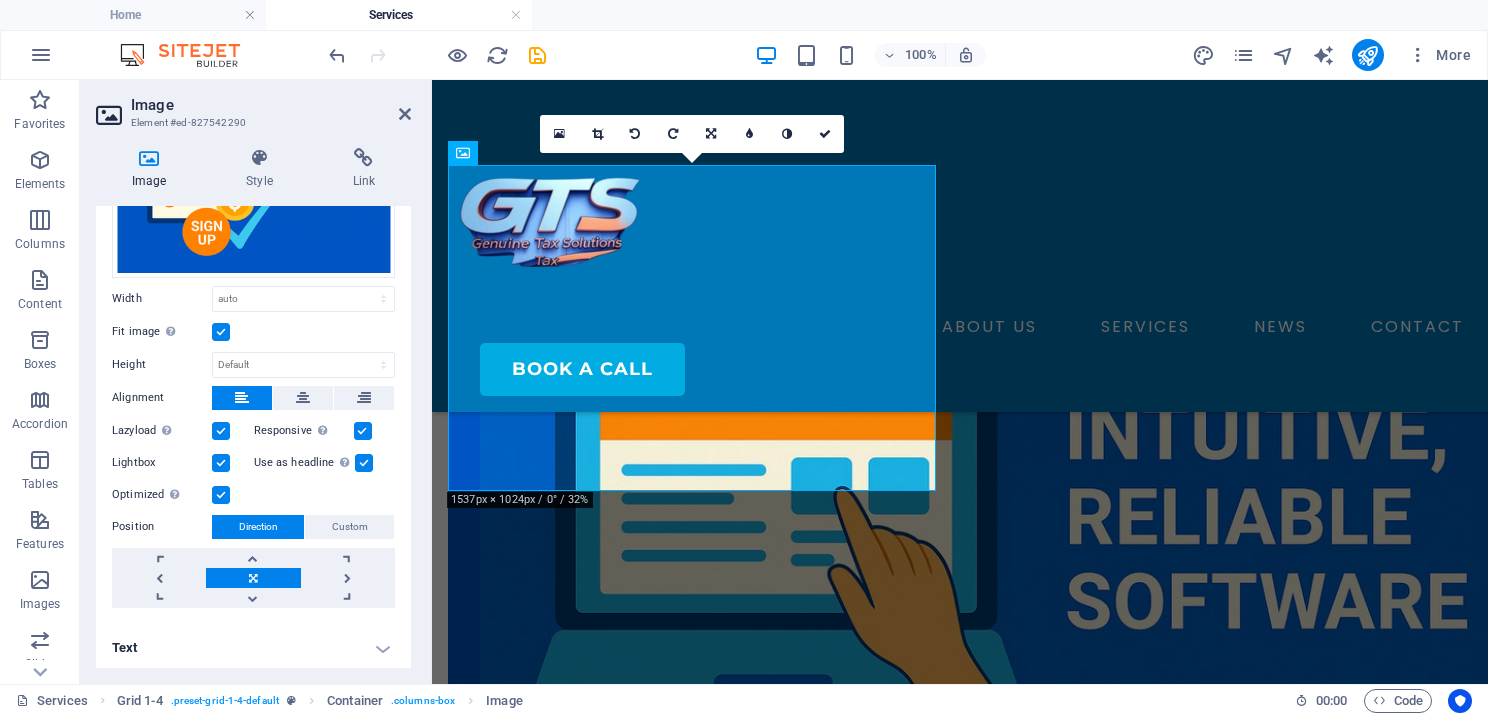 click on "Text" at bounding box center [253, 648] 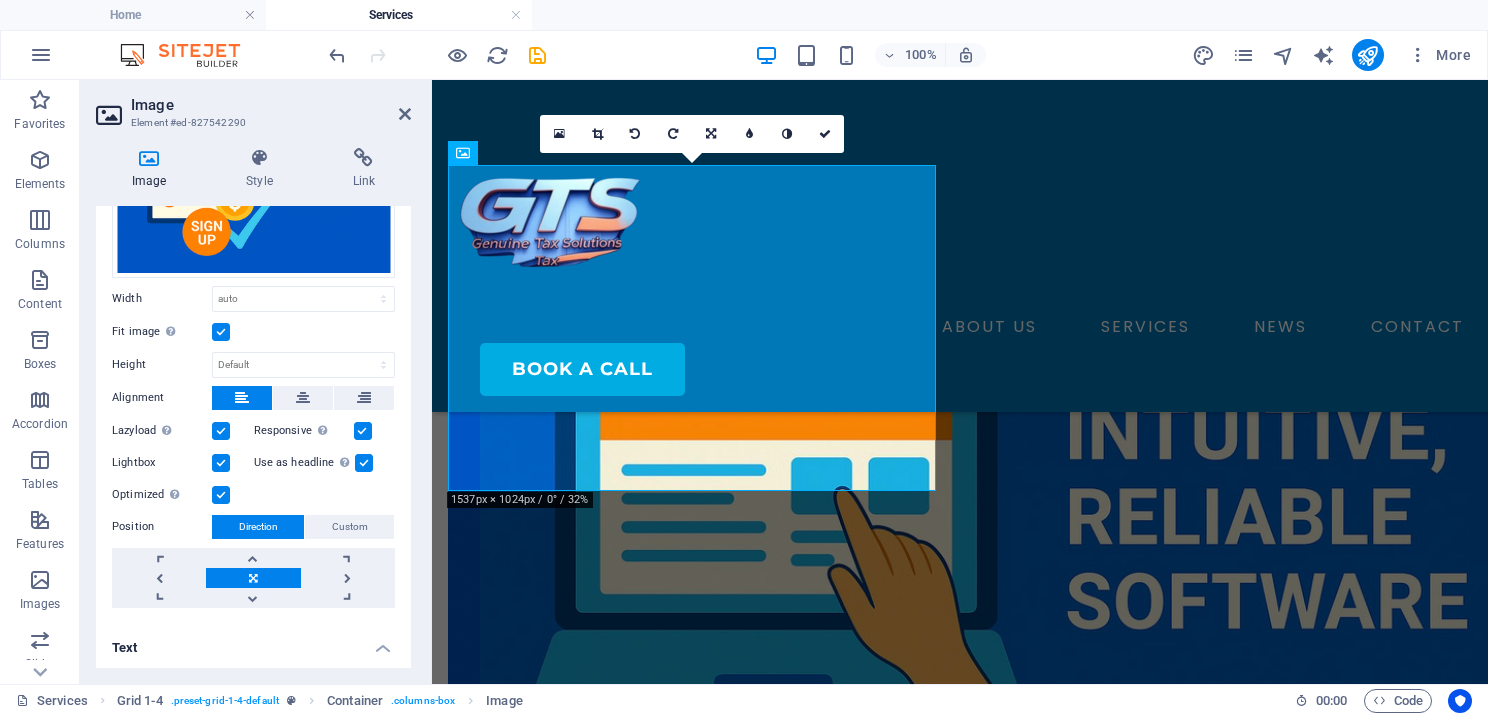 scroll, scrollTop: 360, scrollLeft: 0, axis: vertical 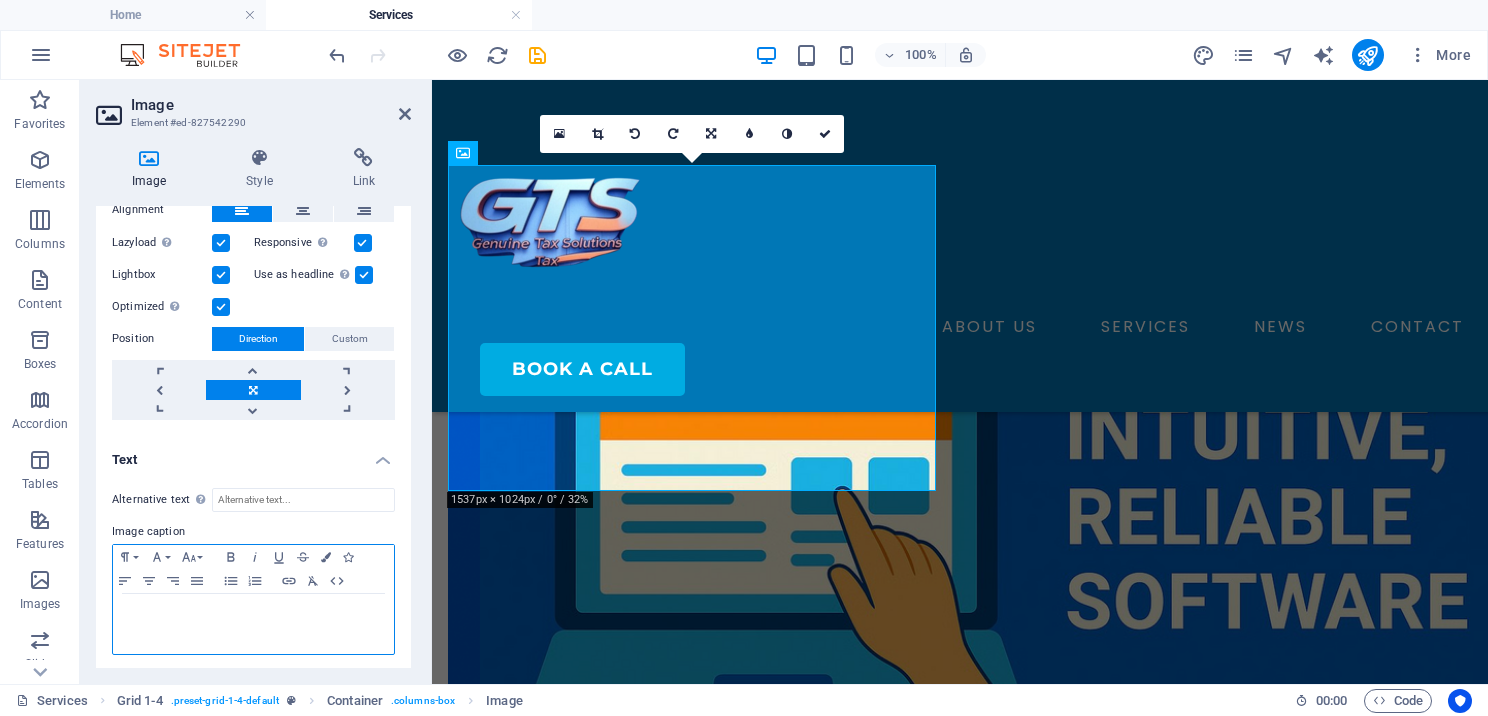click at bounding box center [253, 624] 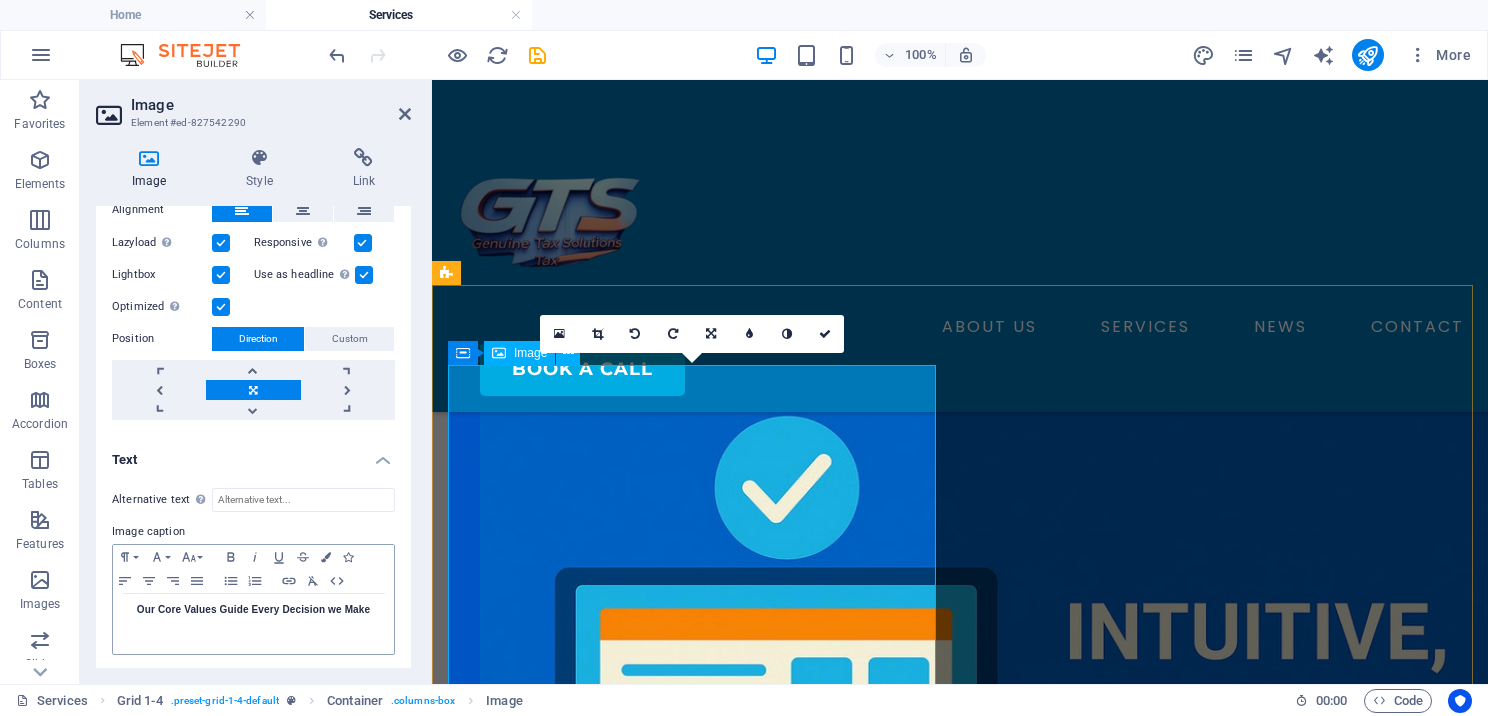 scroll, scrollTop: 500, scrollLeft: 0, axis: vertical 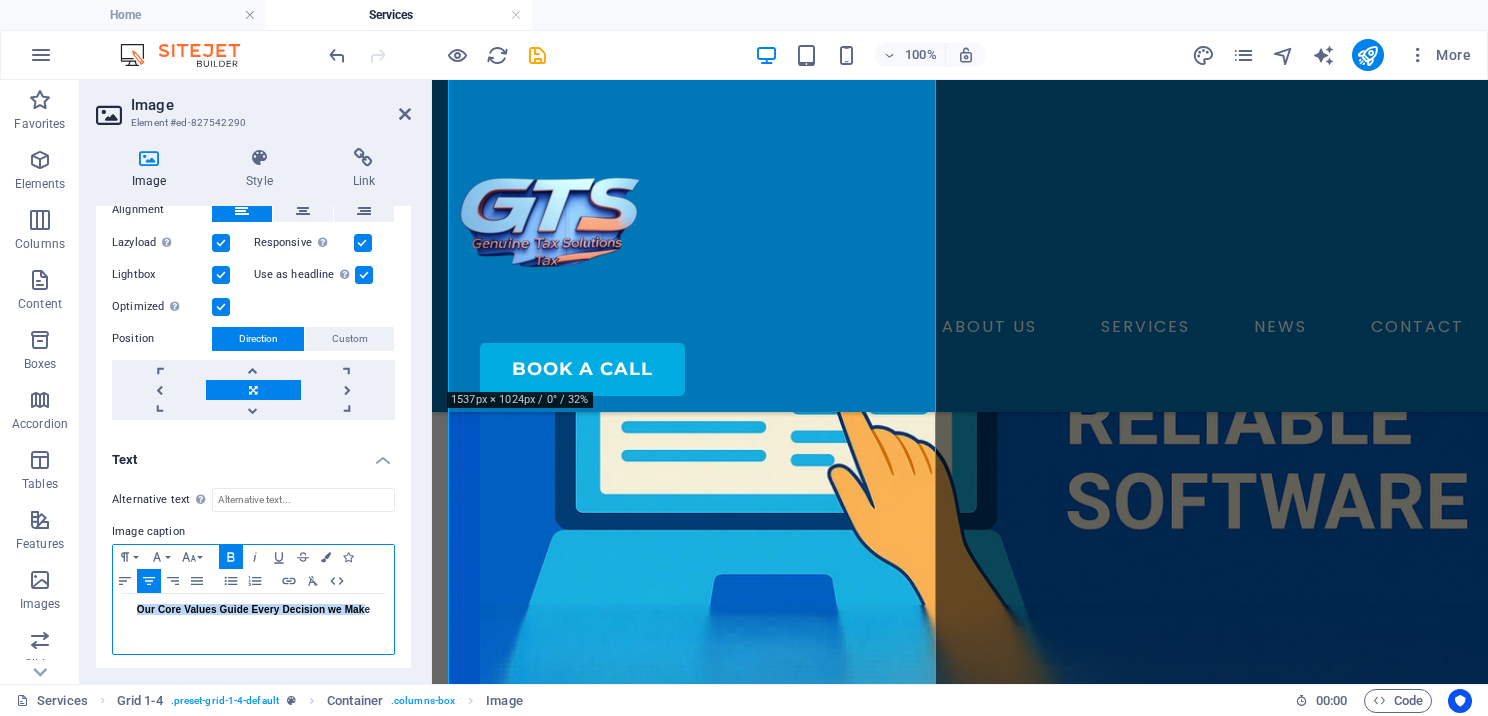 drag, startPoint x: 128, startPoint y: 599, endPoint x: 361, endPoint y: 644, distance: 237.30571 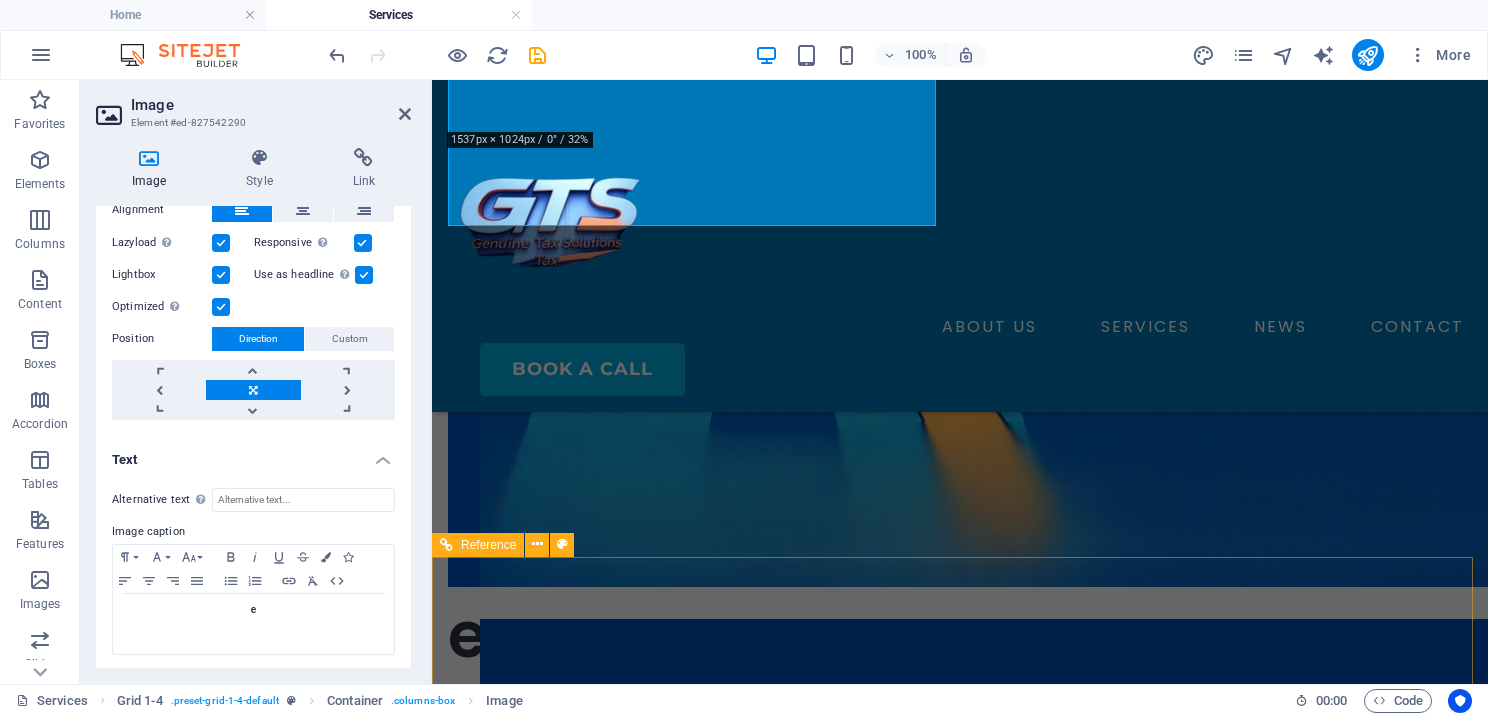 scroll, scrollTop: 500, scrollLeft: 0, axis: vertical 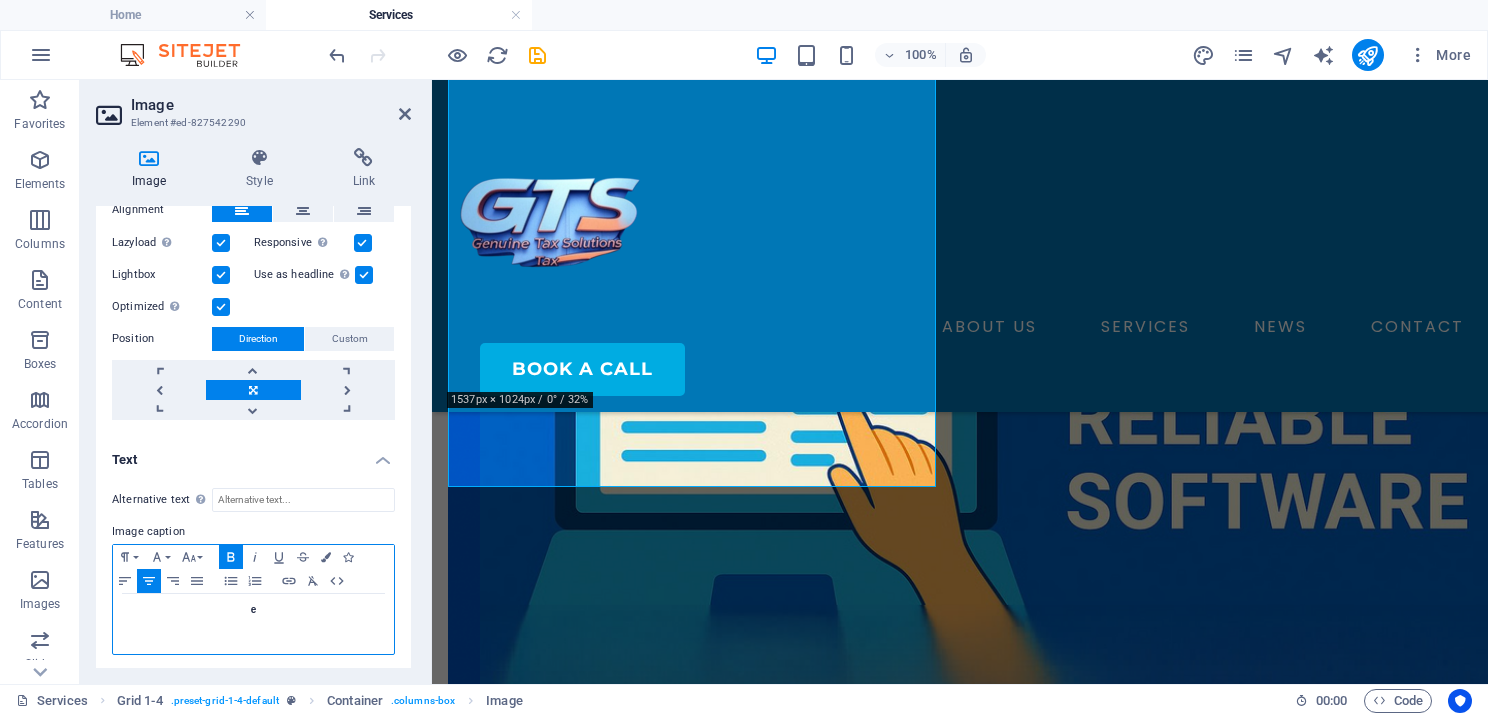 drag, startPoint x: 299, startPoint y: 618, endPoint x: 244, endPoint y: 609, distance: 55.7315 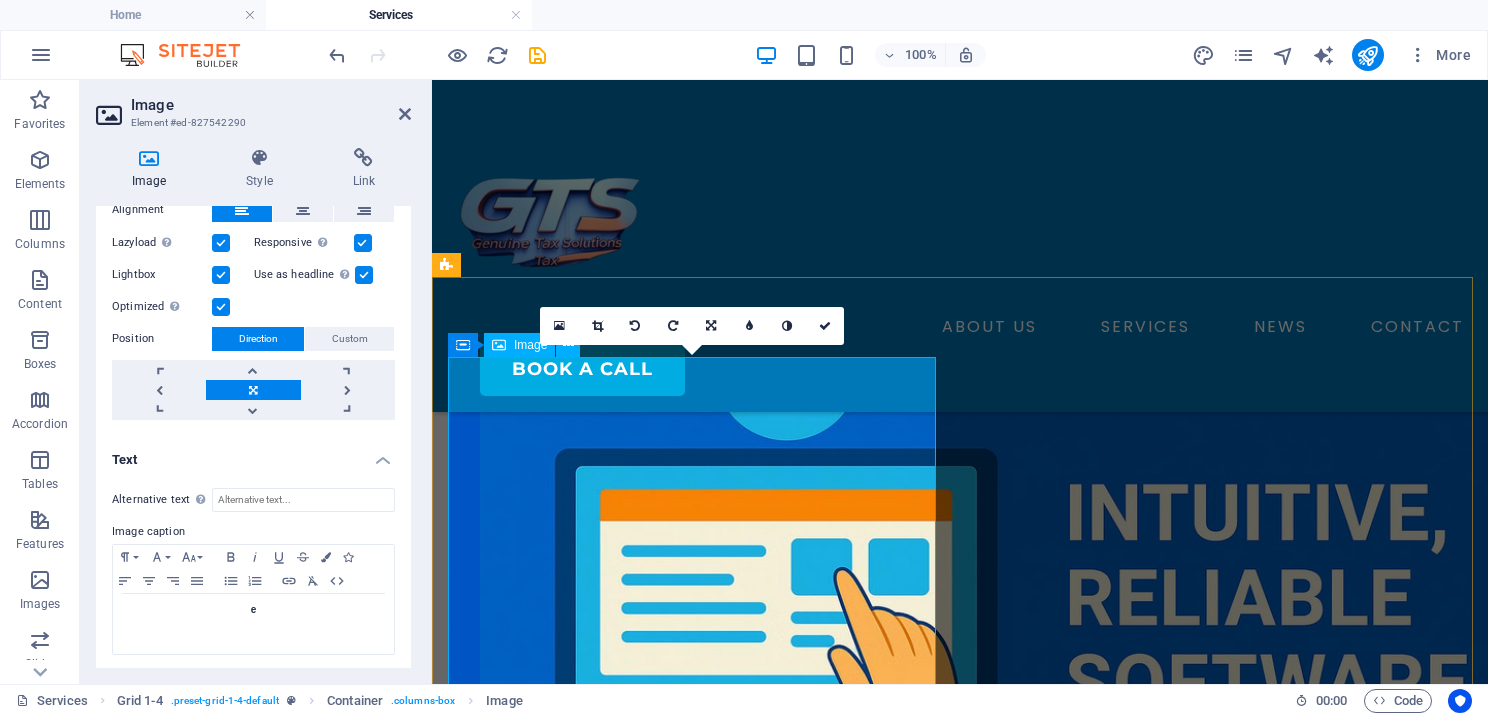 scroll, scrollTop: 400, scrollLeft: 0, axis: vertical 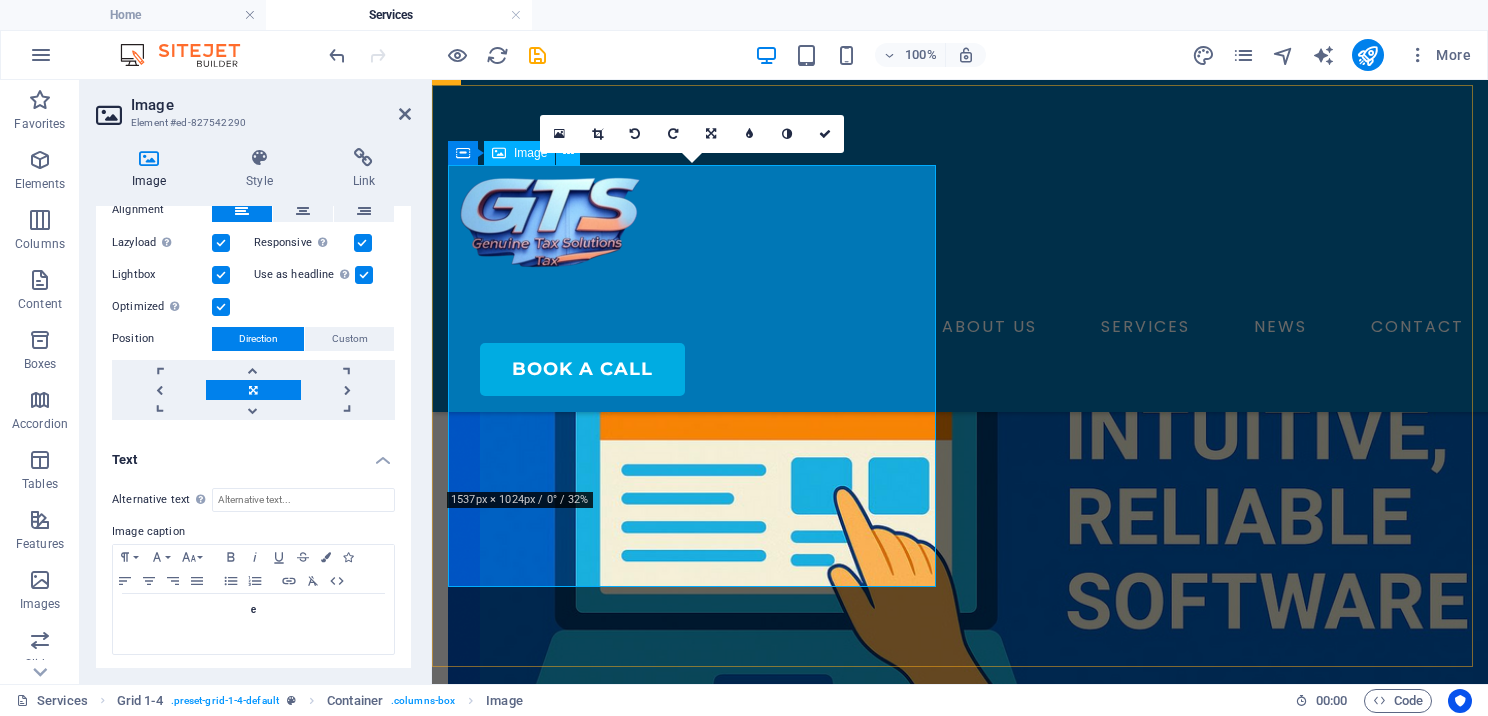 click on "e" at bounding box center [448, 564] 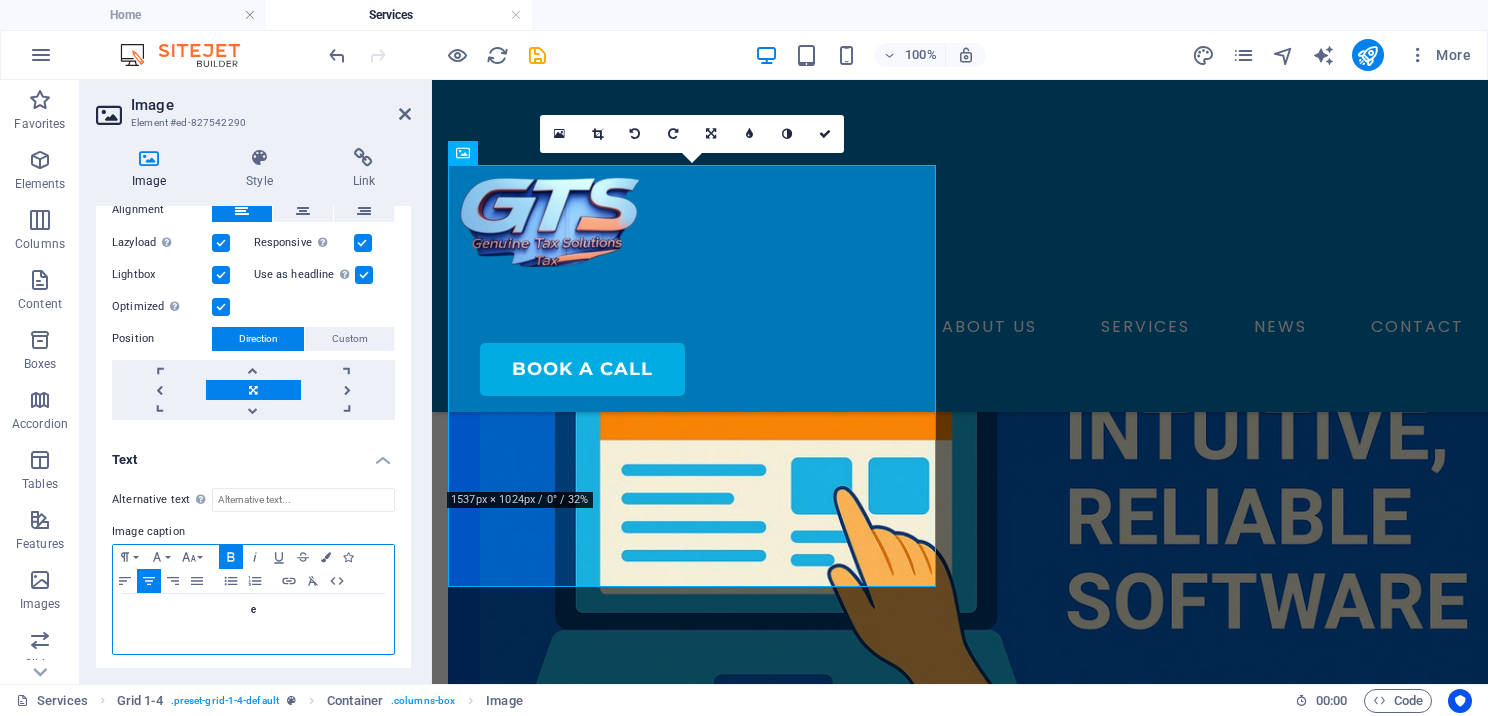click on "e" at bounding box center [253, 624] 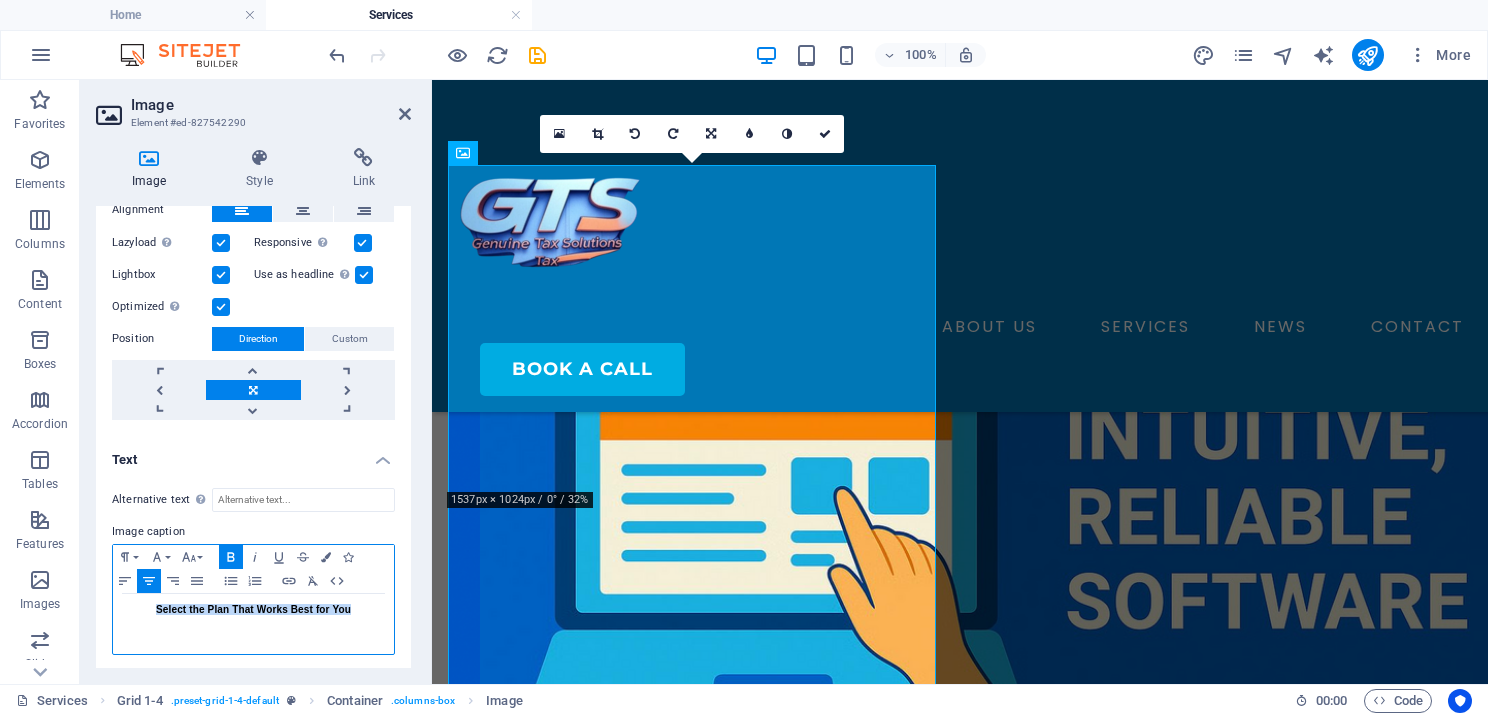 drag, startPoint x: 144, startPoint y: 605, endPoint x: 400, endPoint y: 628, distance: 257.03113 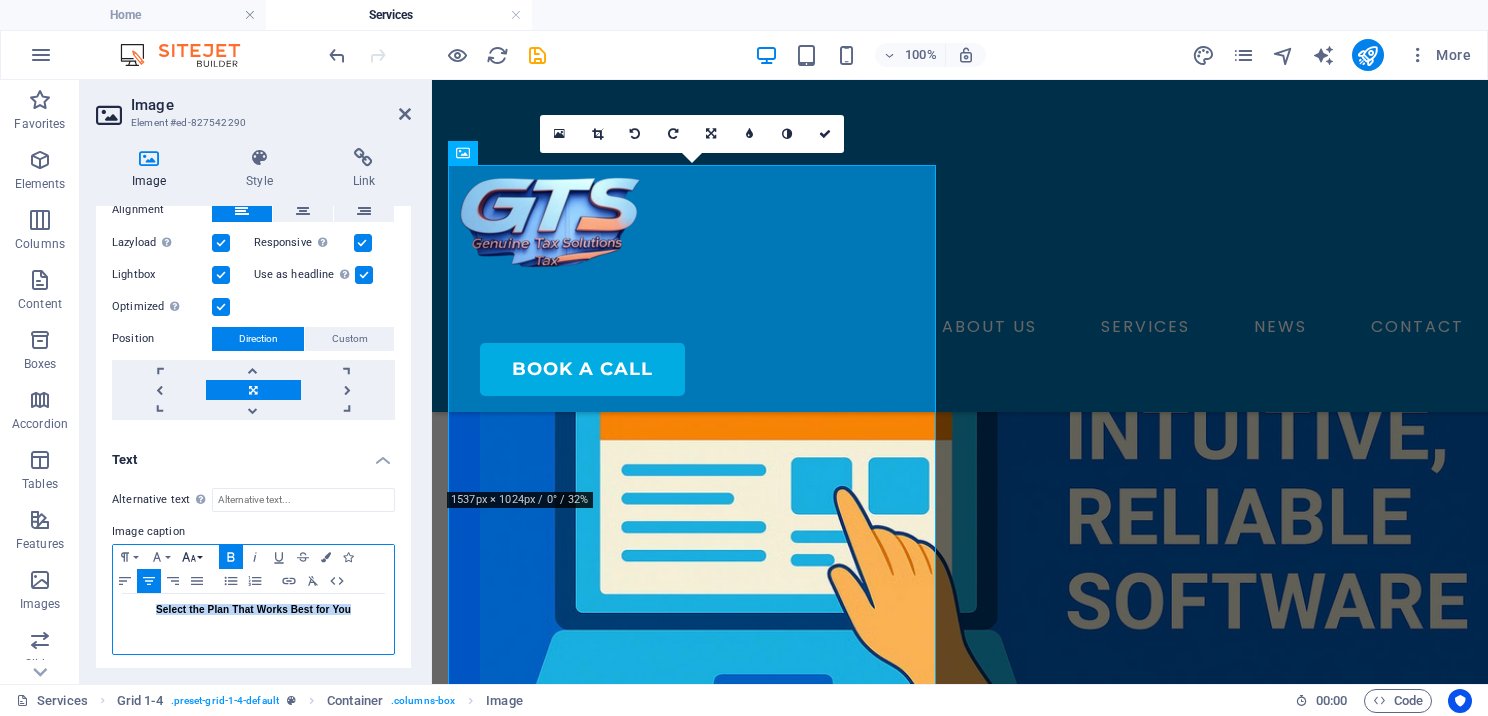 click 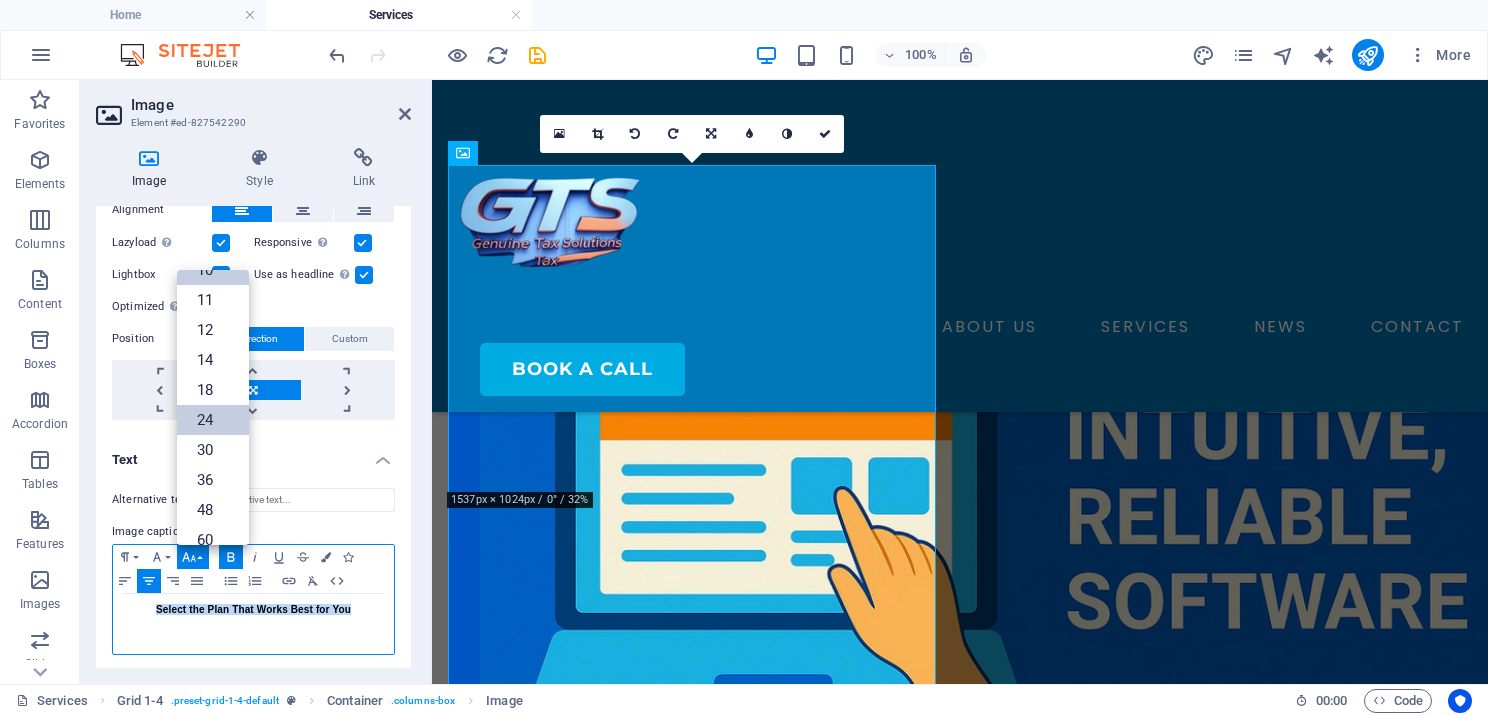 click on "24" at bounding box center [213, 420] 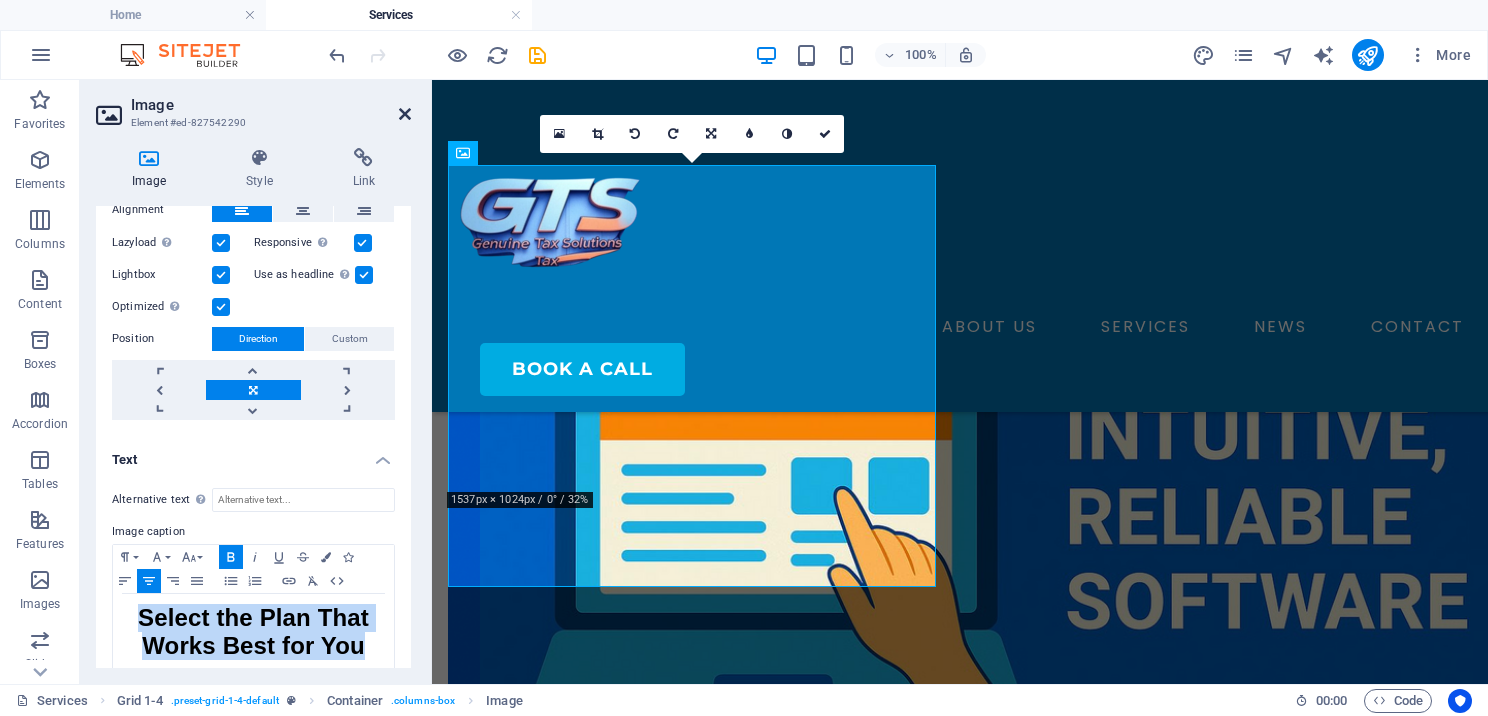 click at bounding box center (405, 114) 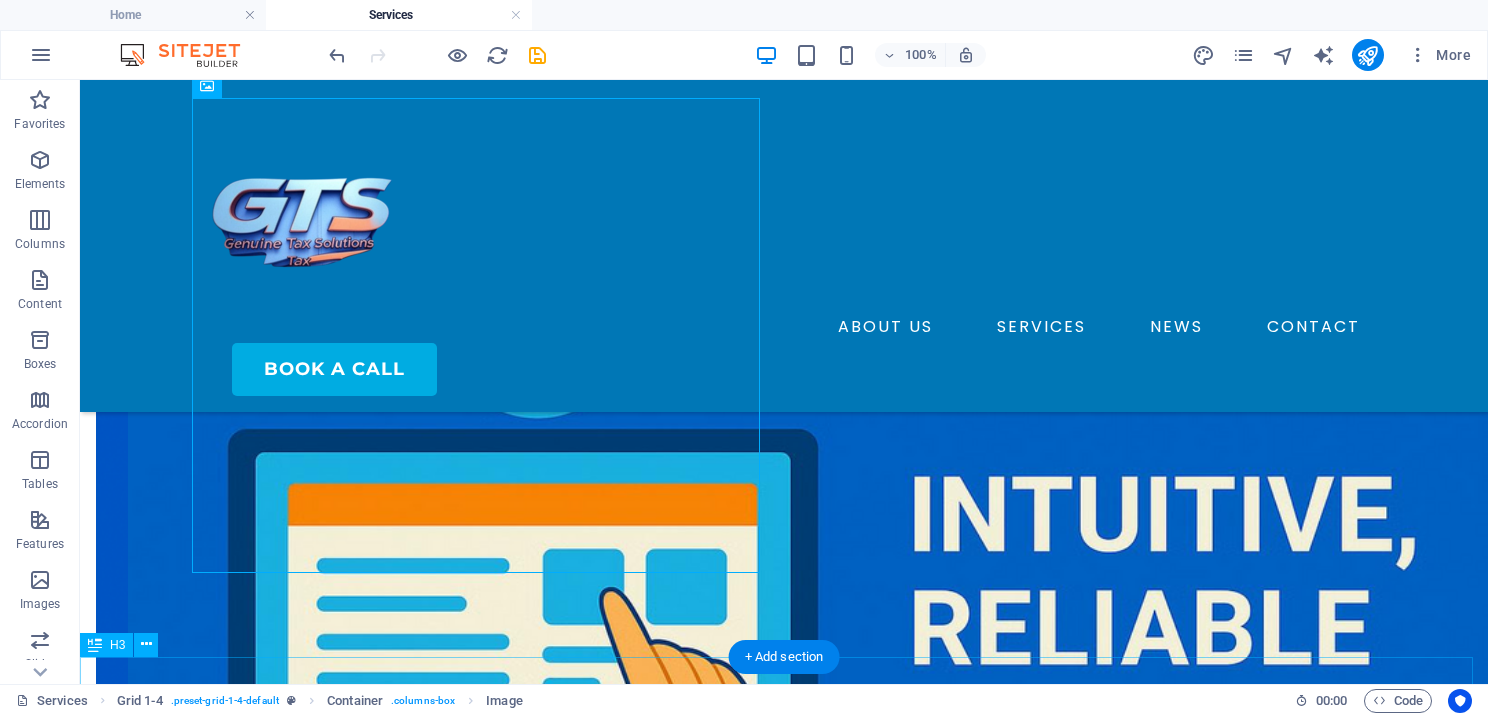 scroll, scrollTop: 400, scrollLeft: 0, axis: vertical 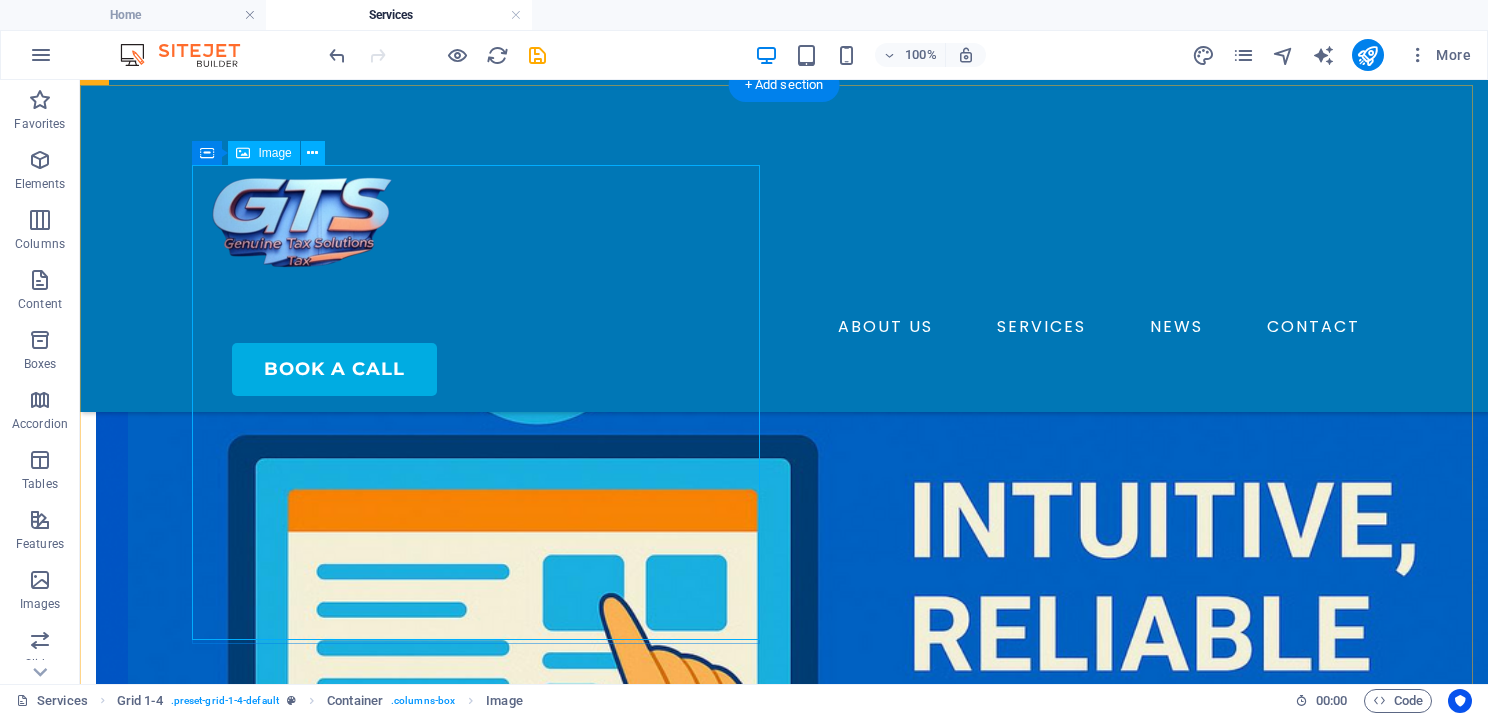 click on "Select the Plan That Works Best for You" at bounding box center (96, 1014) 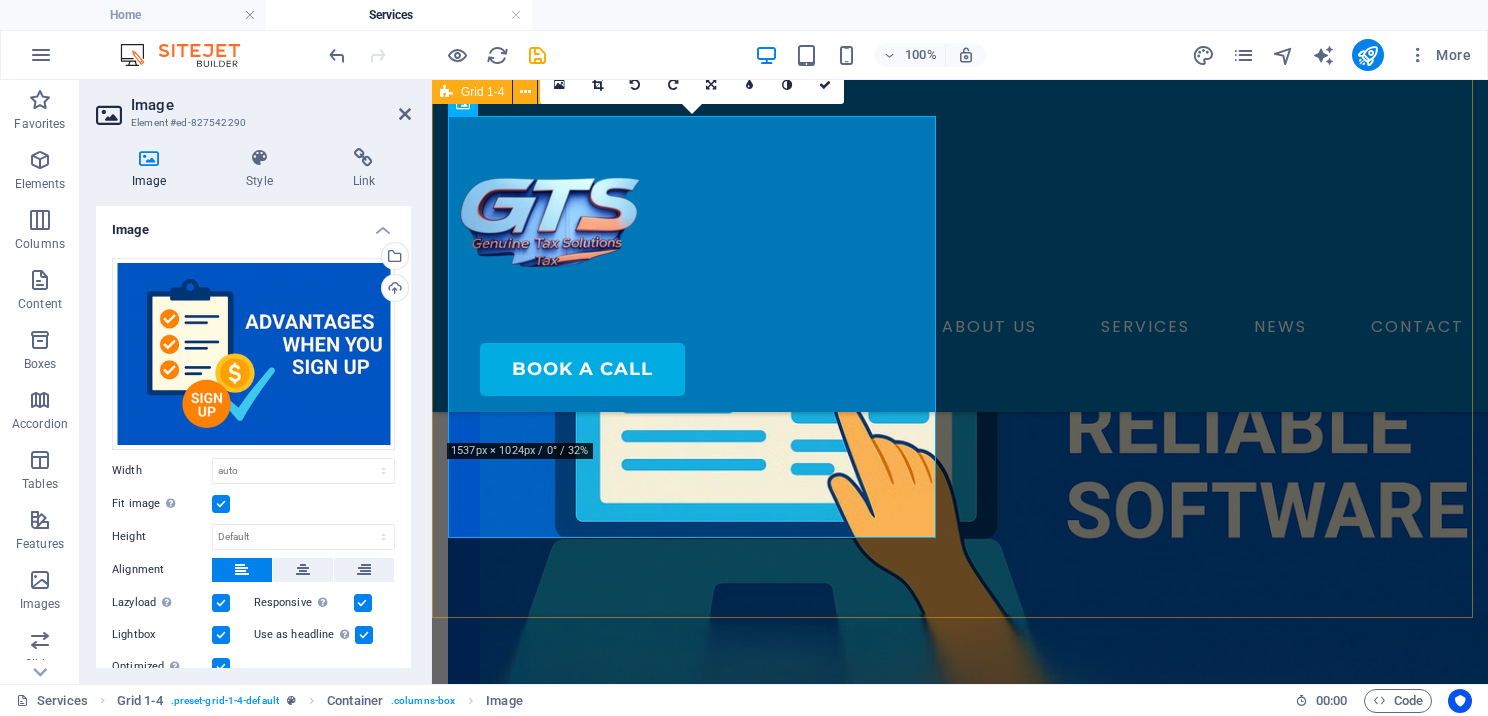 scroll, scrollTop: 800, scrollLeft: 0, axis: vertical 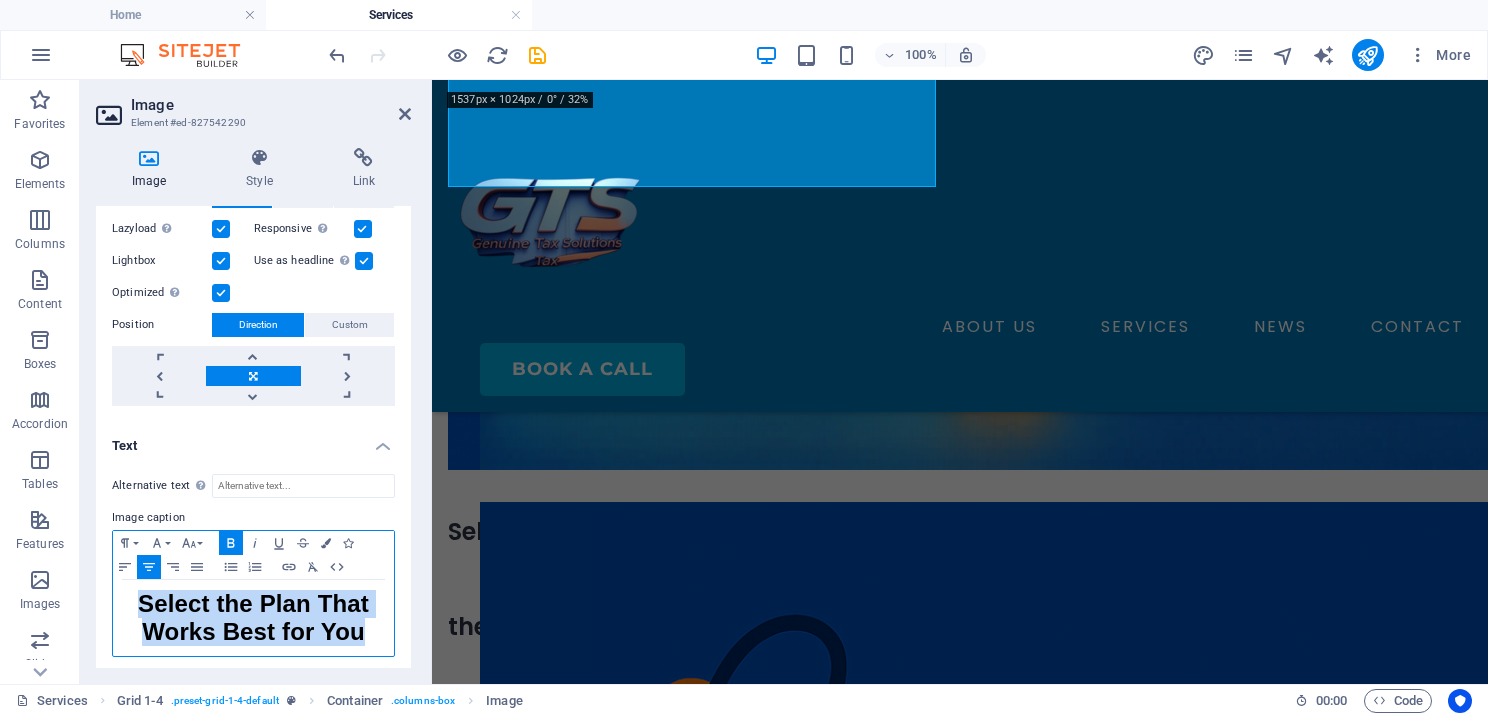 drag, startPoint x: 360, startPoint y: 632, endPoint x: 142, endPoint y: 597, distance: 220.79176 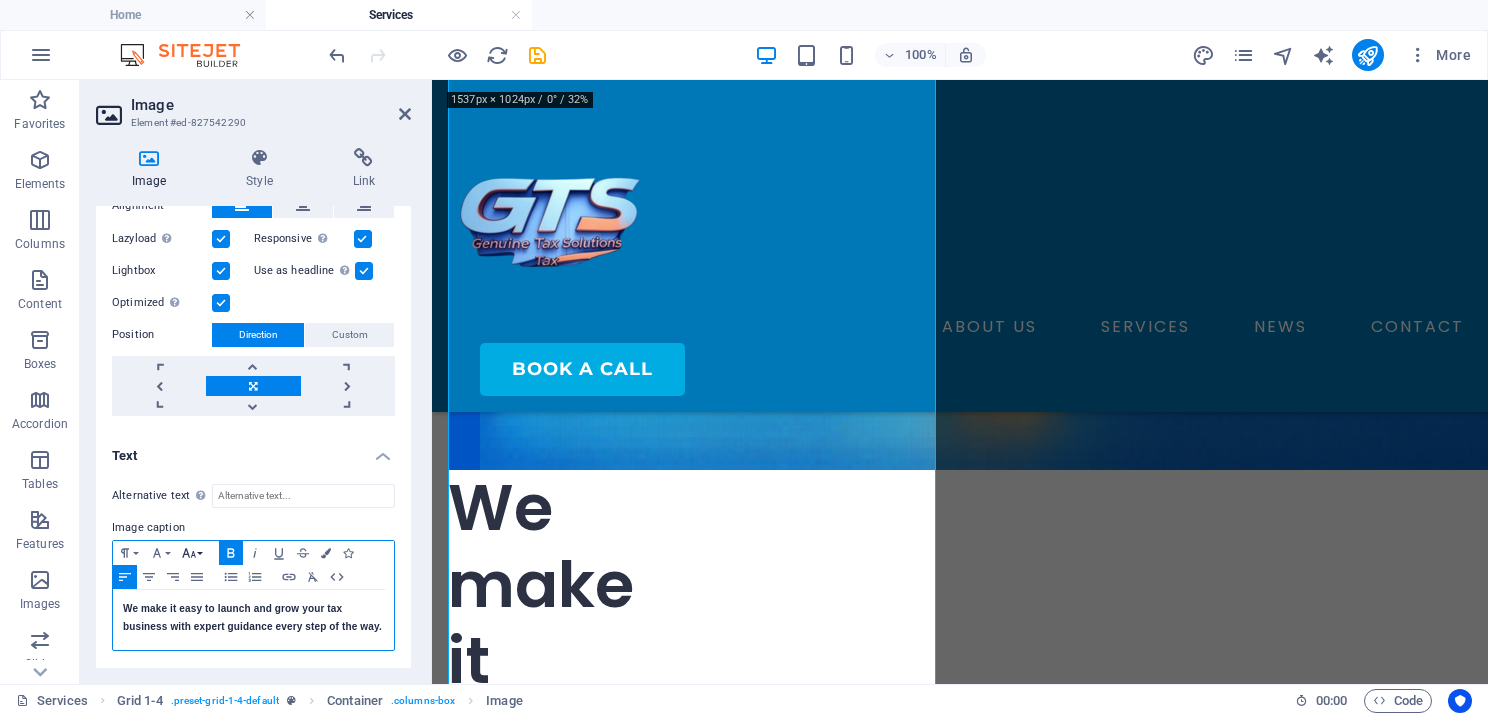 click 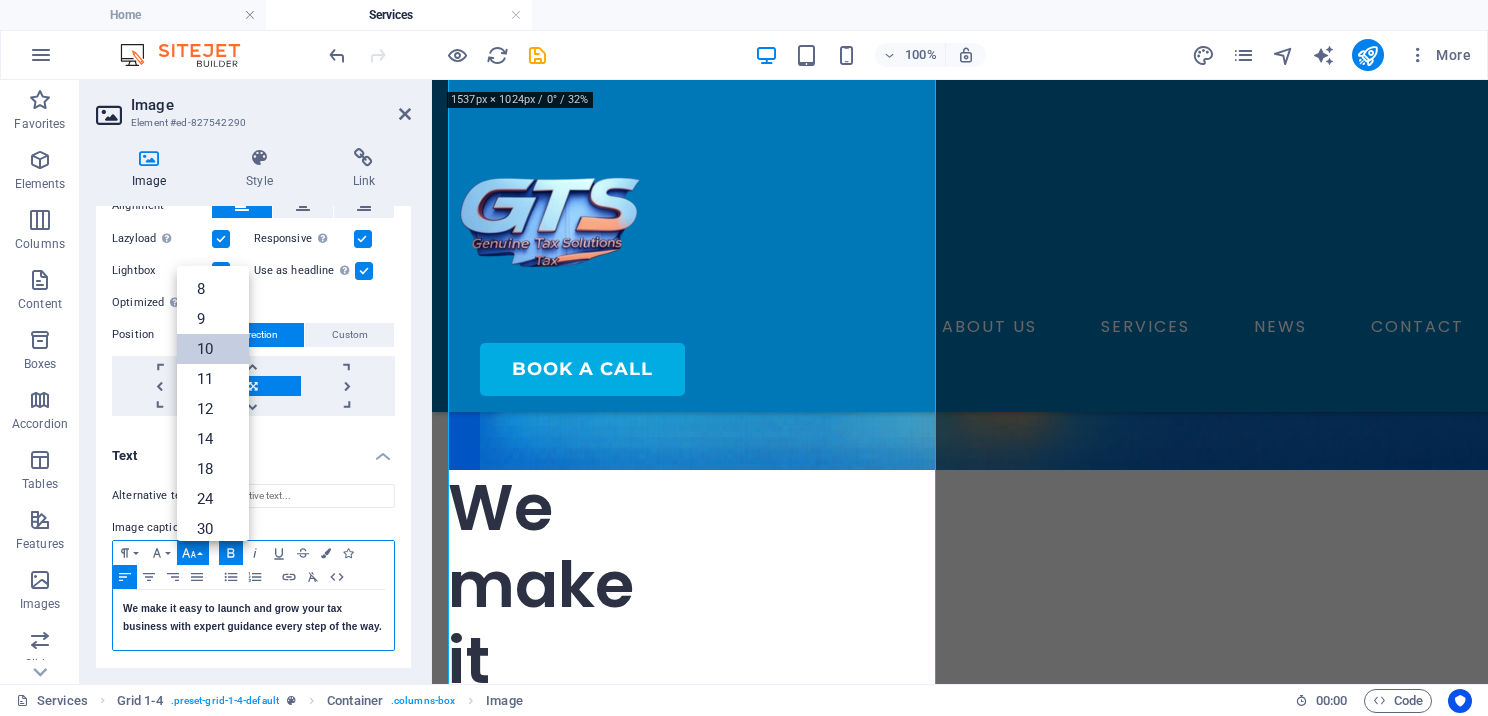 scroll, scrollTop: 83, scrollLeft: 0, axis: vertical 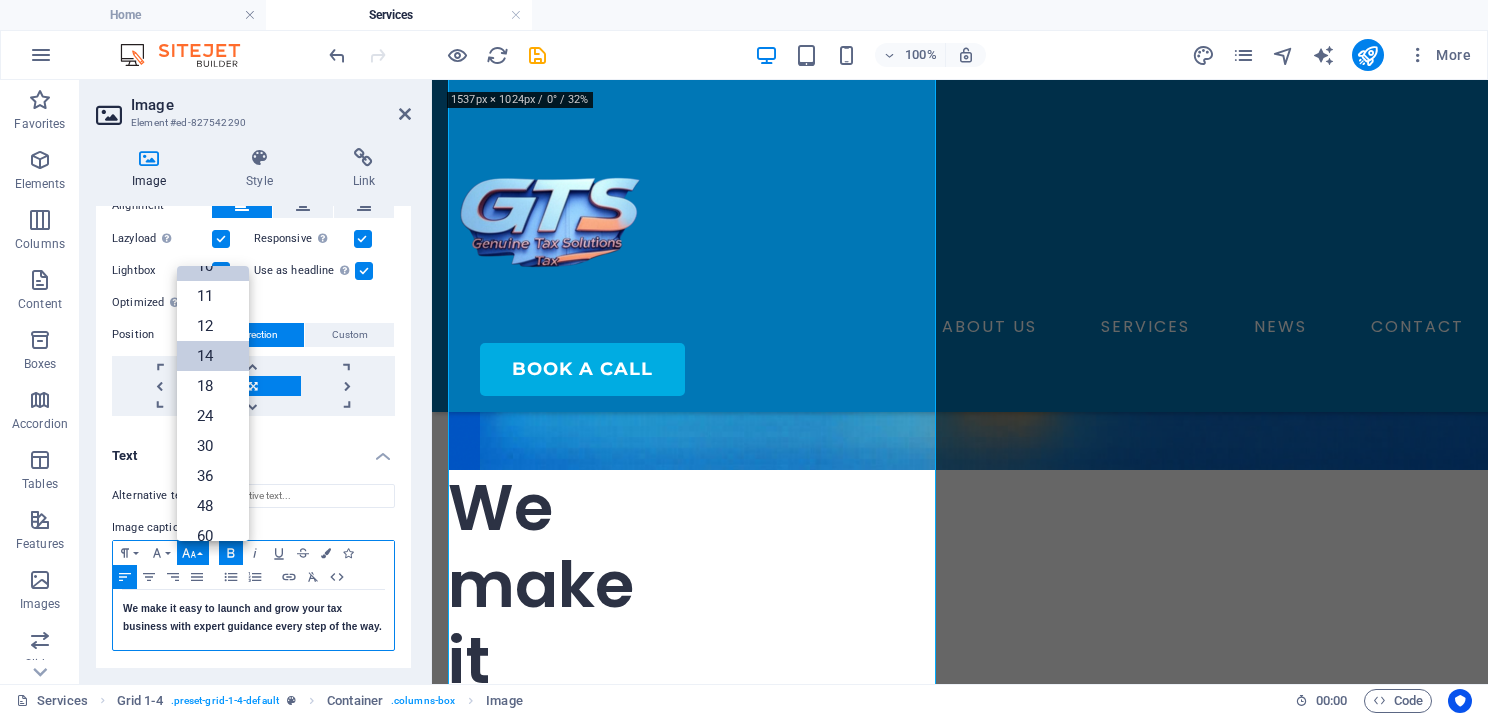 click on "14" at bounding box center [213, 356] 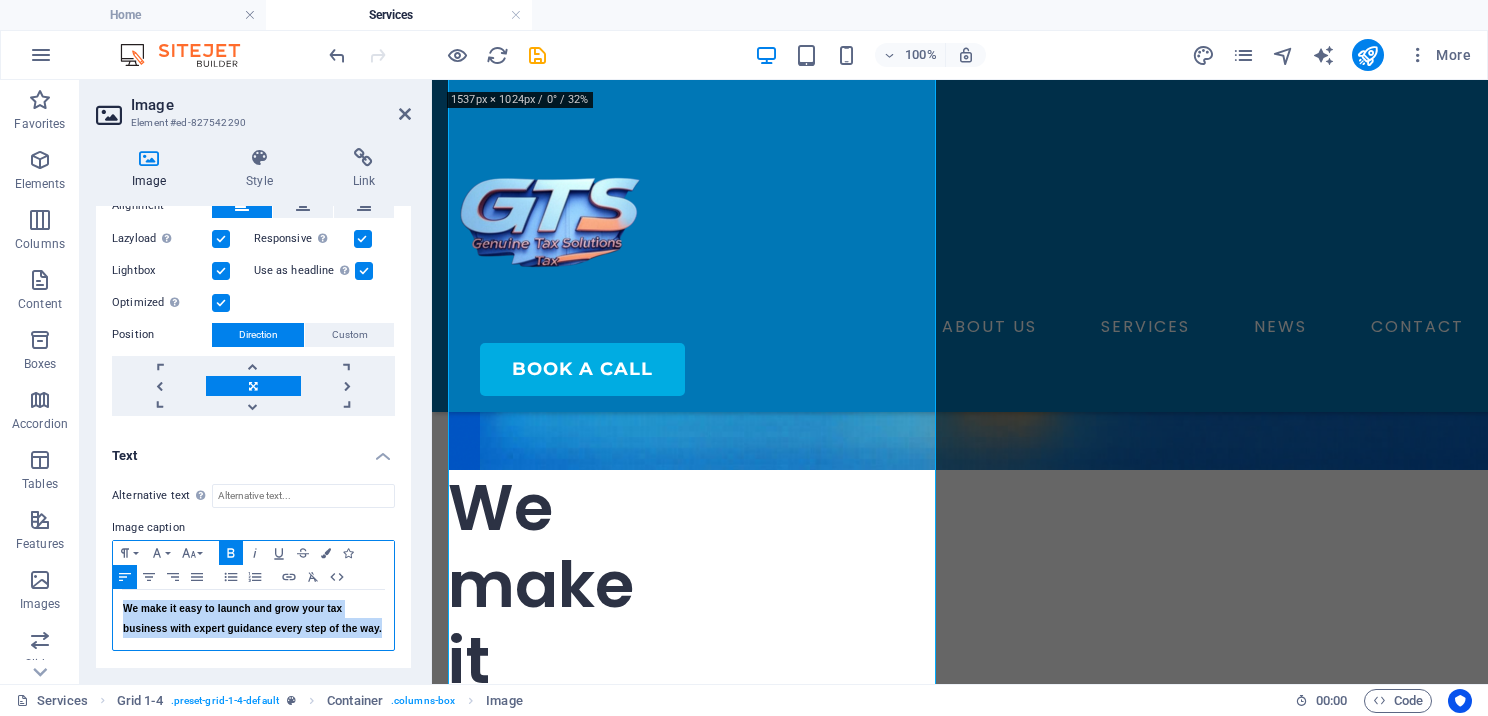 drag, startPoint x: 176, startPoint y: 644, endPoint x: 114, endPoint y: 596, distance: 78.40918 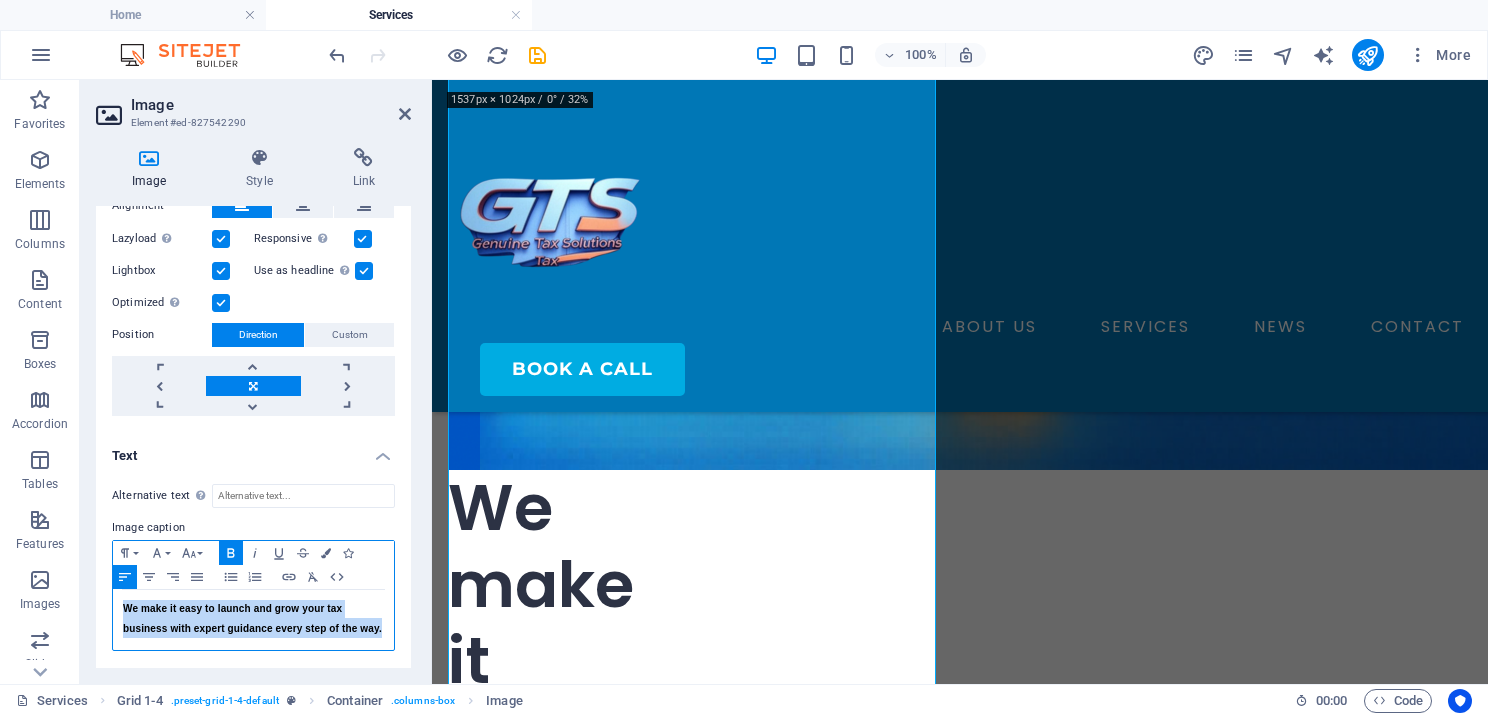 click on "We make it easy to launch and grow your tax business with expert guidance every step of the way. ​" at bounding box center [253, 620] 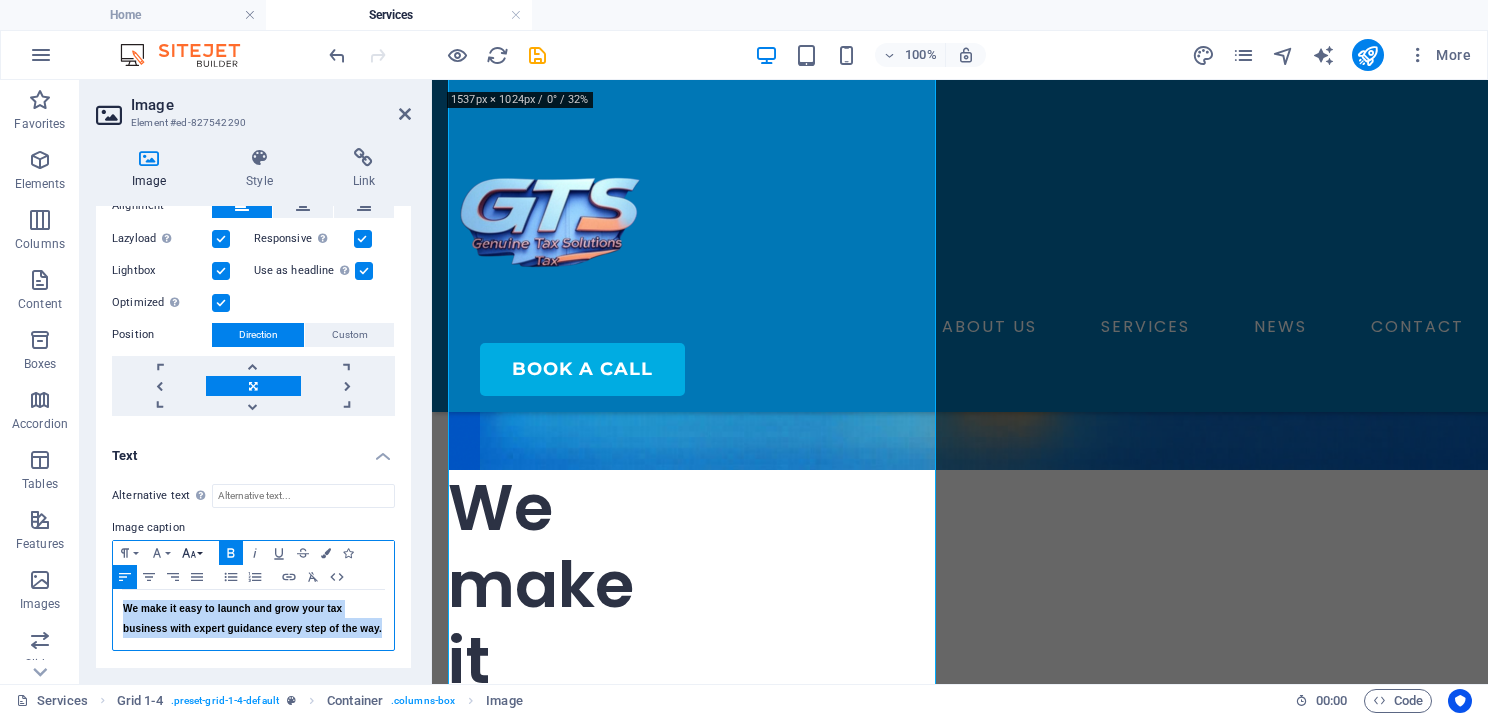 click on "Font Size" at bounding box center (193, 553) 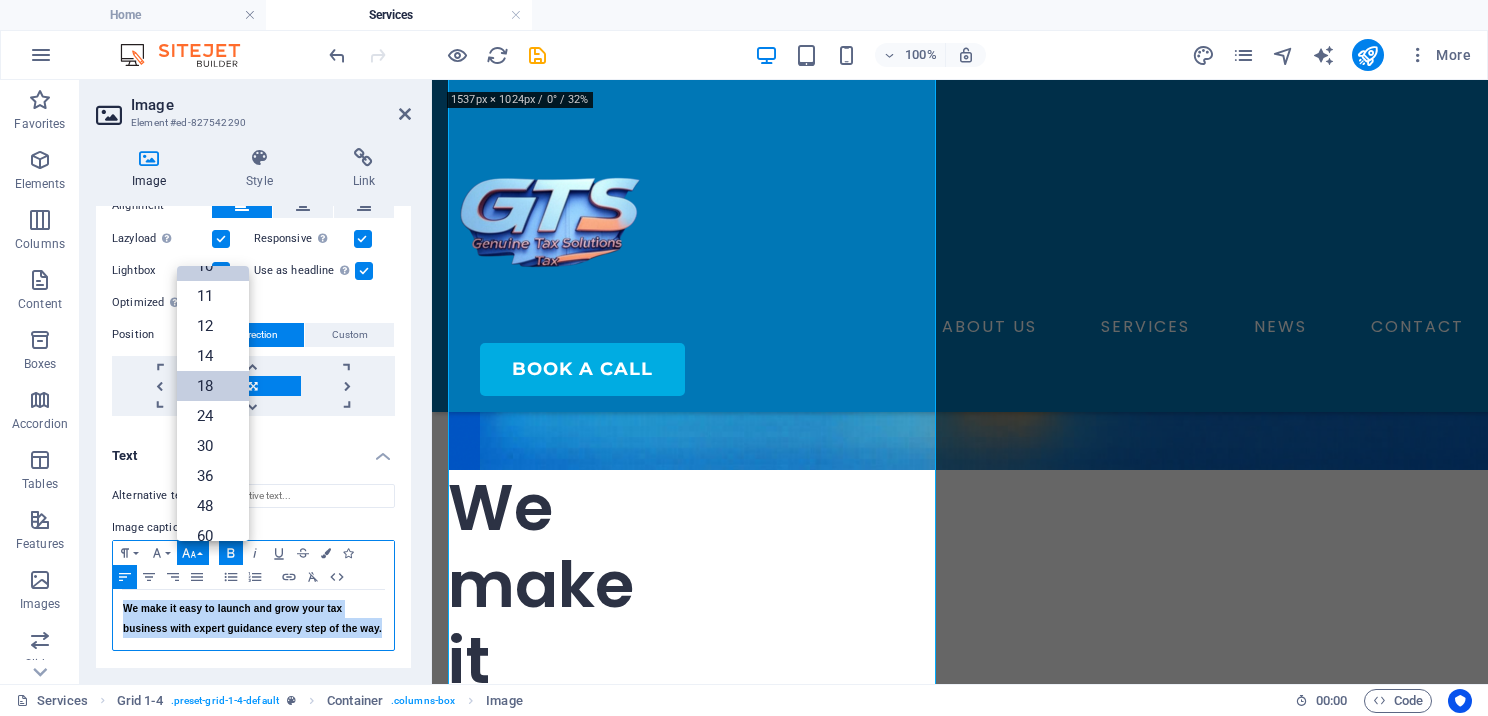click on "18" at bounding box center [213, 386] 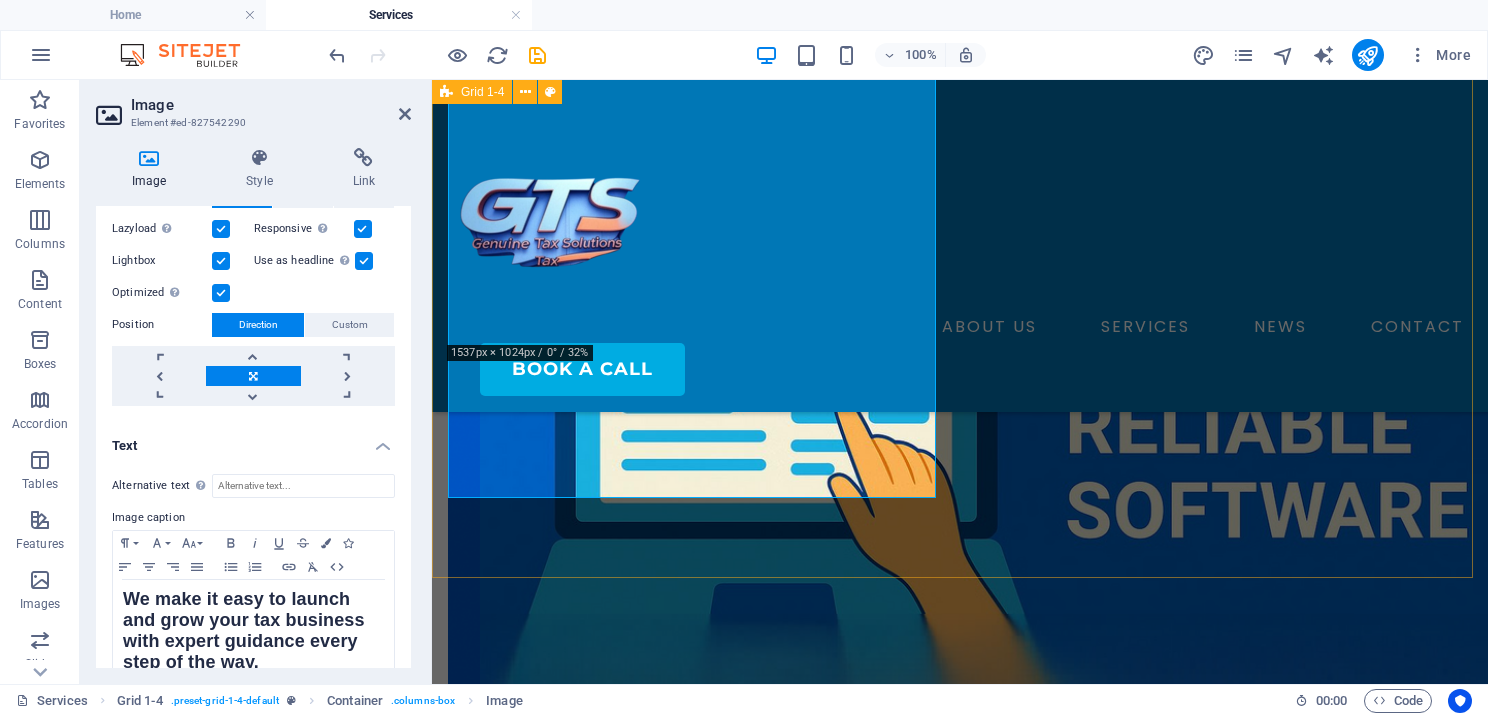 scroll, scrollTop: 400, scrollLeft: 0, axis: vertical 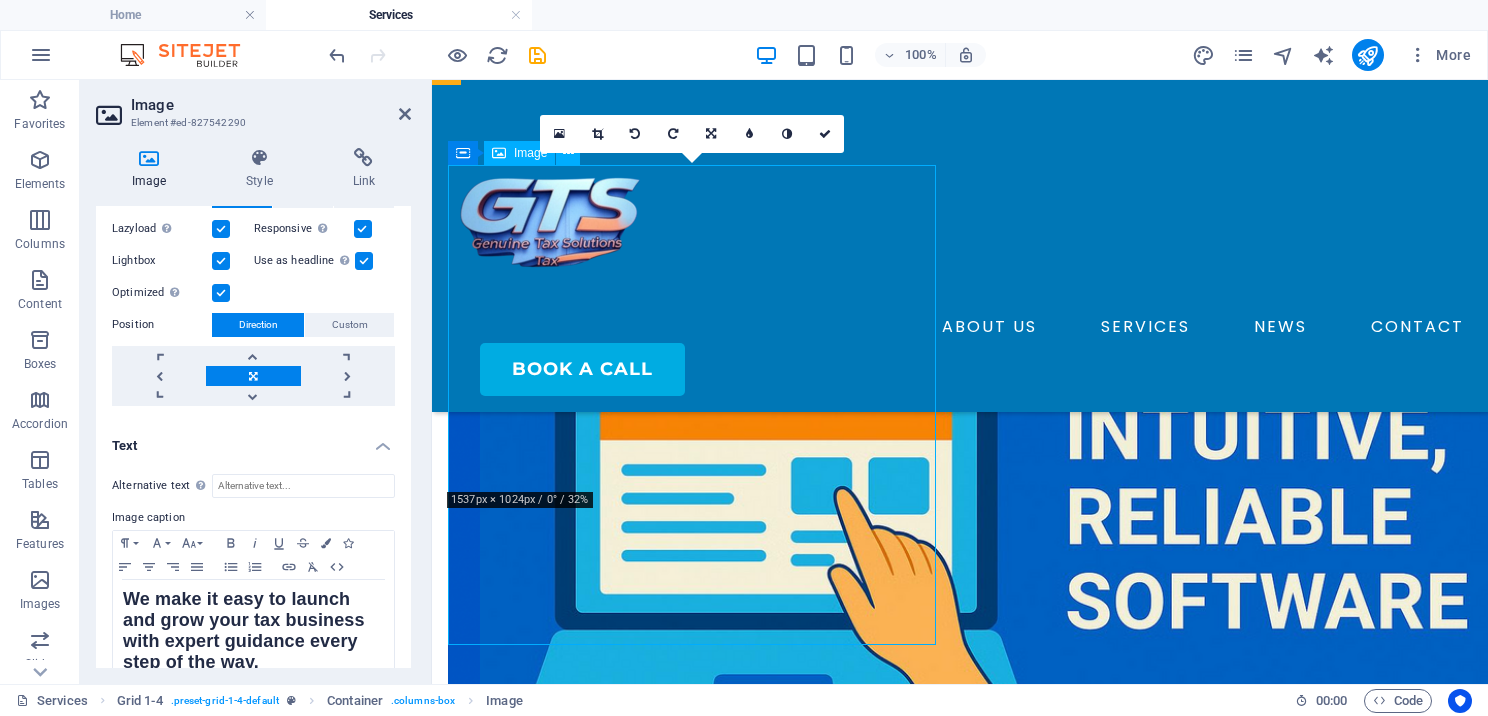 click on "We make it easy to launch and grow your tax business with expert guidance every step of the way." at bounding box center [960, 1246] 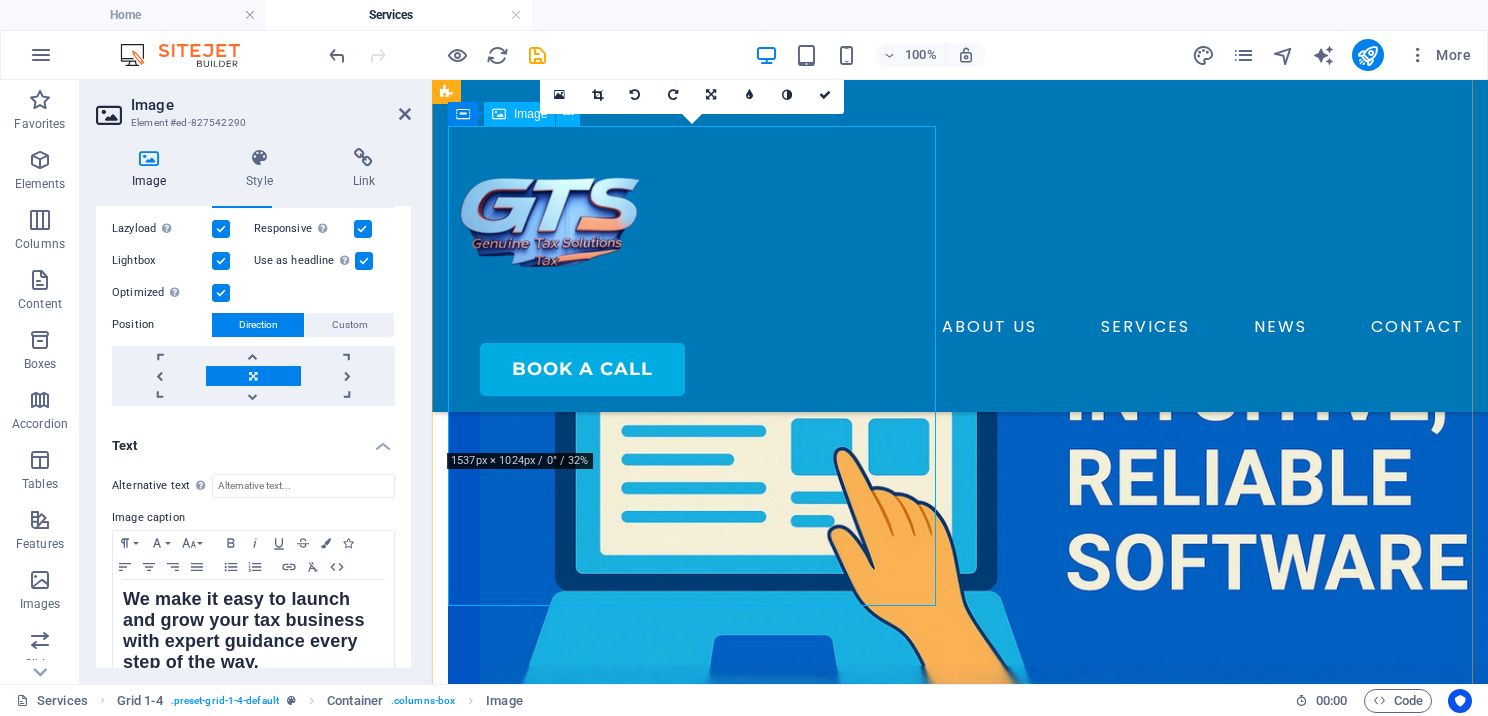 click on "We make it easy to launch and grow your tax business with expert guidance every step of the way." at bounding box center (448, 1207) 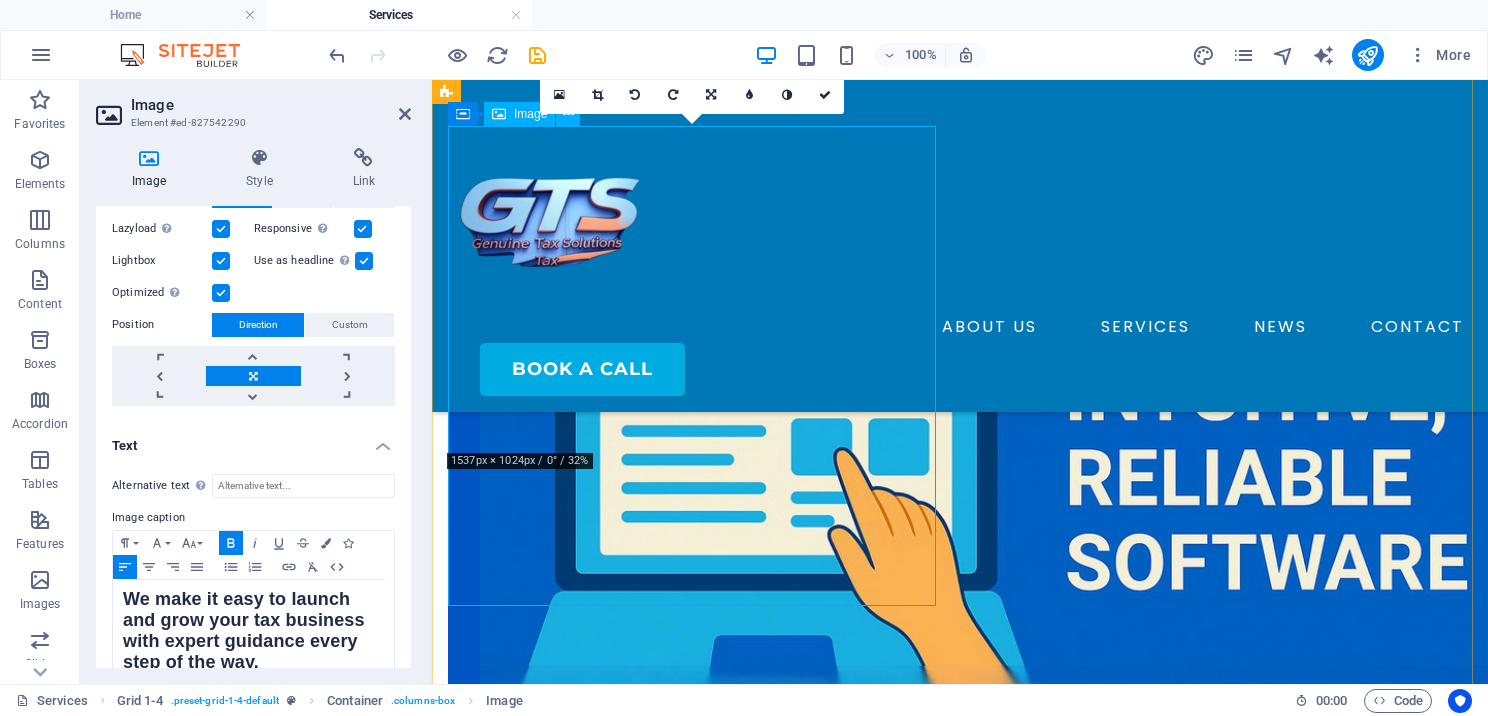 click on "We make it easy to launch and grow your tax business with expert guidance every step of the way." at bounding box center (448, 1207) 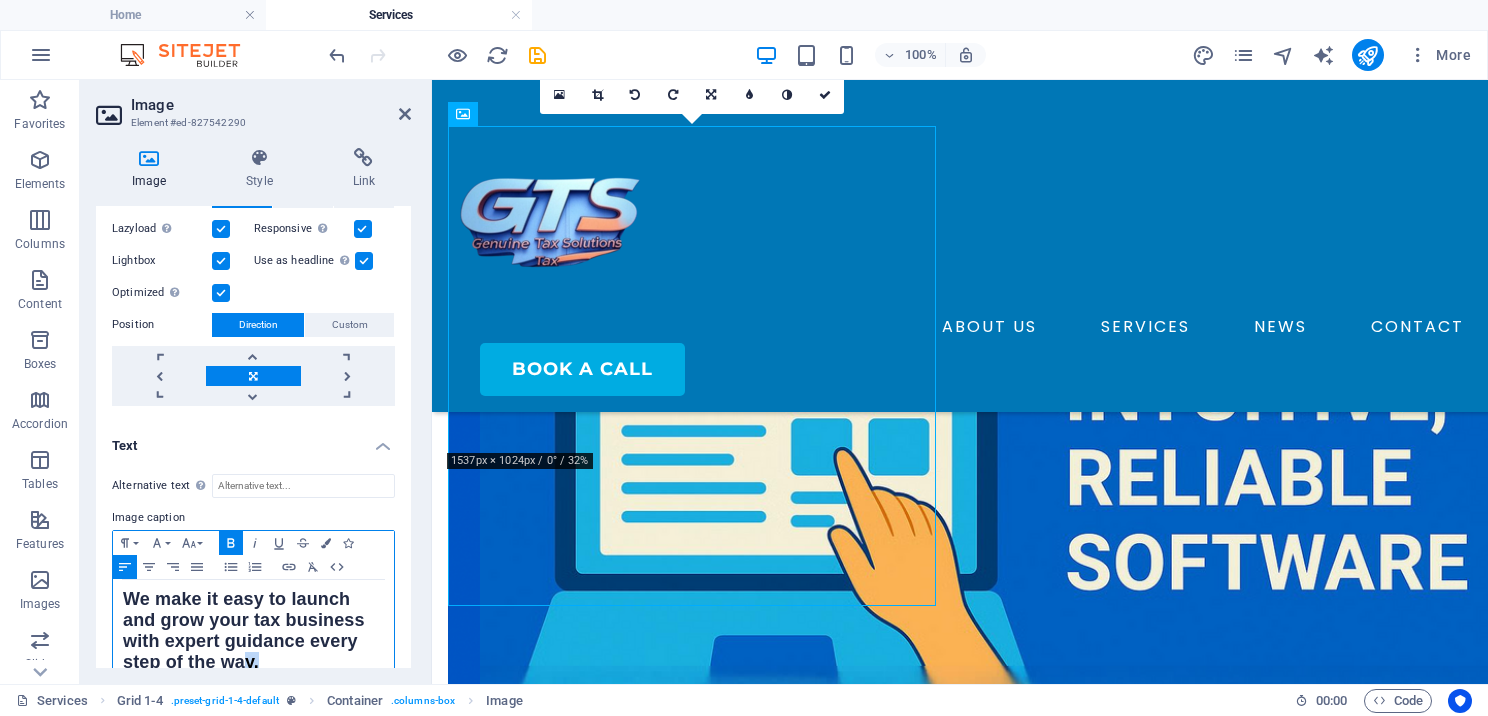 scroll, scrollTop: 400, scrollLeft: 0, axis: vertical 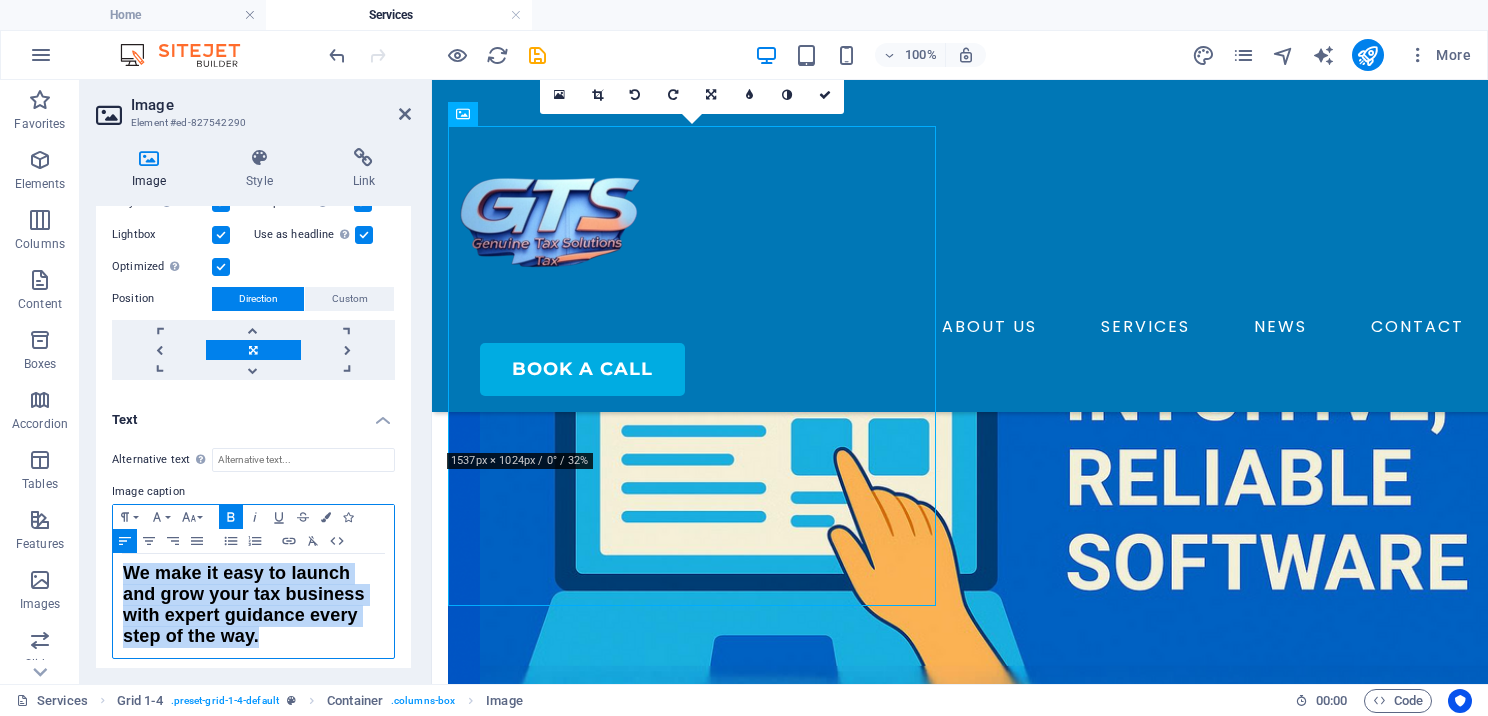 drag, startPoint x: 258, startPoint y: 664, endPoint x: 124, endPoint y: 545, distance: 179.21216 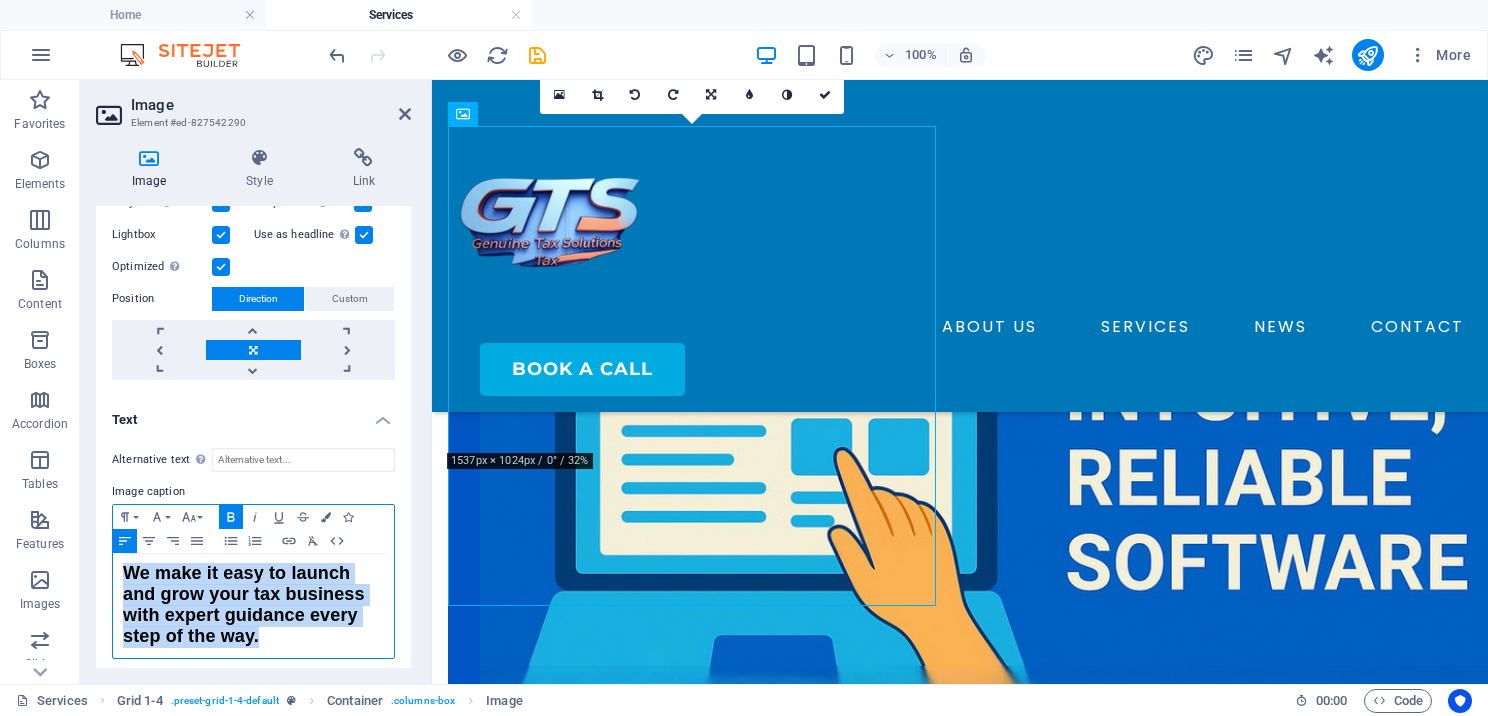 click on "Paragraph Format Normal Heading 1 Heading 2 Heading 3 Heading 4 Heading 5 Heading 6 Code Font Family Arial Georgia Impact Tahoma Times New Roman Verdana Montserrat Poppins Font Size 8 9 10 11 12 14 18 24 30 36 48 60 72 96 Bold Italic Underline Strikethrough Colors Icons Align Left Align Center Align Right Align Justify Unordered List Ordered List Insert Link Clear Formatting HTML ​ We make it easy to launch and grow your tax business with expert guidance every step of the way. ​" at bounding box center (253, 581) 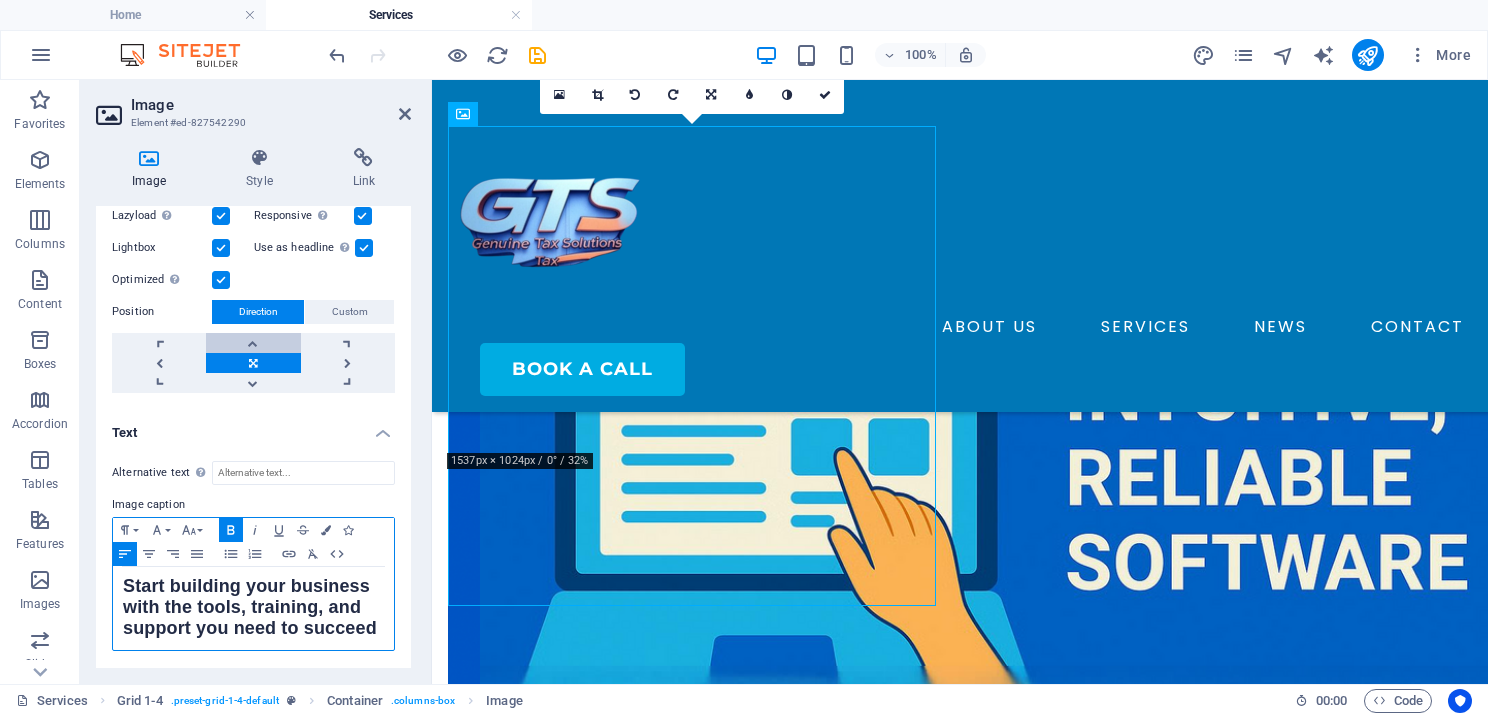 scroll, scrollTop: 381, scrollLeft: 0, axis: vertical 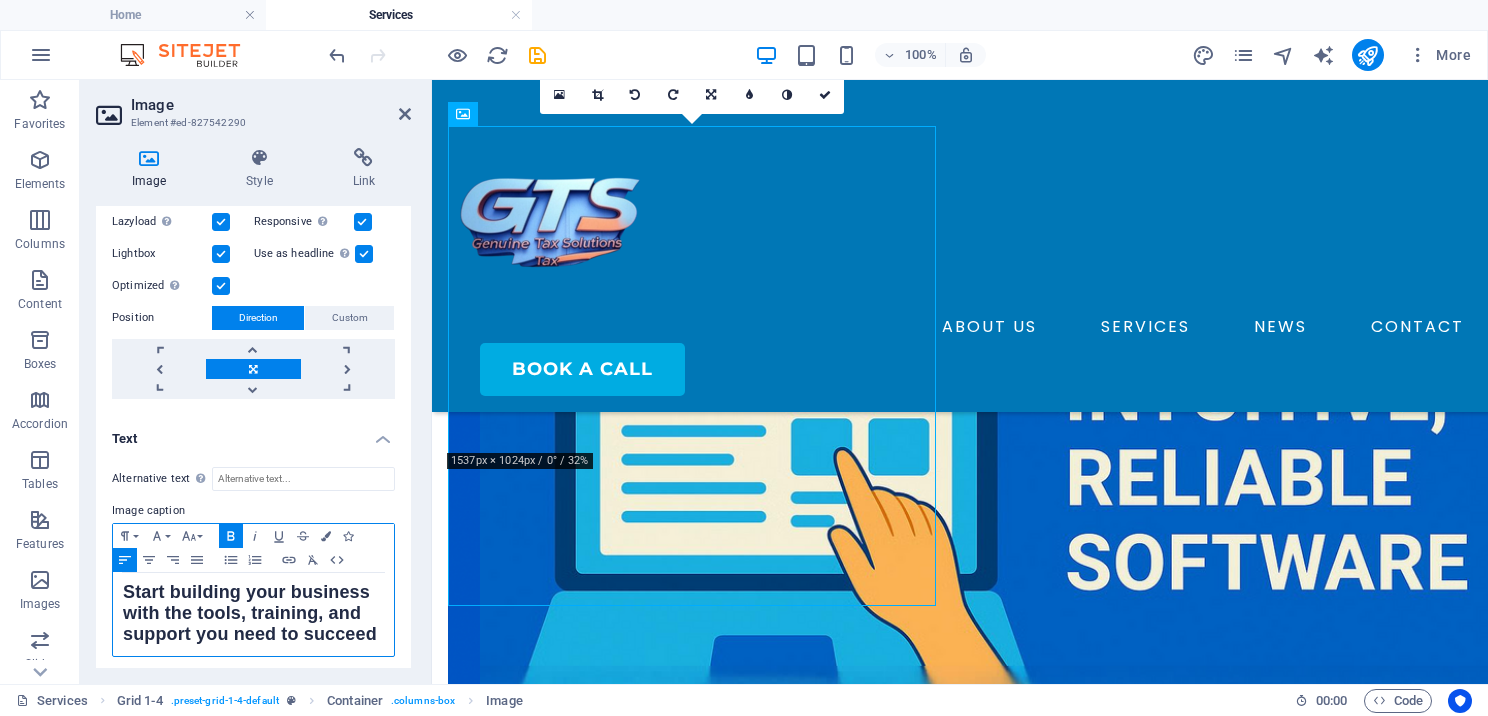 click on "Bold" at bounding box center (231, 536) 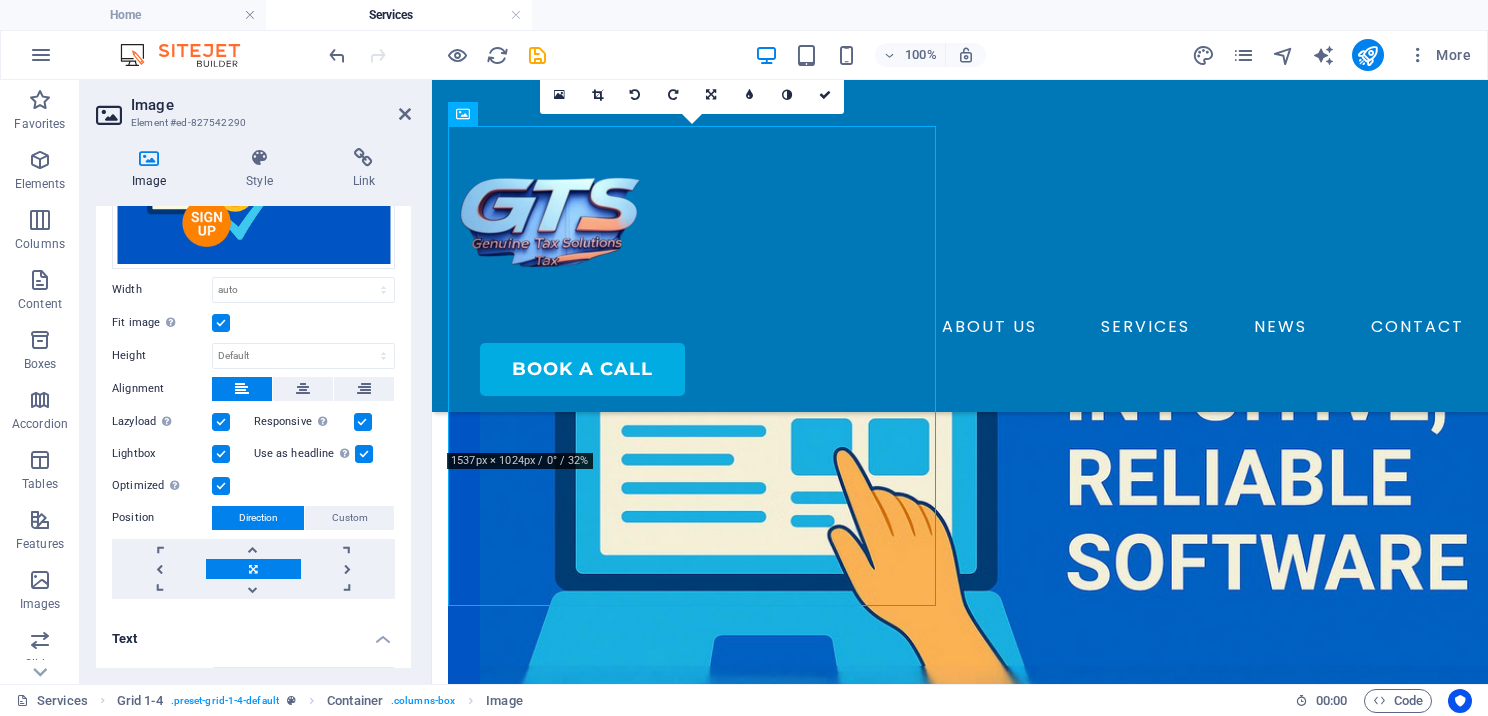 scroll, scrollTop: 381, scrollLeft: 0, axis: vertical 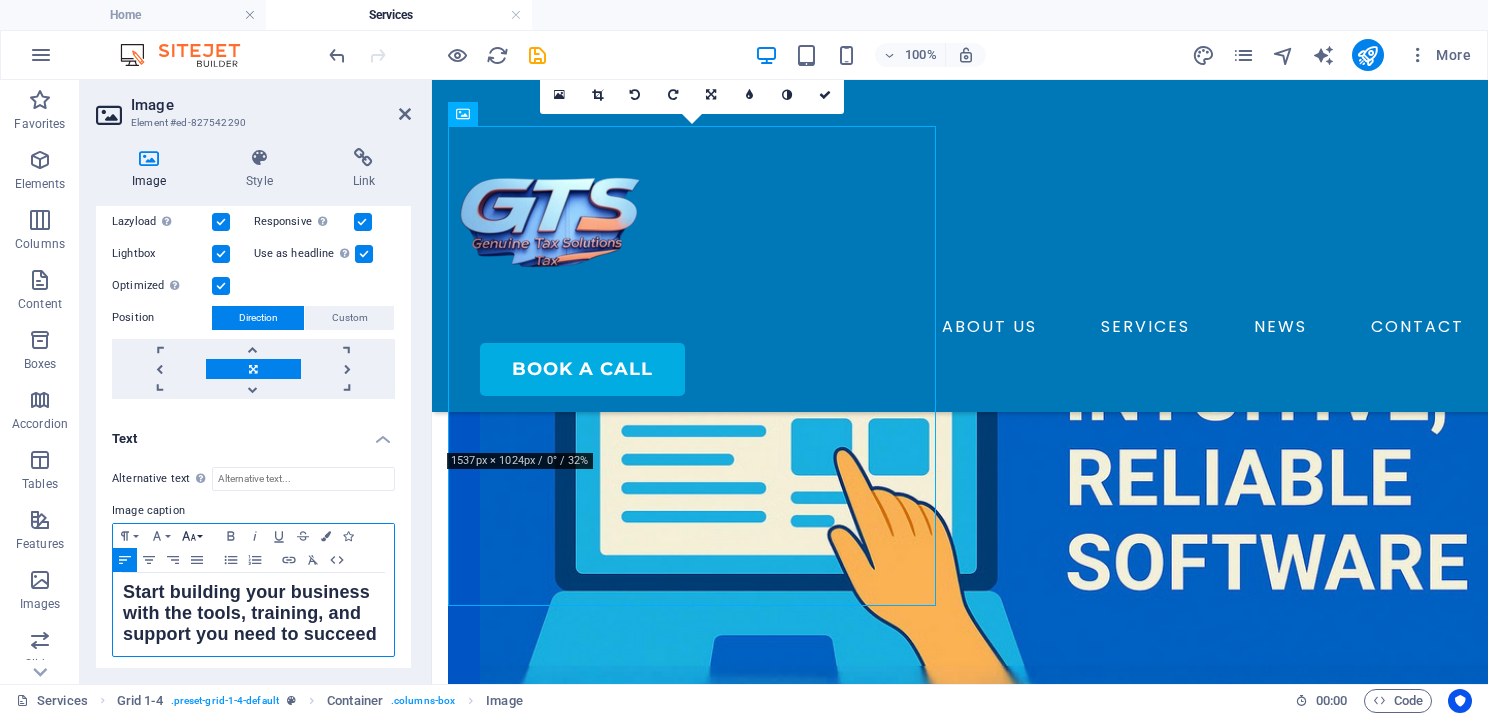 click 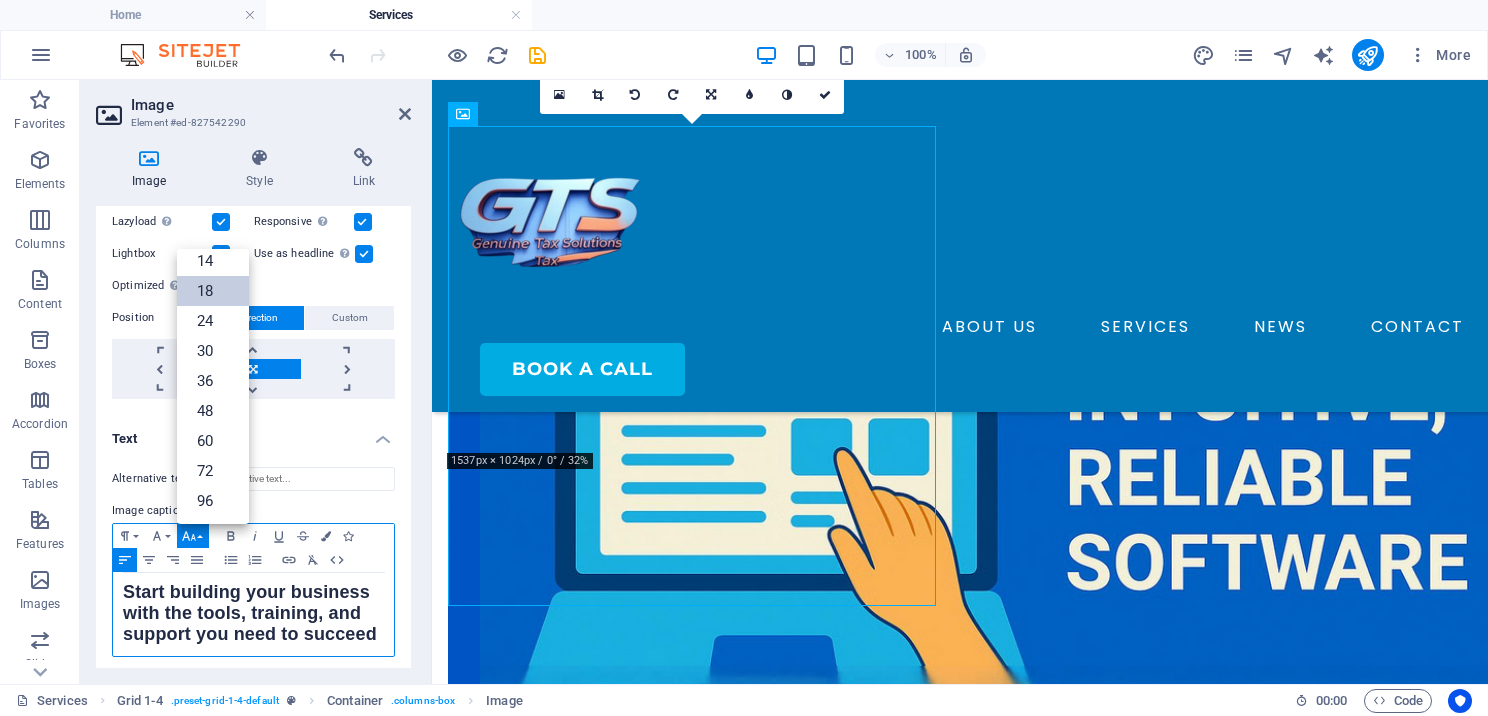 scroll, scrollTop: 160, scrollLeft: 0, axis: vertical 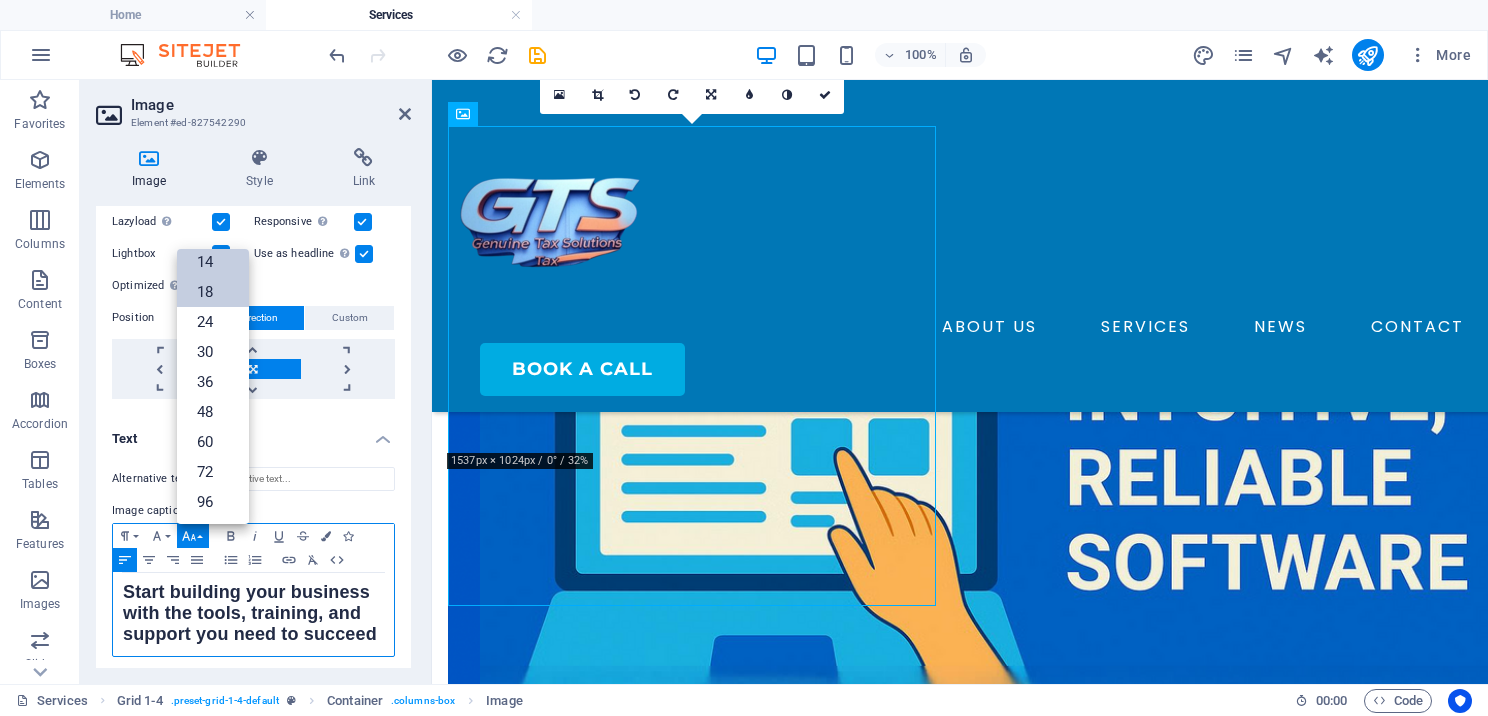 click on "14" at bounding box center (213, 262) 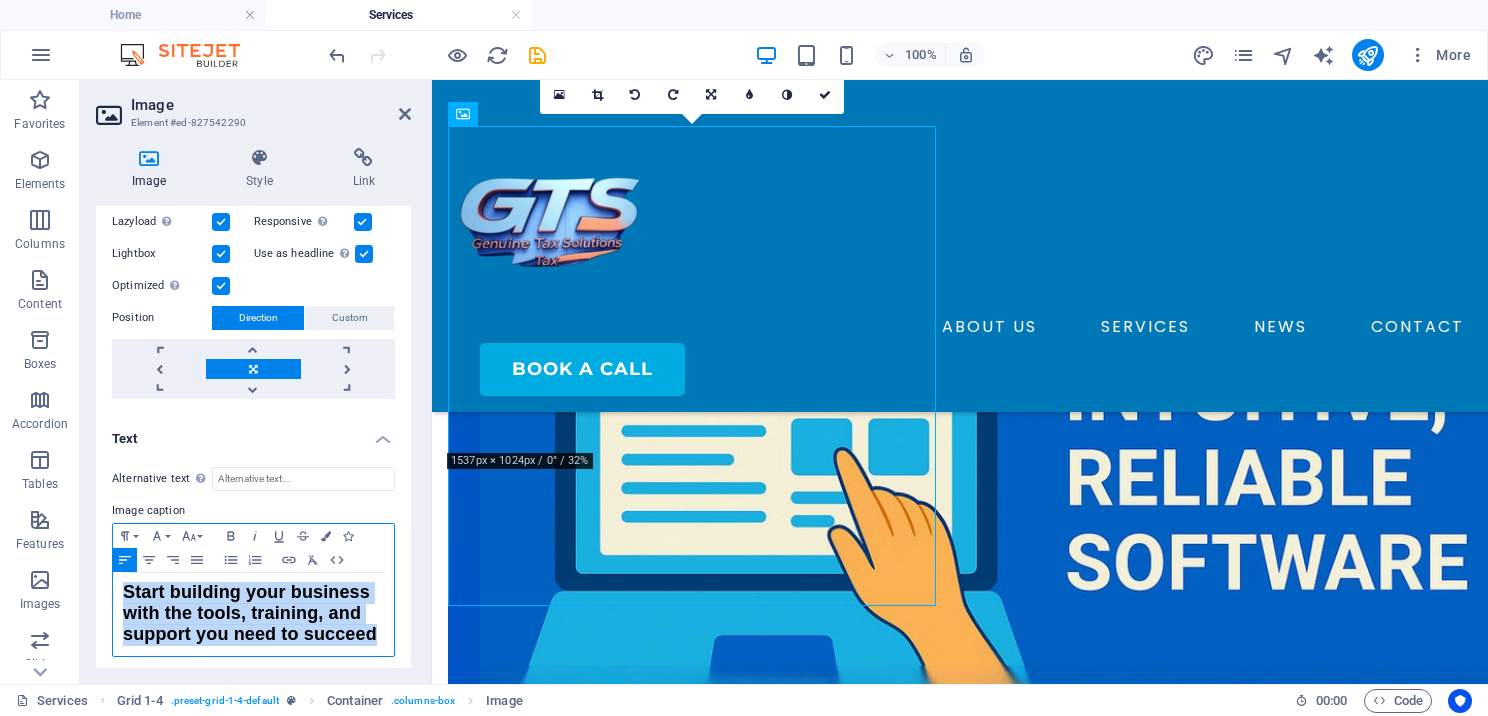 drag, startPoint x: 125, startPoint y: 578, endPoint x: 277, endPoint y: 572, distance: 152.11838 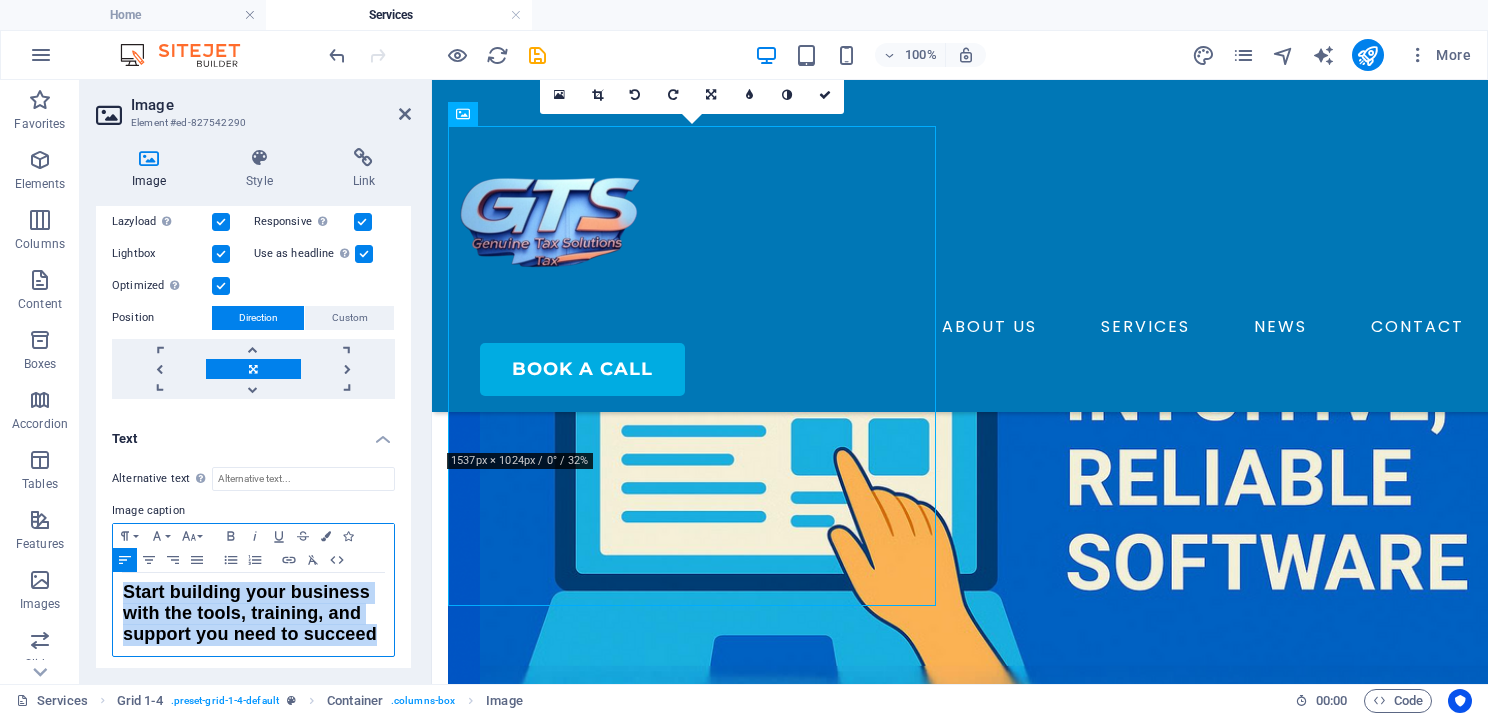 click on "Start building your business with the tools, training, and support you need to succeed ​" at bounding box center (253, 614) 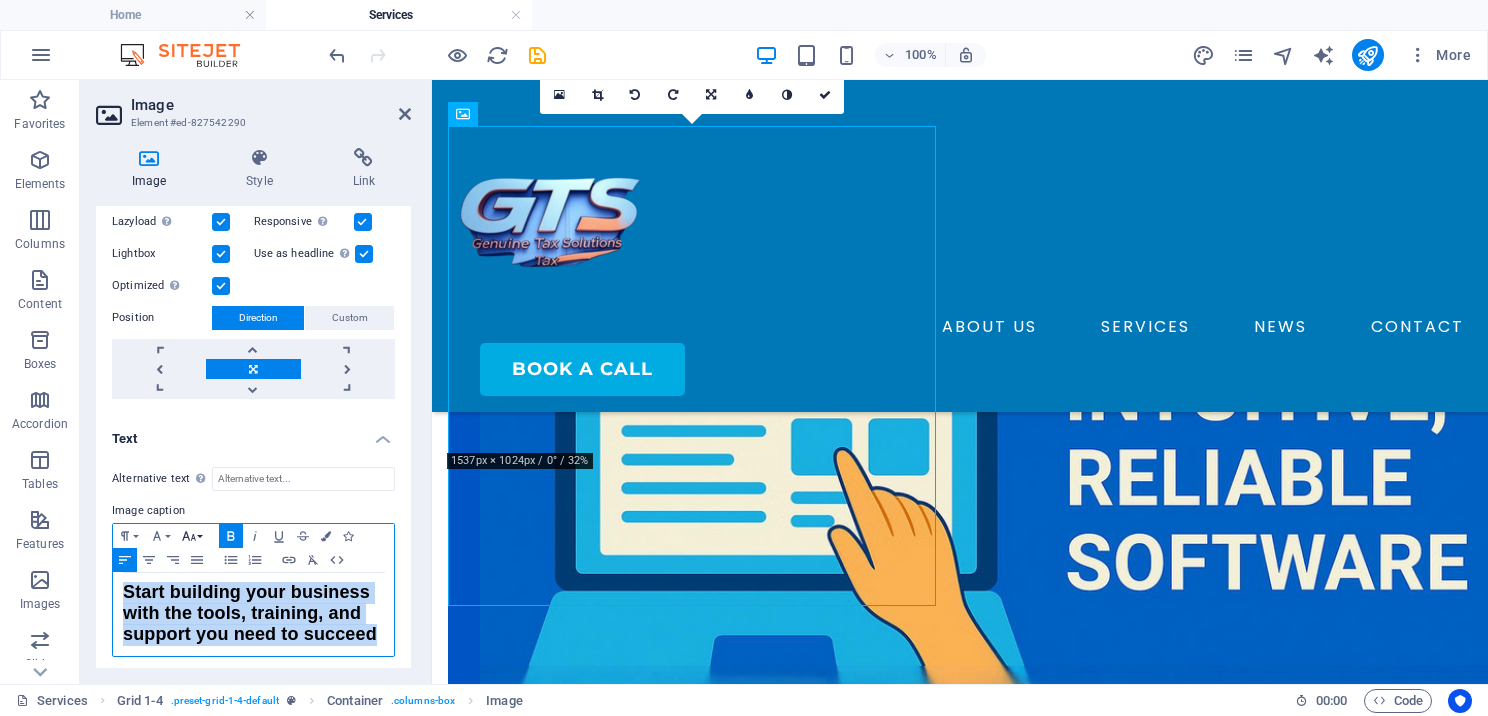 click 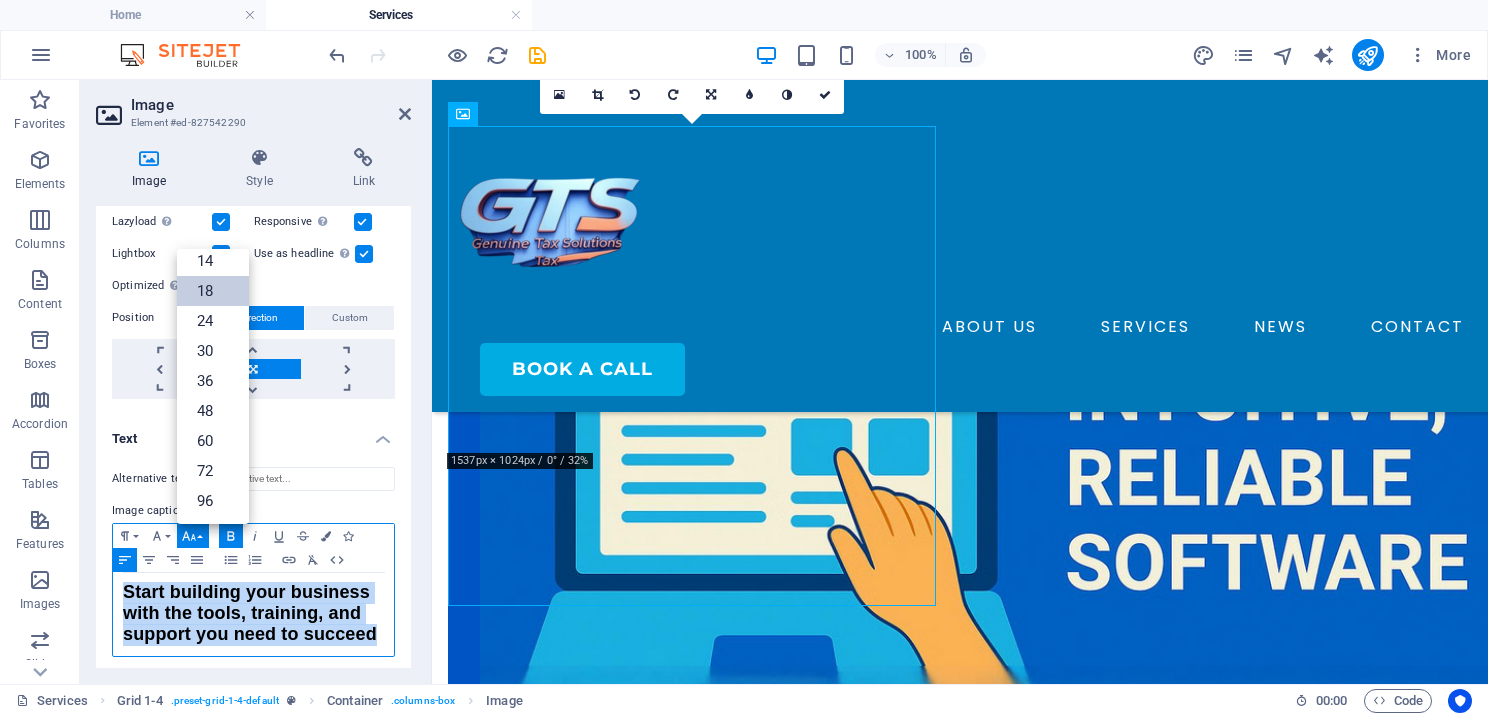 scroll, scrollTop: 160, scrollLeft: 0, axis: vertical 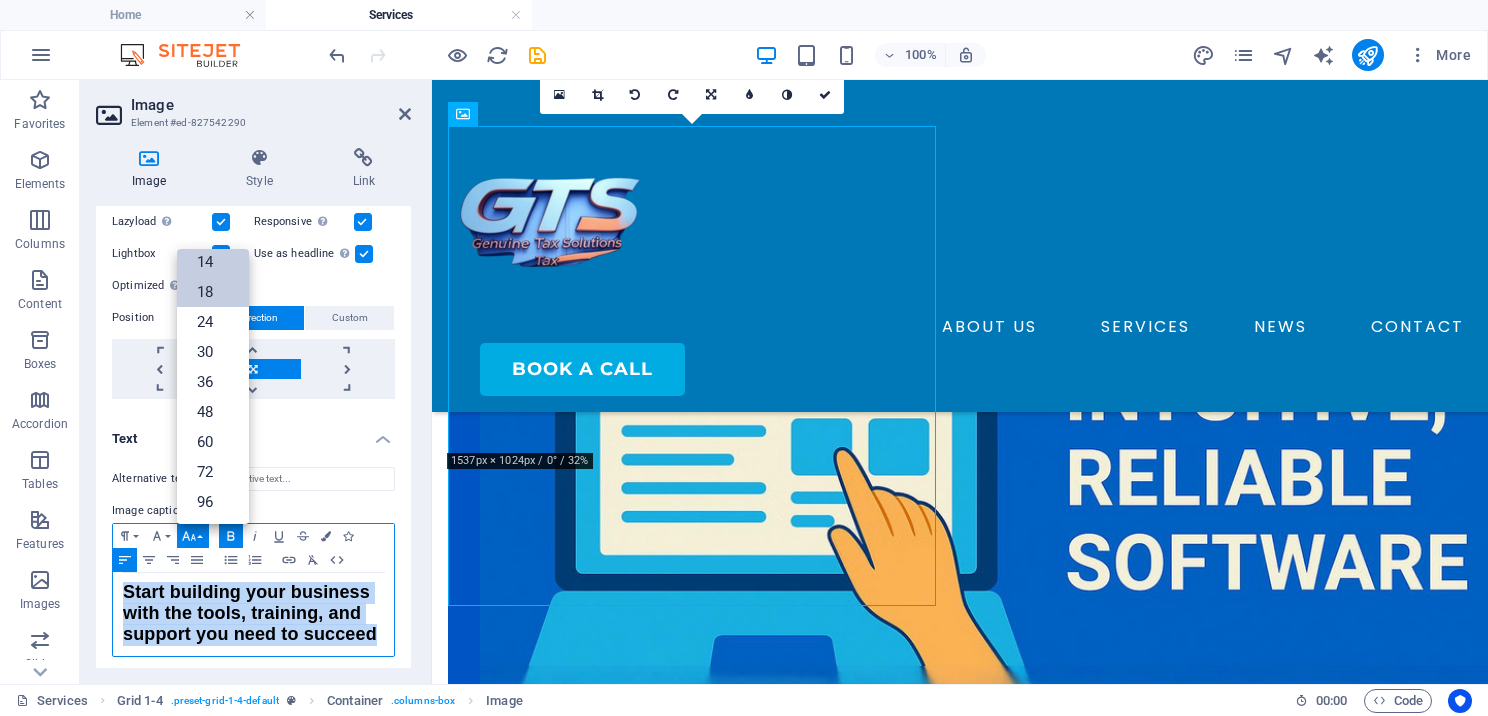 click on "14" at bounding box center (213, 262) 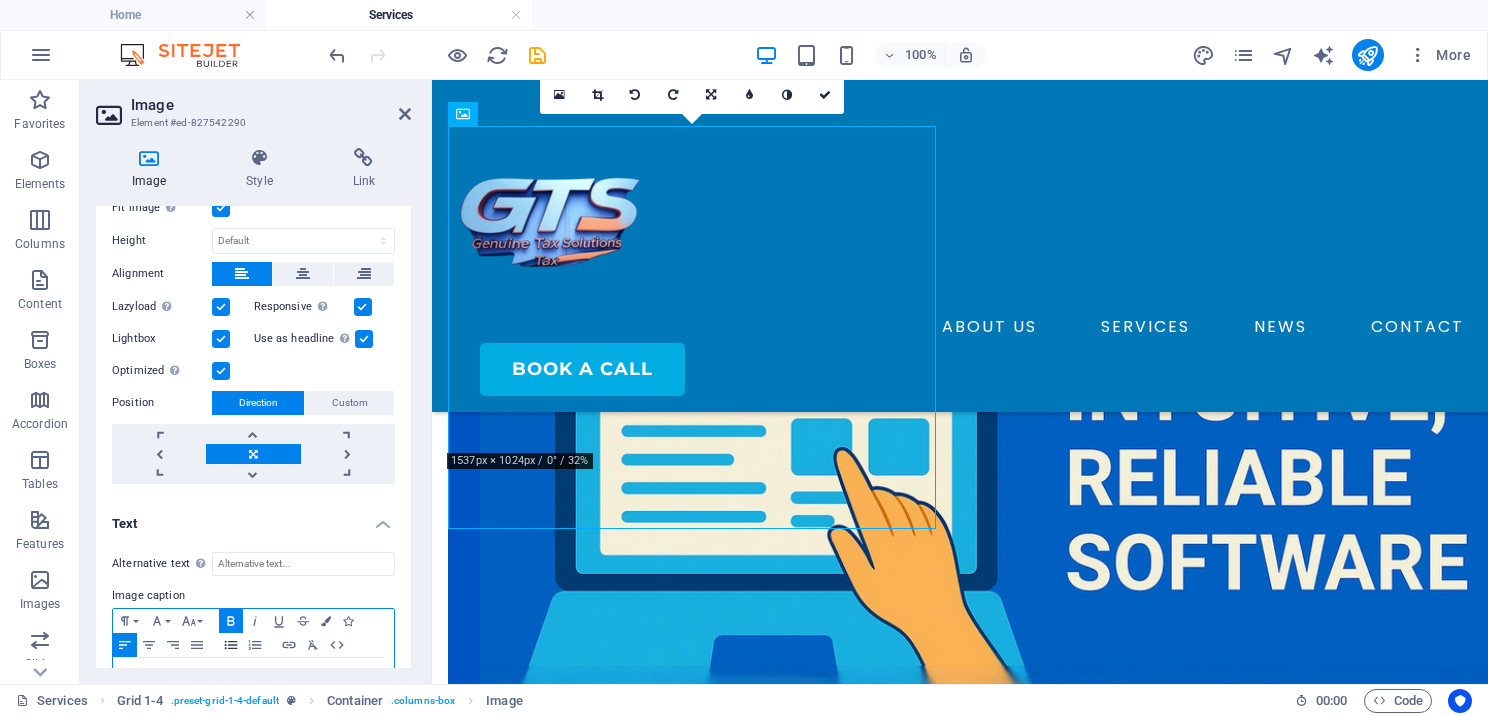 scroll, scrollTop: 360, scrollLeft: 0, axis: vertical 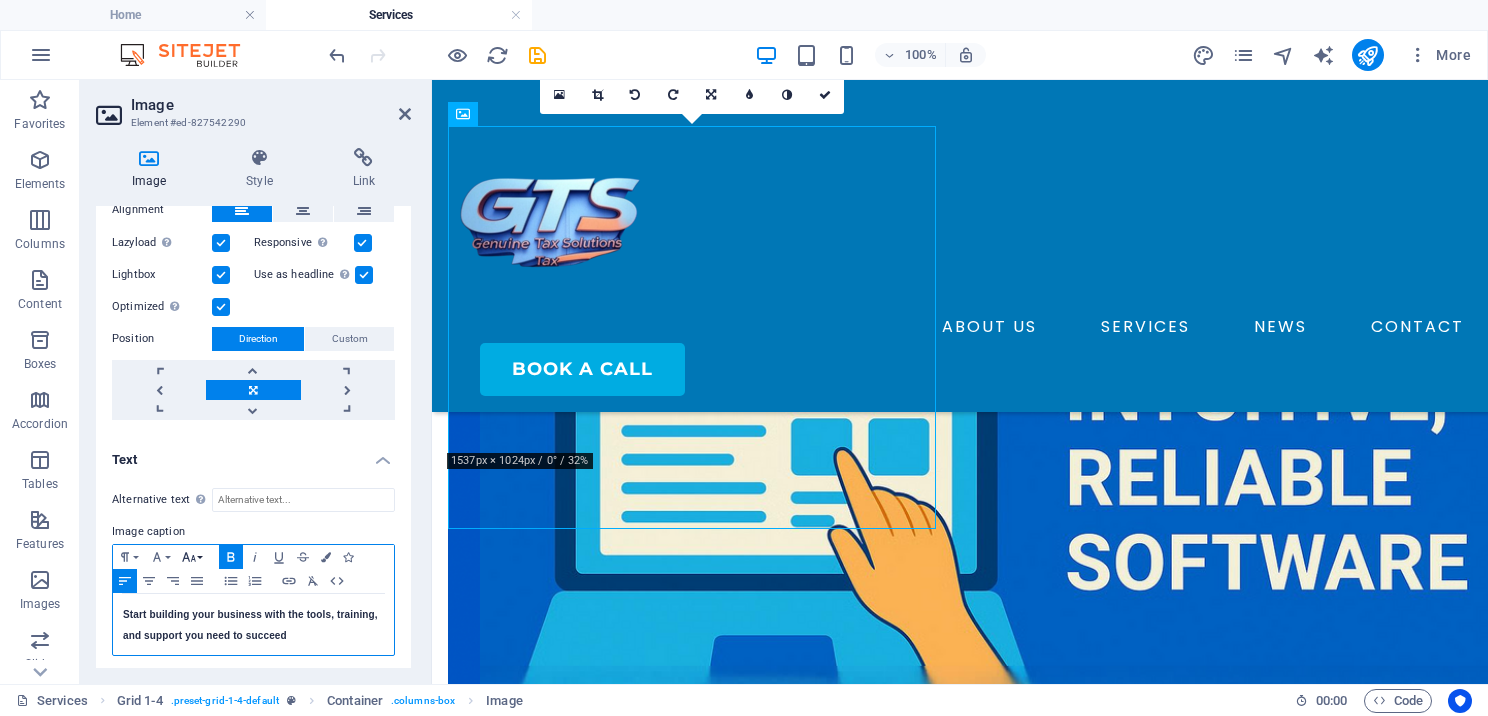 click on "Font Size" at bounding box center [193, 557] 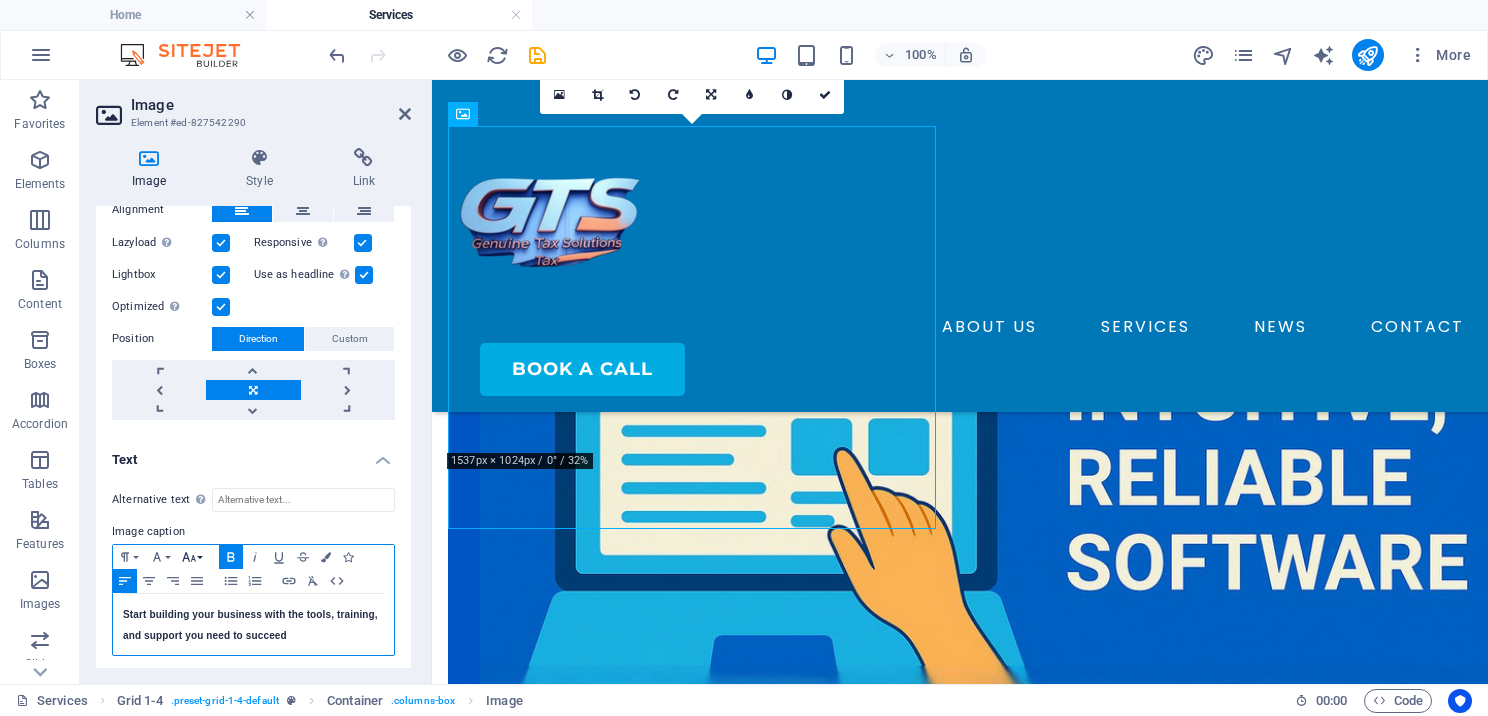 scroll, scrollTop: 83, scrollLeft: 0, axis: vertical 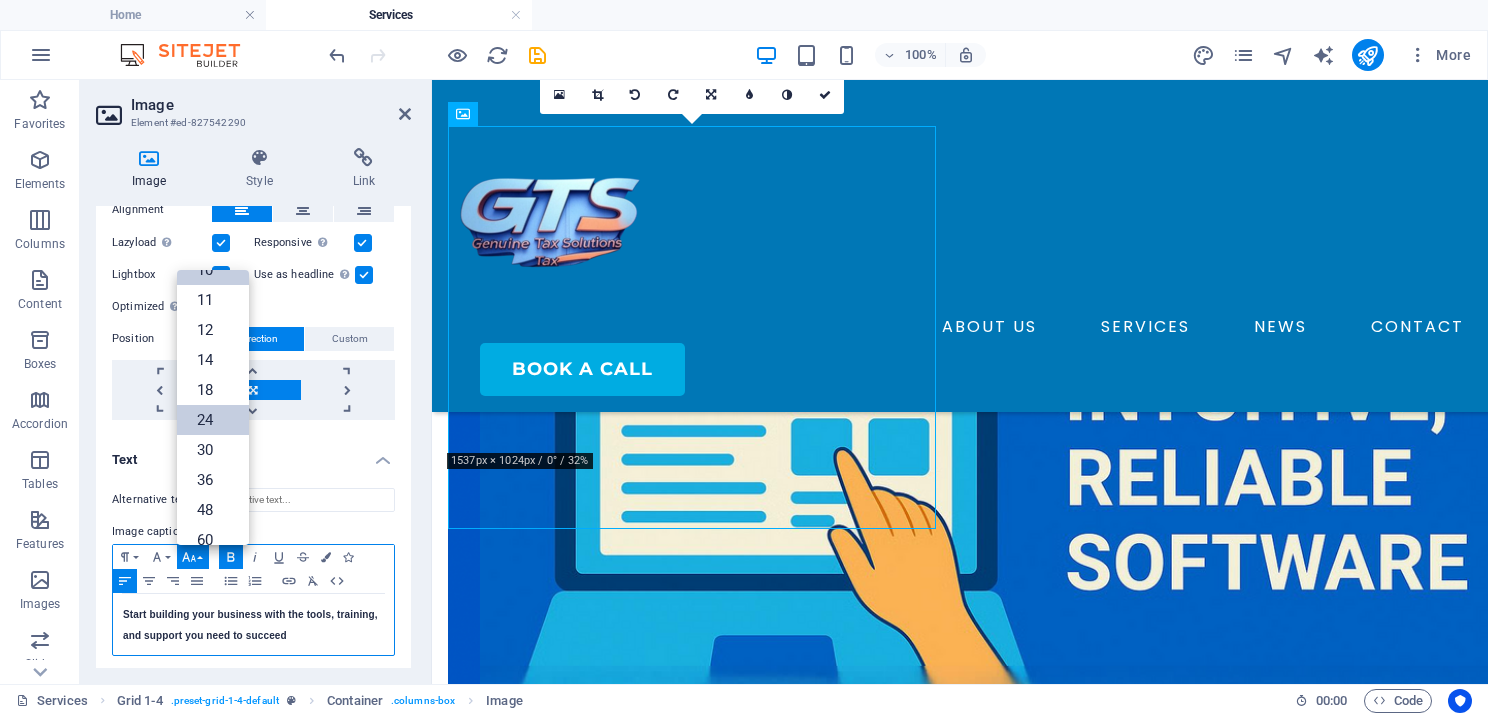 click on "24" at bounding box center [213, 420] 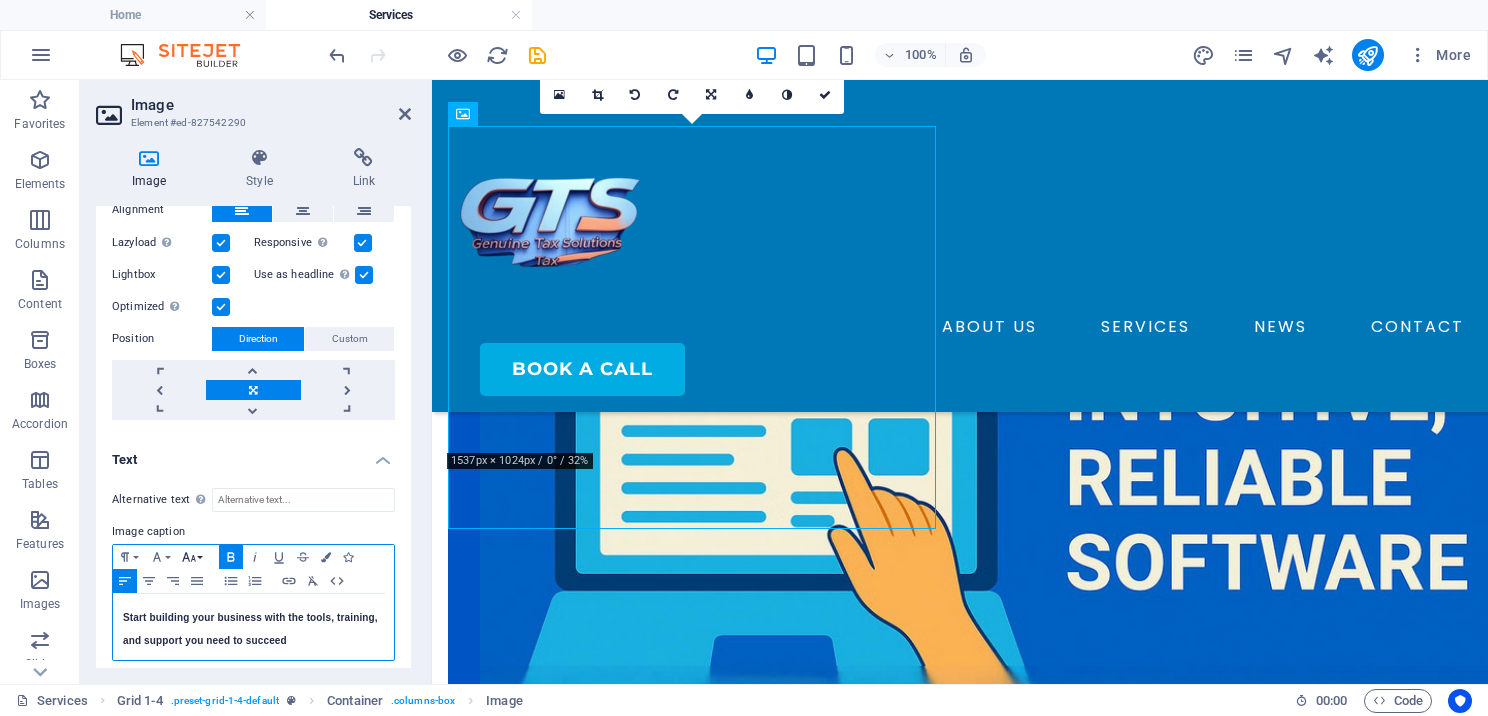 click 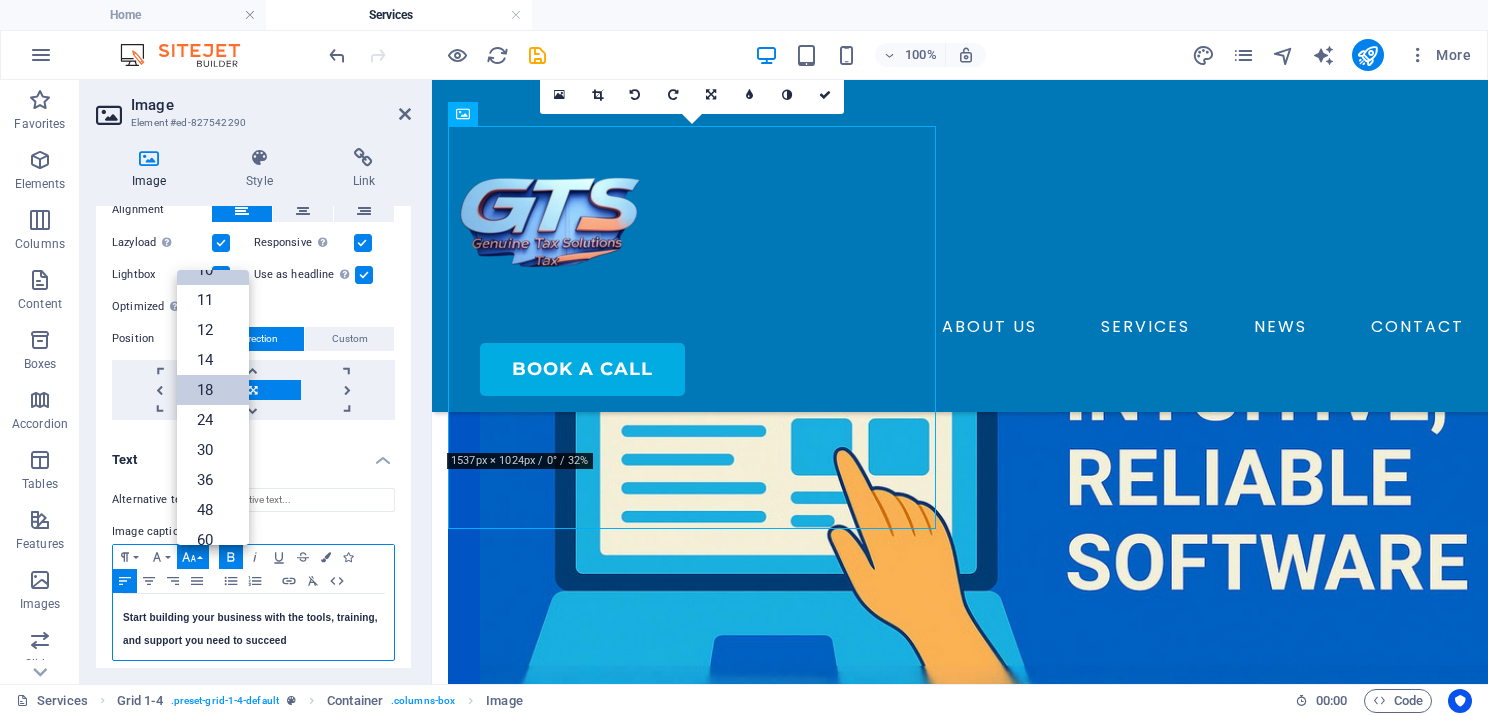 click on "18" at bounding box center [213, 390] 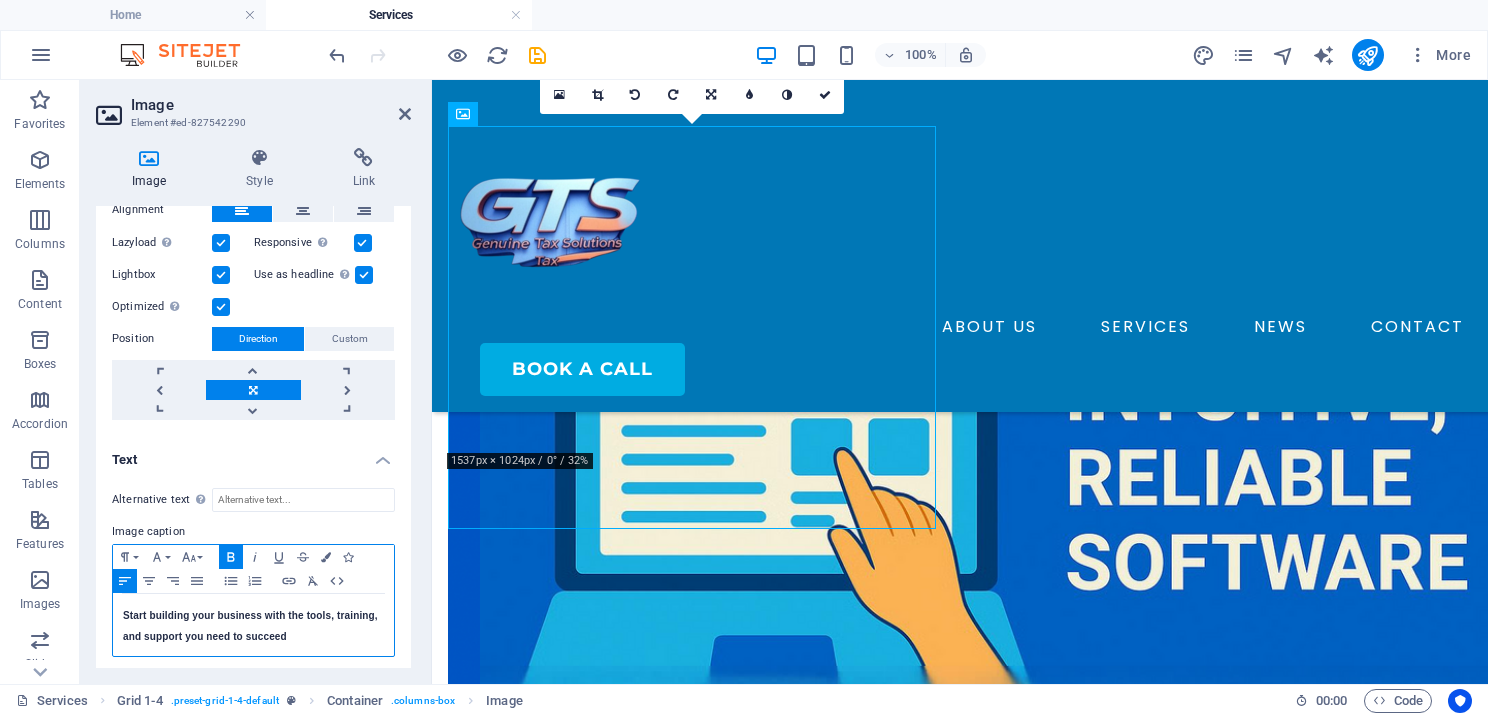 click on "Start building your business with the tools, training, and support you need to succeed ​" at bounding box center [253, 625] 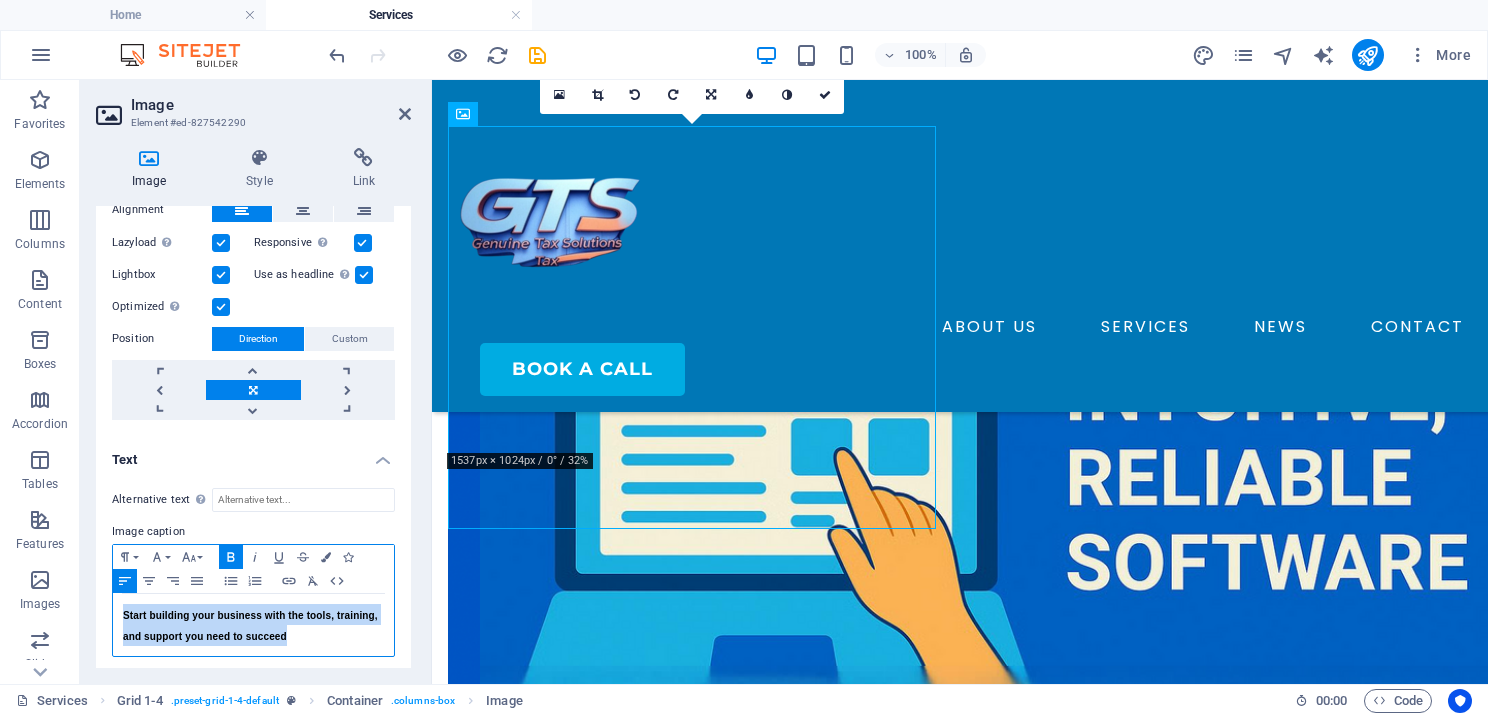 drag, startPoint x: 291, startPoint y: 640, endPoint x: 121, endPoint y: 608, distance: 172.98555 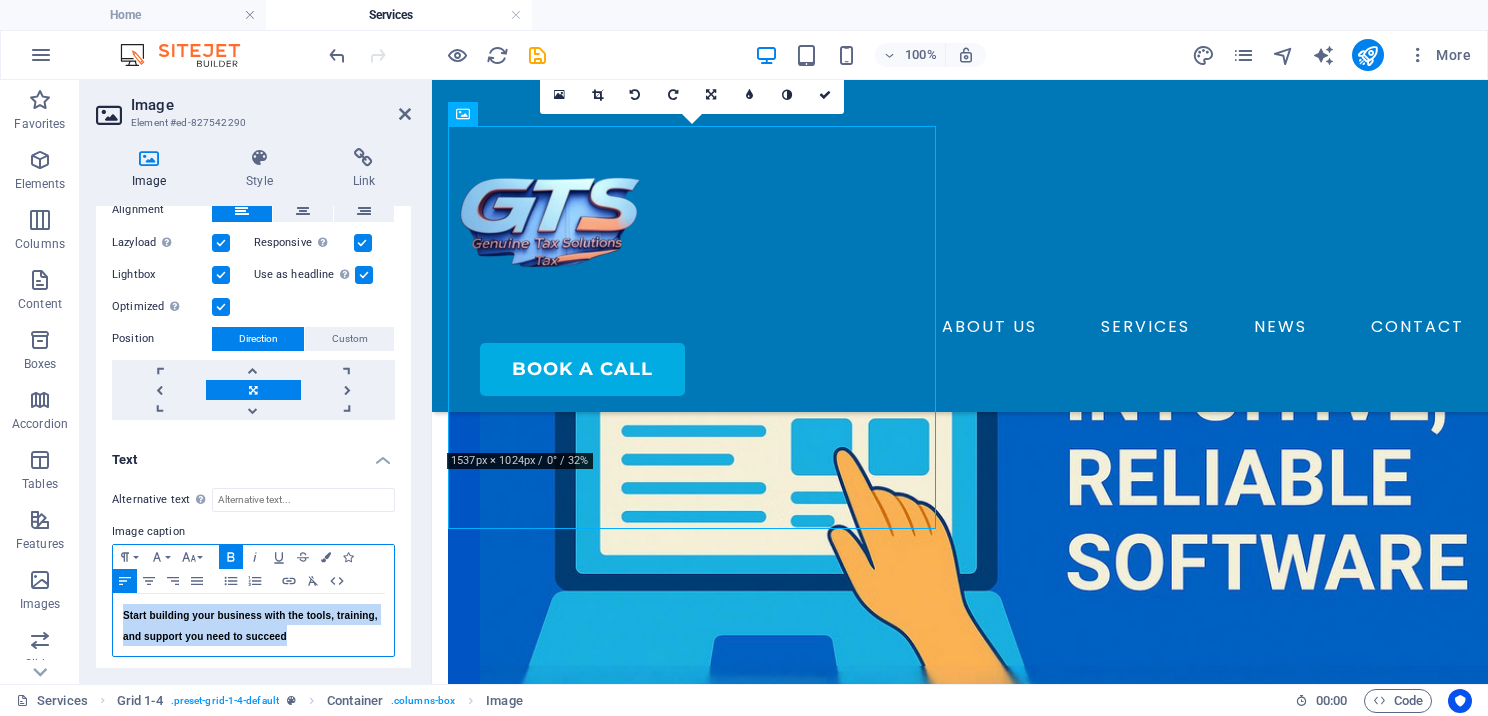 click on "Start building your business with the tools, training, and support you need to succeed ​" at bounding box center (253, 625) 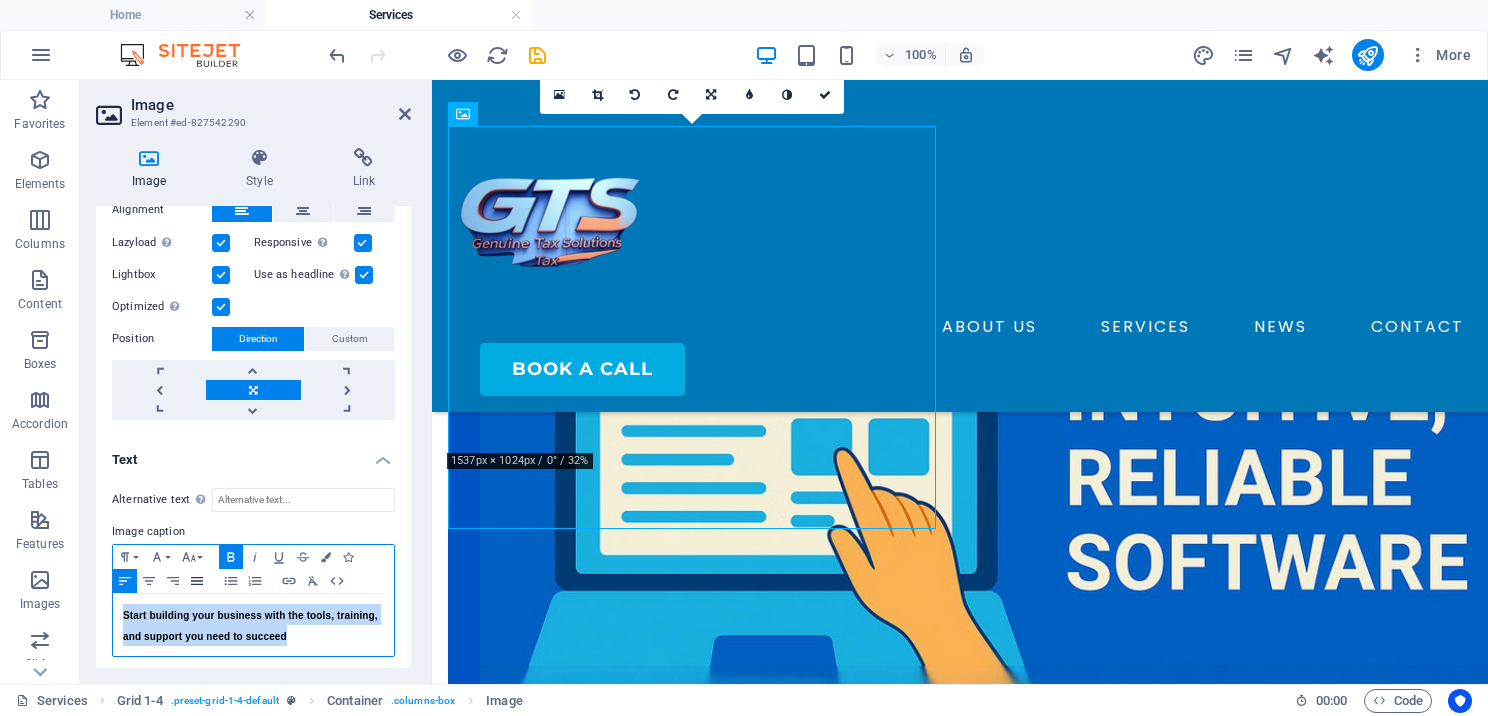 click on "Align Justify" at bounding box center (197, 581) 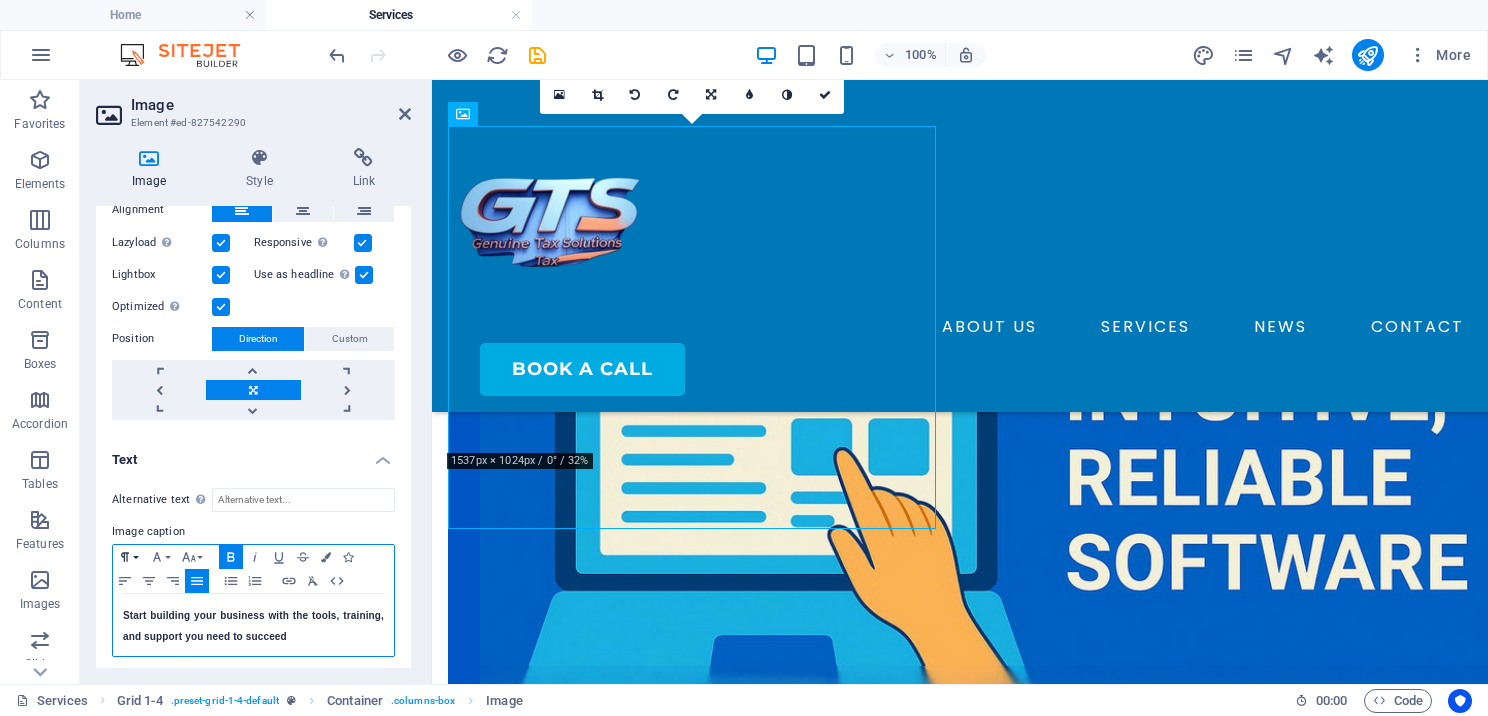 click on "Paragraph Format" at bounding box center (129, 557) 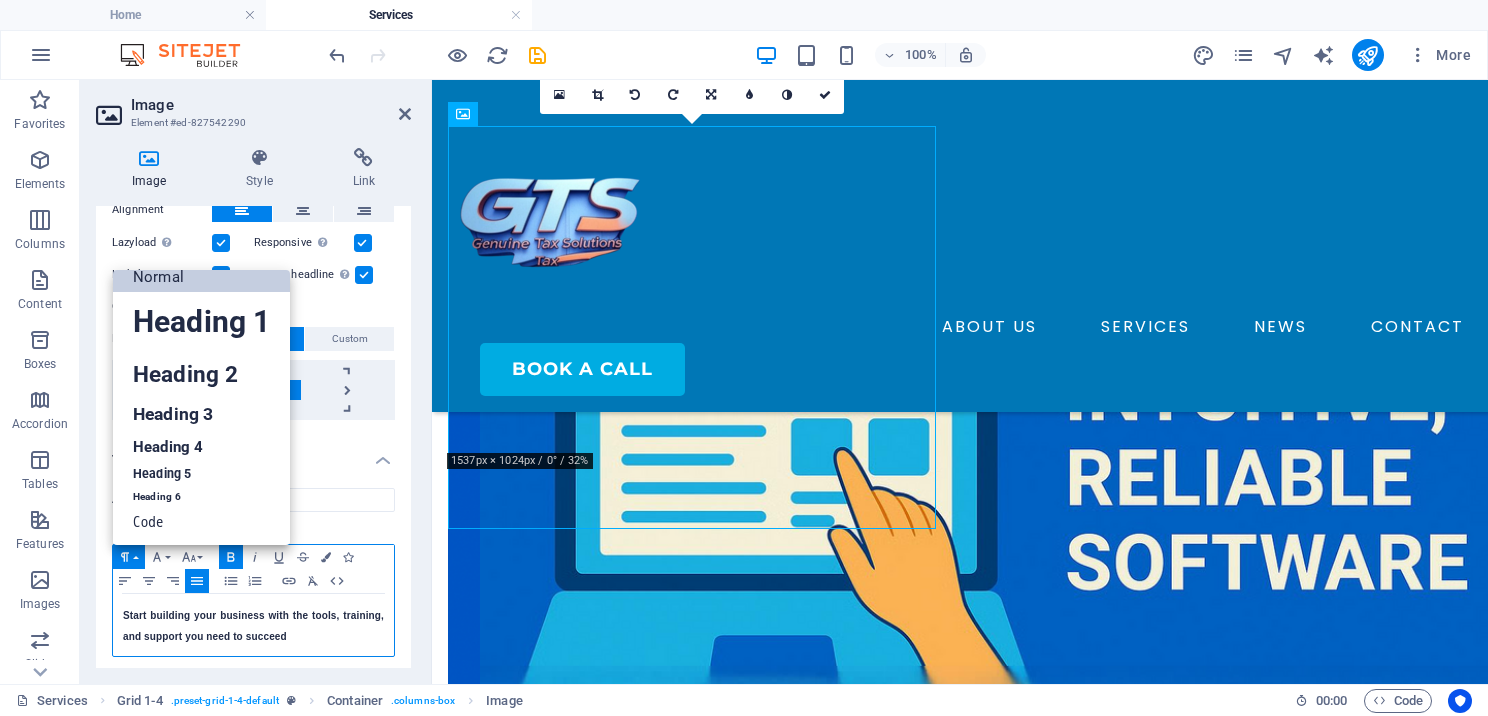 scroll, scrollTop: 16, scrollLeft: 0, axis: vertical 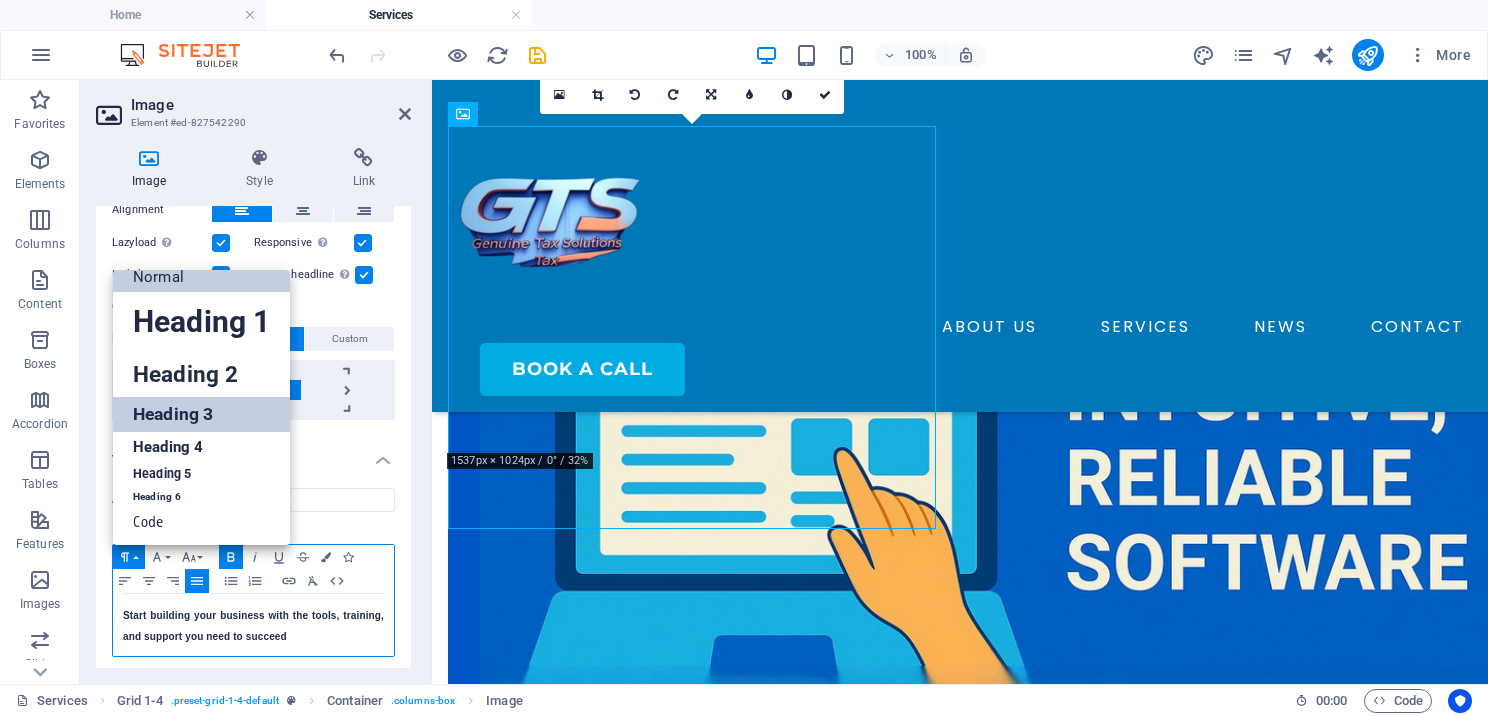 click on "Heading 3" at bounding box center [201, 414] 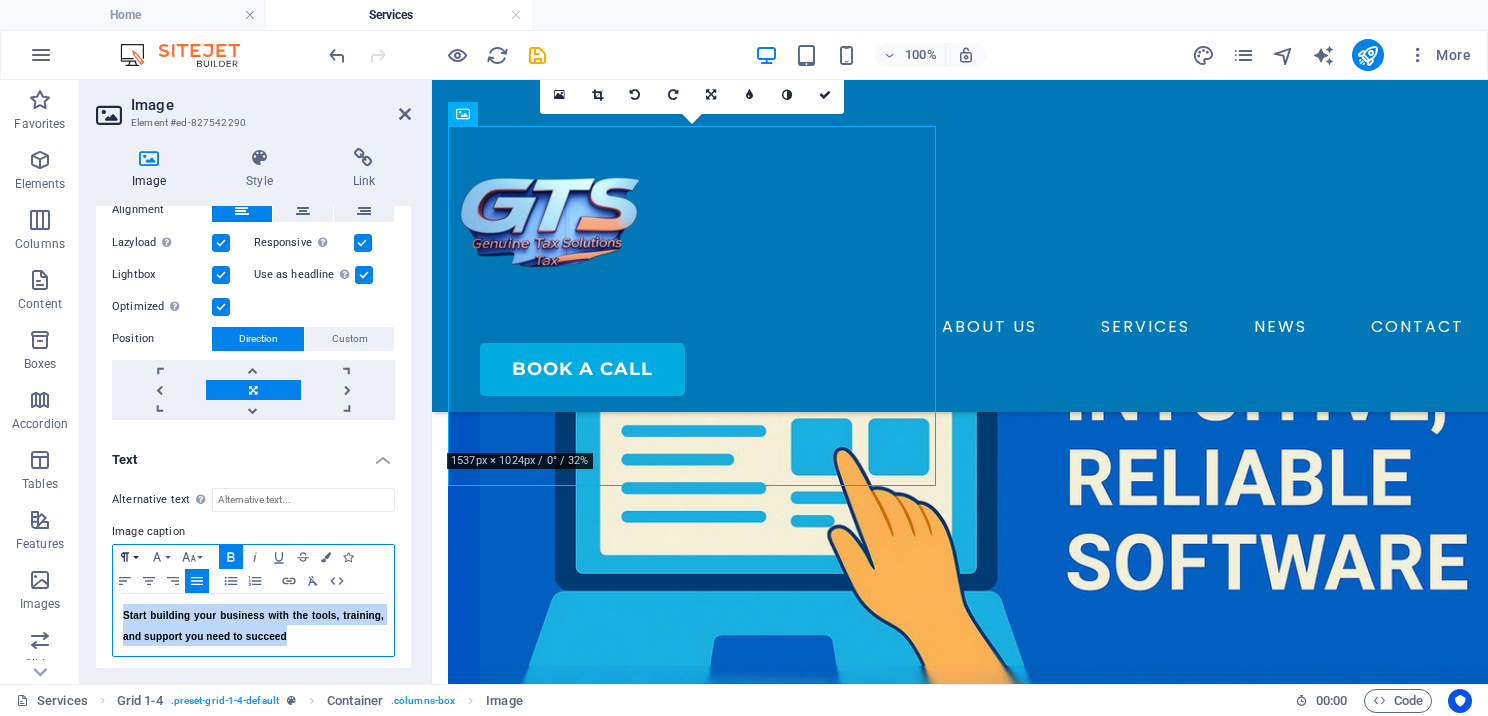 click 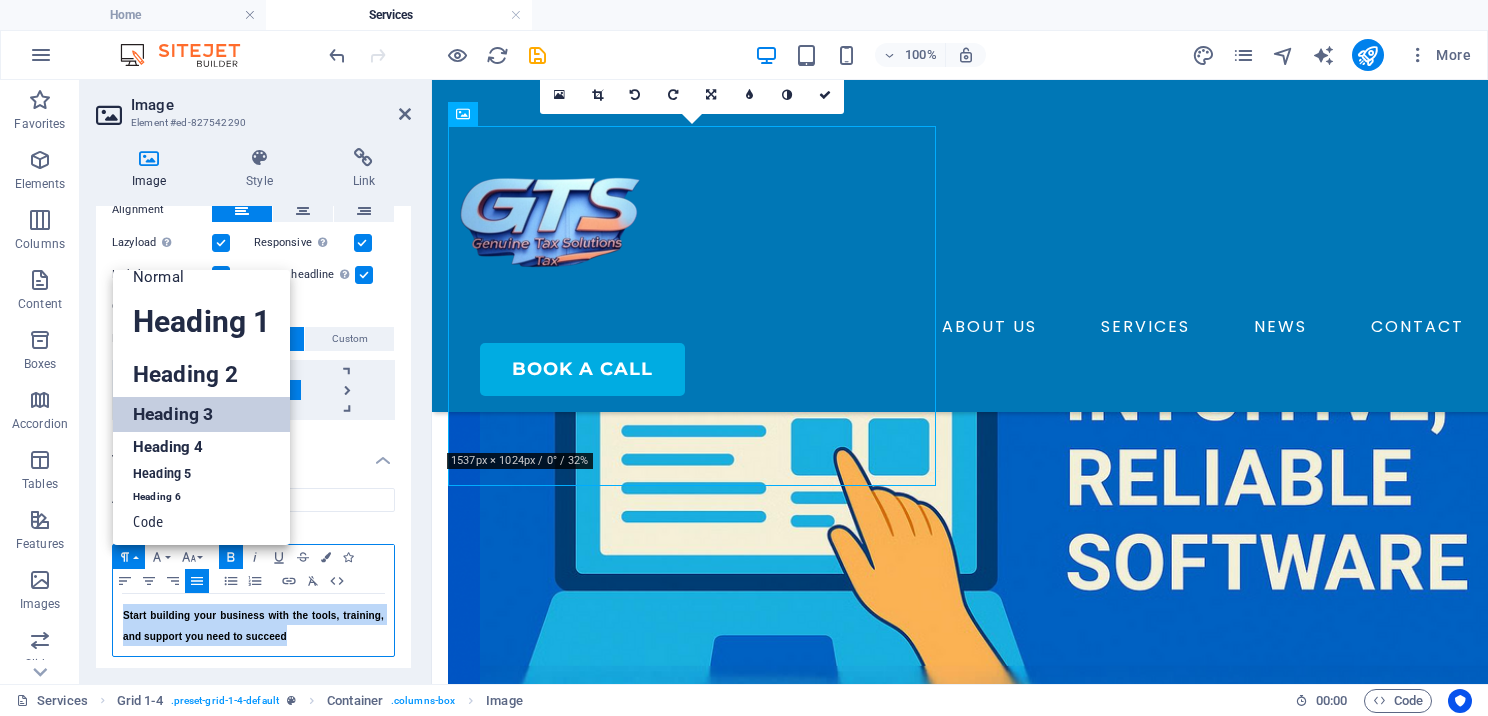 scroll, scrollTop: 16, scrollLeft: 0, axis: vertical 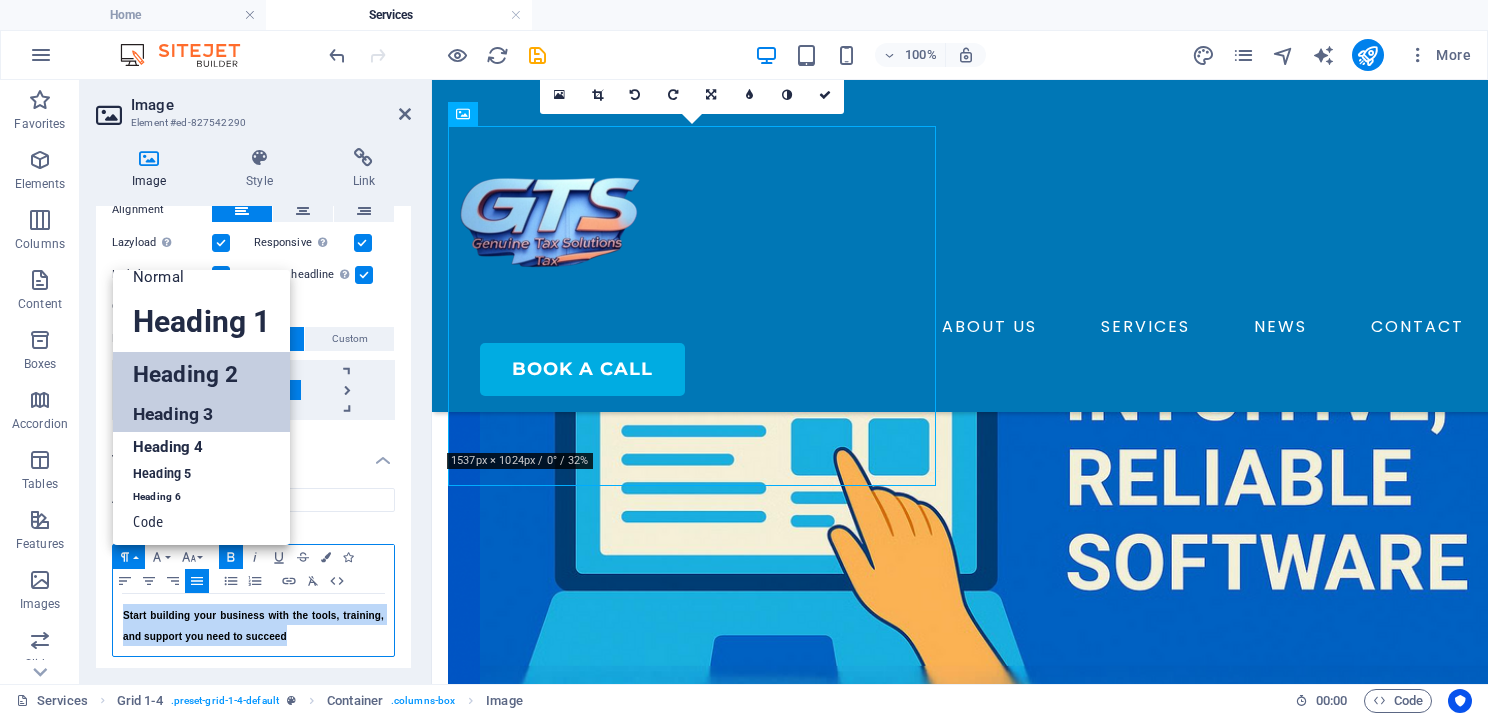 click on "Heading 2" at bounding box center [201, 374] 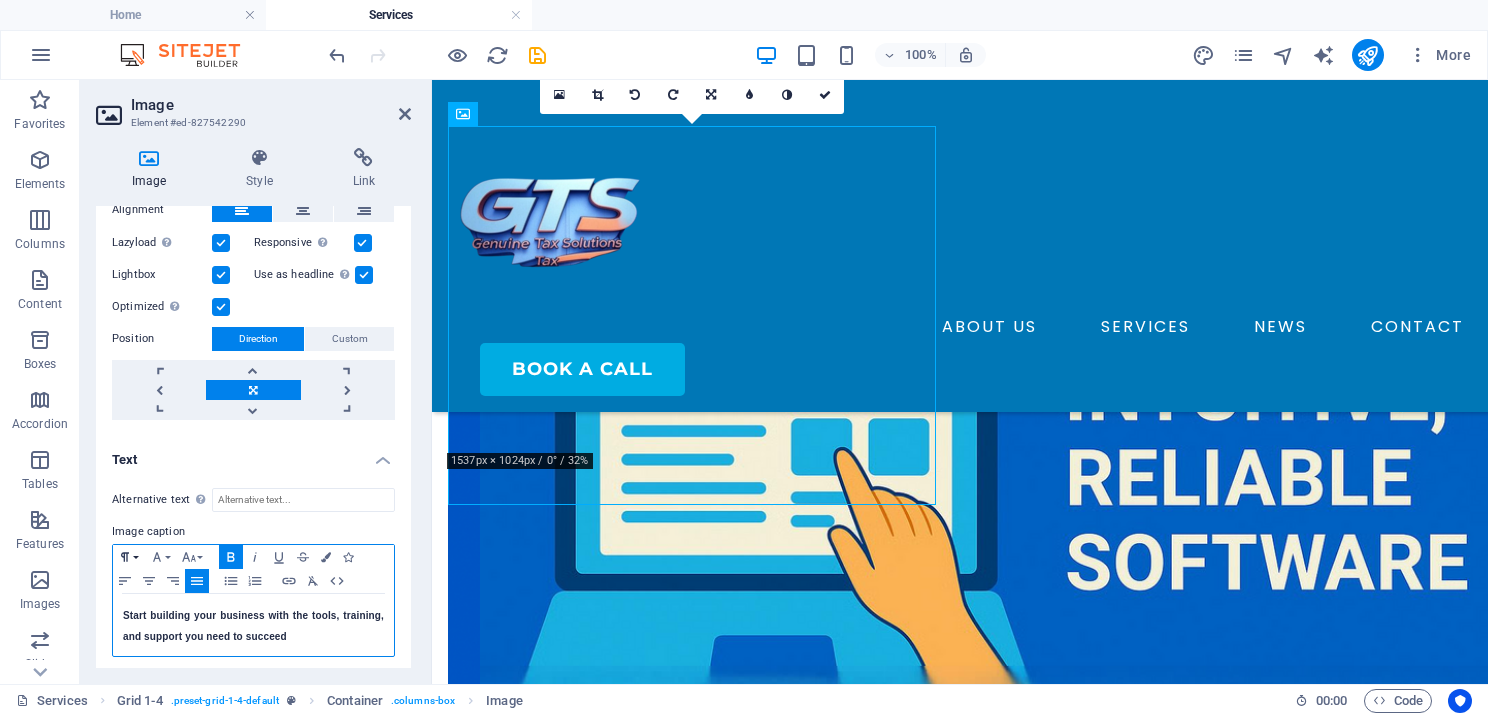 click on "Paragraph Format" at bounding box center (129, 557) 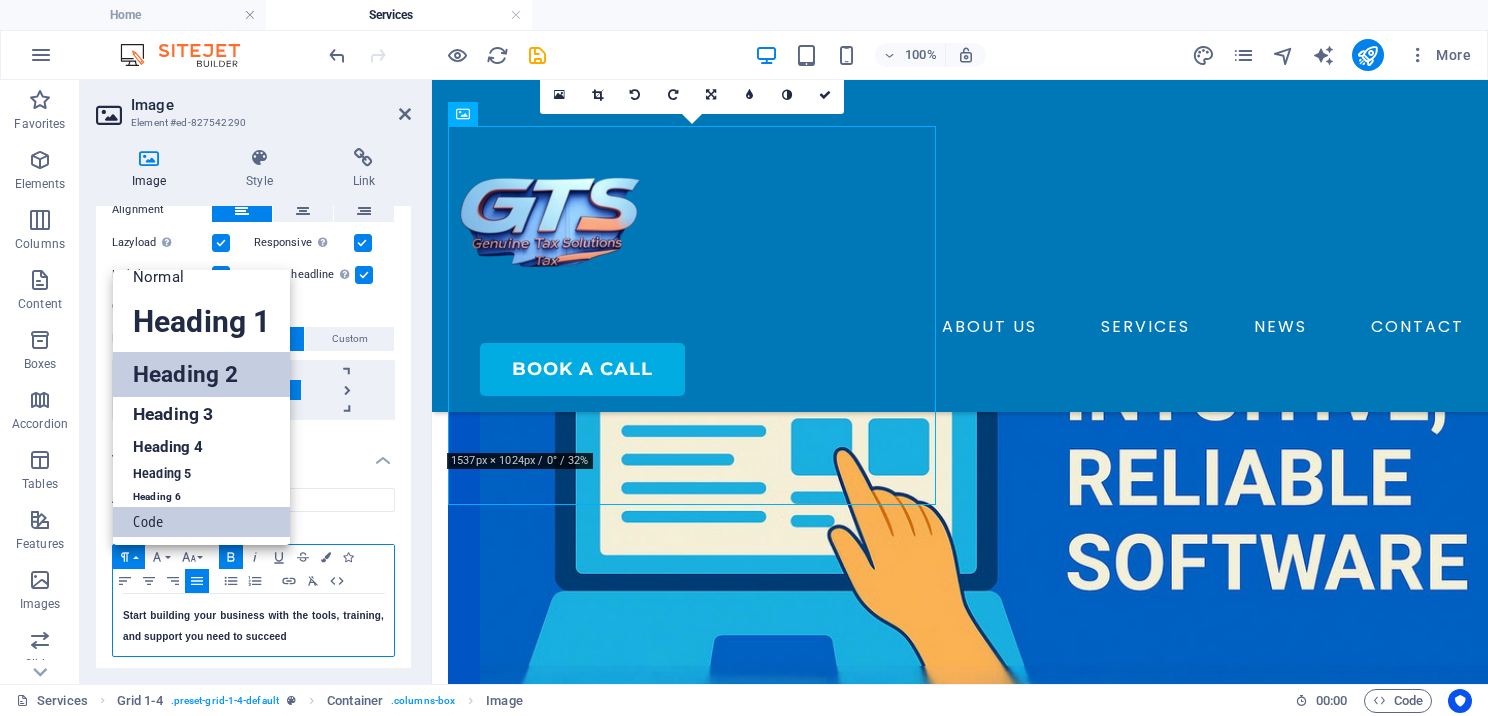 scroll, scrollTop: 16, scrollLeft: 0, axis: vertical 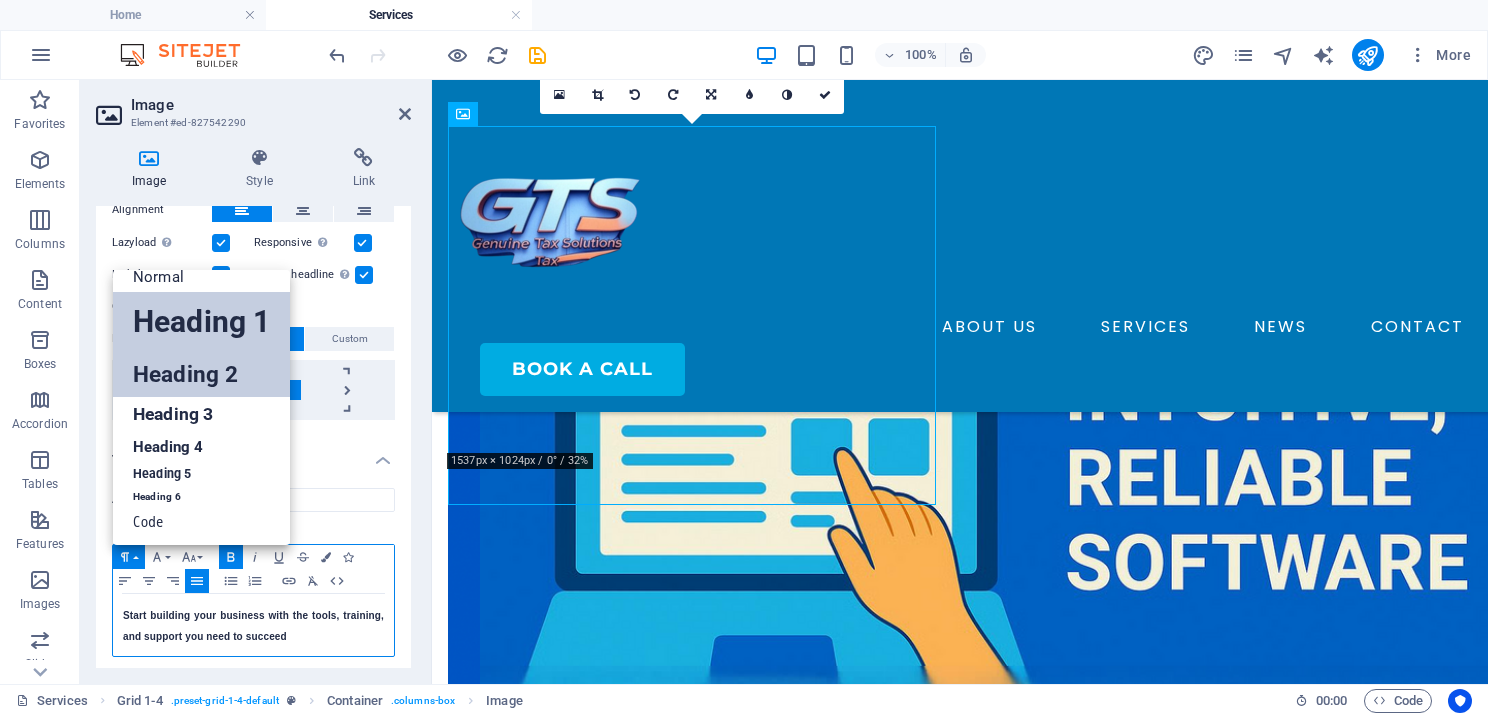 click on "Heading 1" at bounding box center [201, 322] 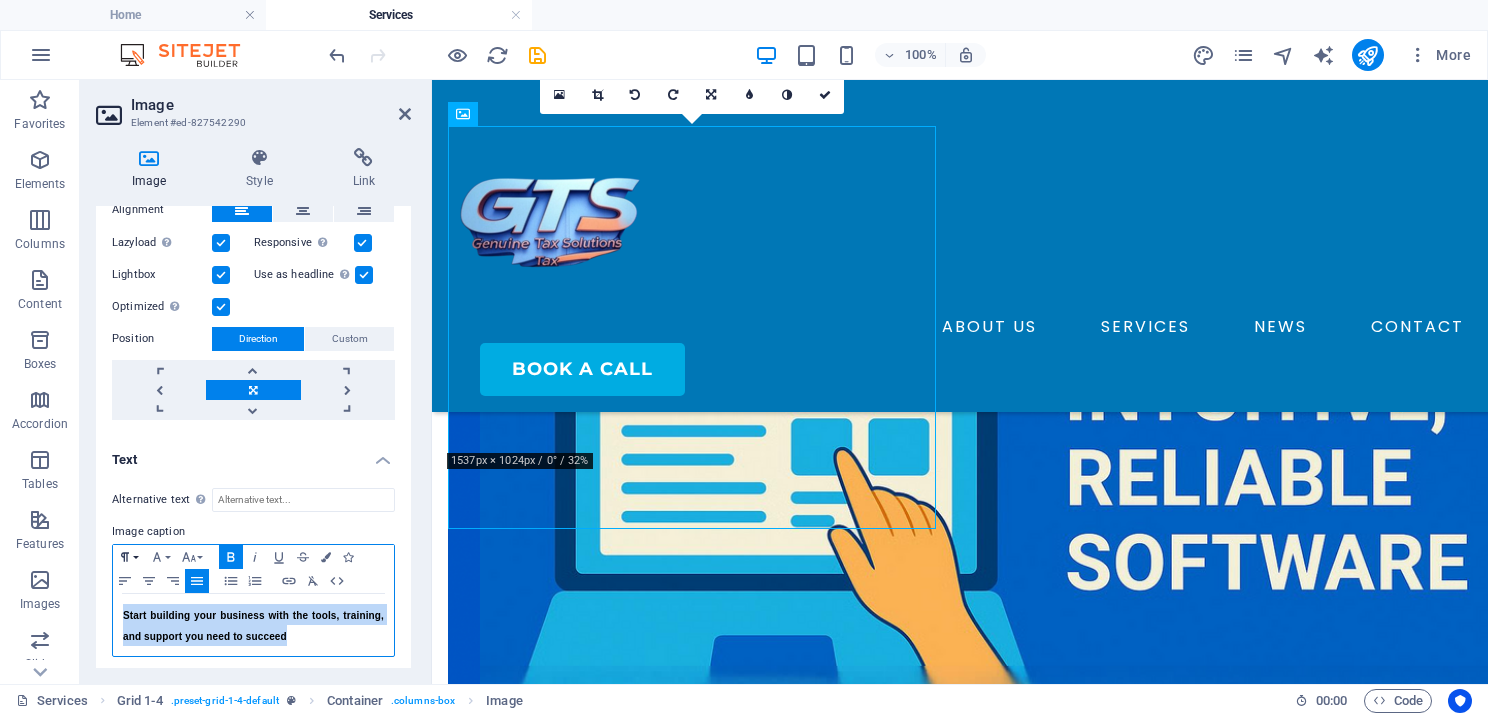 click 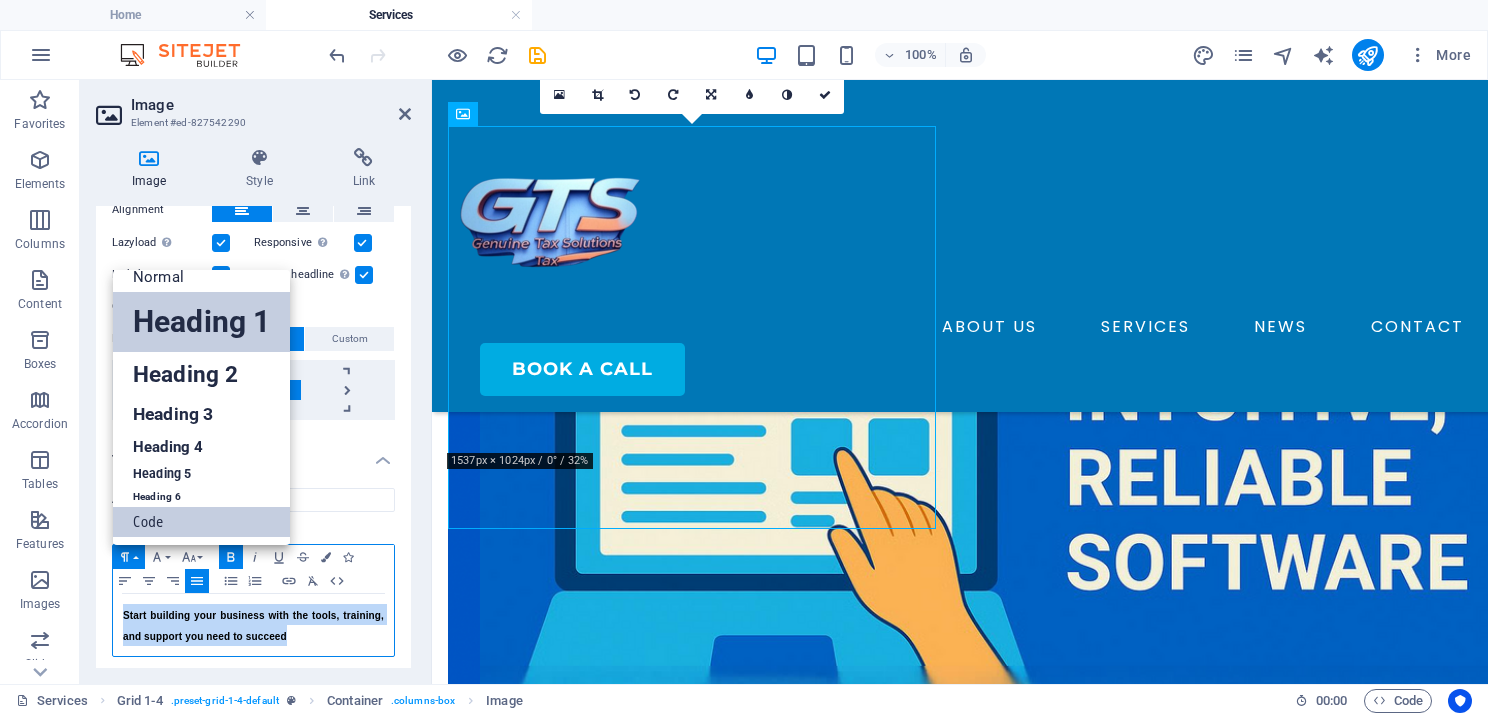 scroll, scrollTop: 16, scrollLeft: 0, axis: vertical 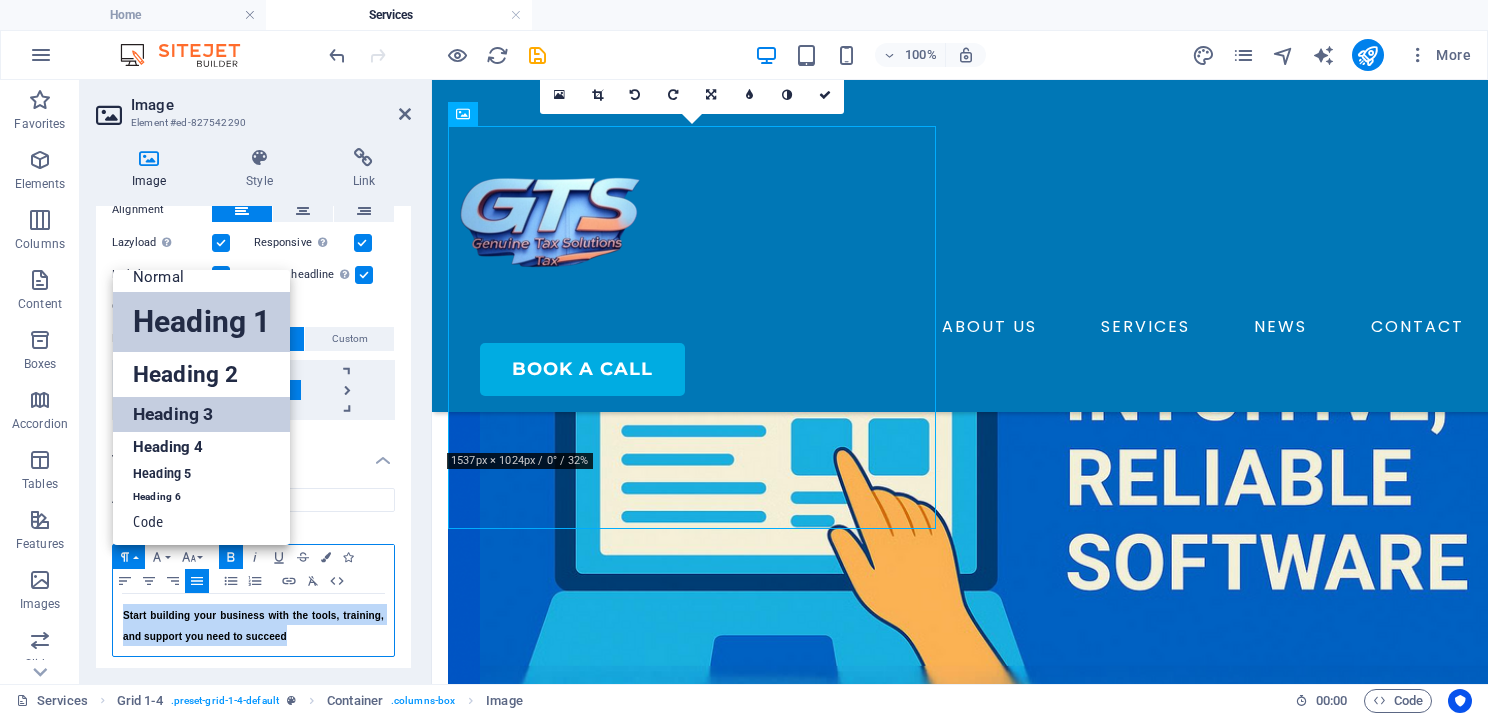 click on "Heading 3" at bounding box center [201, 414] 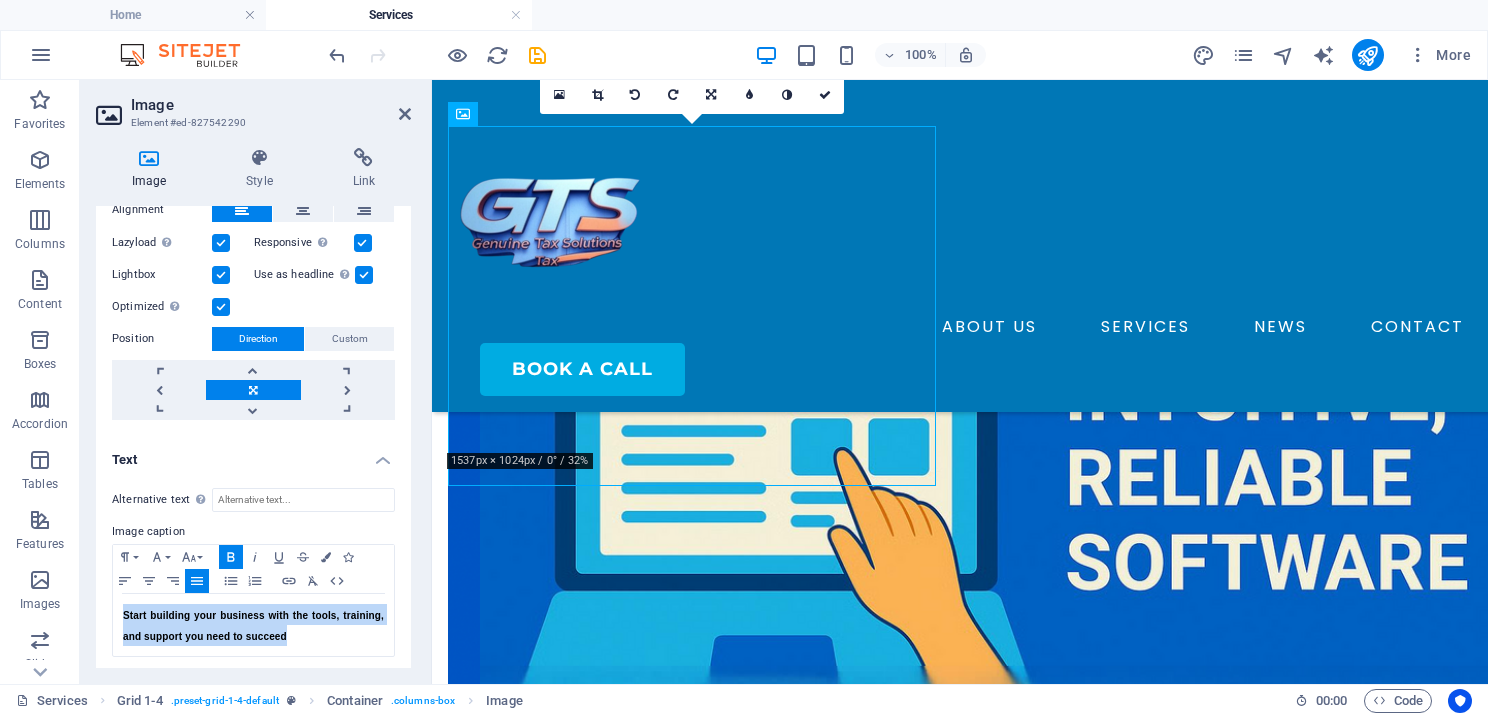 click on "Image Element #ed-827542290 Image Style Link Image Drag files here, click to choose files or select files from Files or our free stock photos & videos Select files from the file manager, stock photos, or upload file(s) Upload Width Default auto px rem % em vh vw Fit image Automatically fit image to a fixed width and height Height Default auto px Alignment Lazyload Loading images after the page loads improves page speed. Responsive Automatically load retina image and smartphone optimized sizes. Lightbox Use as headline The image will be wrapped in an H1 headline tag. Useful for giving alternative text the weight of an H1 headline, e.g. for the logo. Leave unchecked if uncertain. Optimized Images are compressed to improve page speed. Position Direction Custom X offset 50 px rem % vh vw Y offset 50 px rem % vh vw Text Float No float Image left Image right Determine how text should behave around the image. Text Alternative text Image caption Paragraph Format Normal Heading 1 Heading 2 Heading 3 Heading 4 Code 8 9" at bounding box center [256, 382] 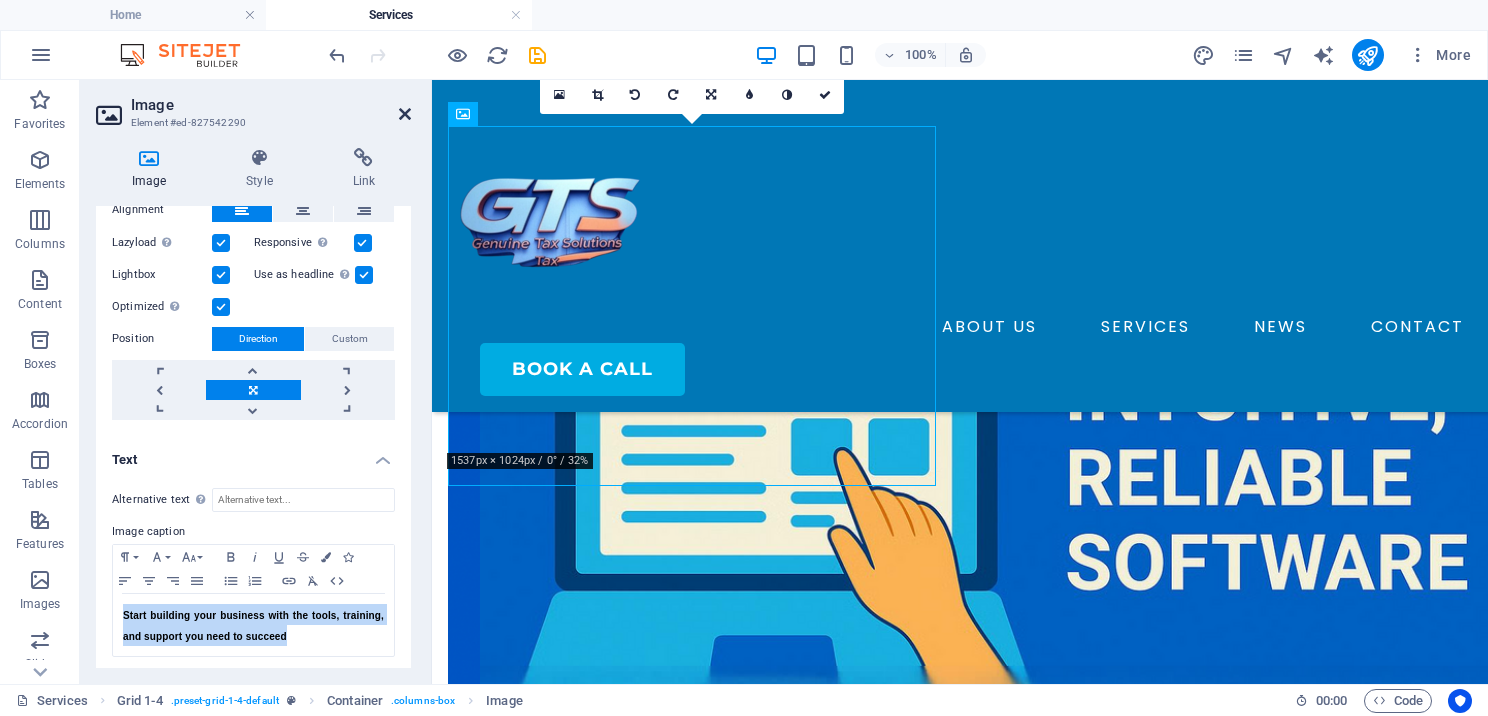 click at bounding box center [405, 114] 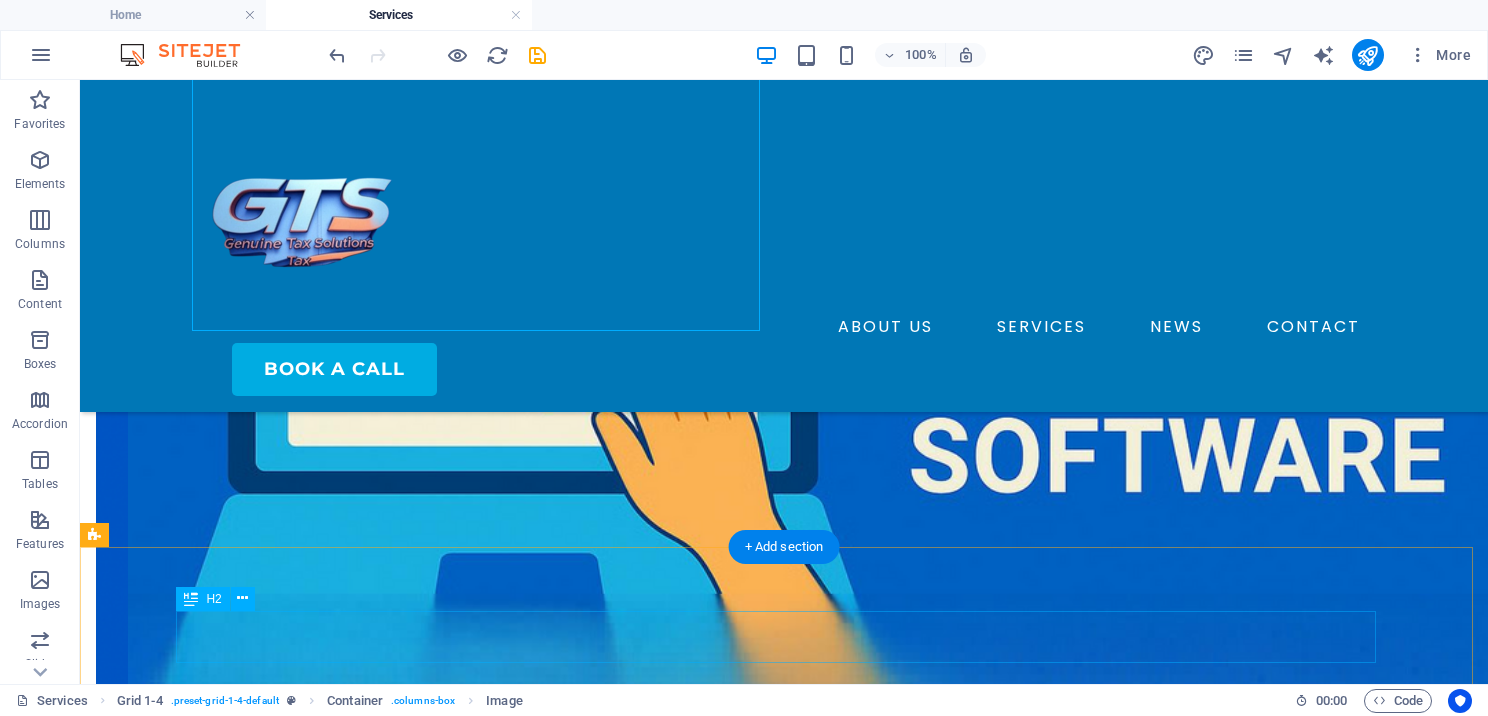 scroll, scrollTop: 739, scrollLeft: 0, axis: vertical 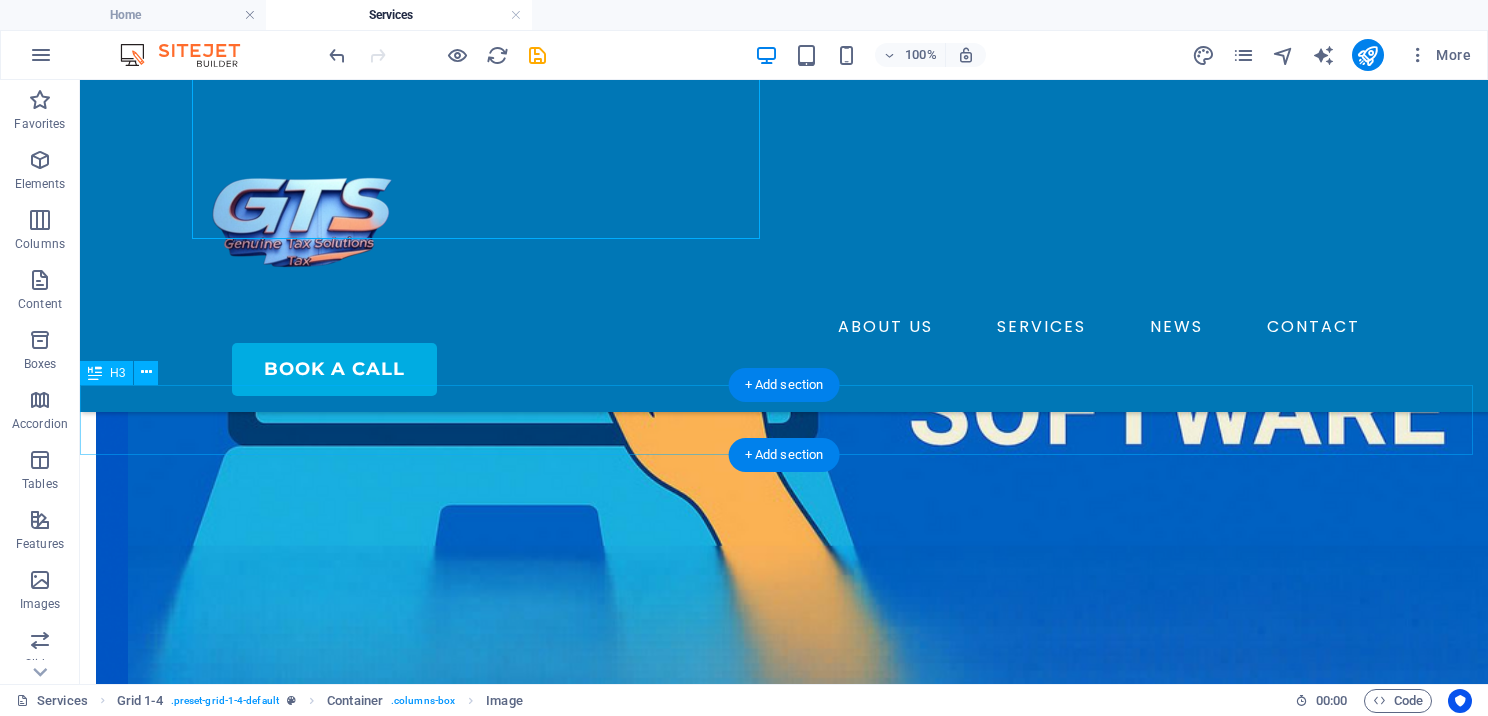 click on "User Friendly Interface" at bounding box center (784, 3747) 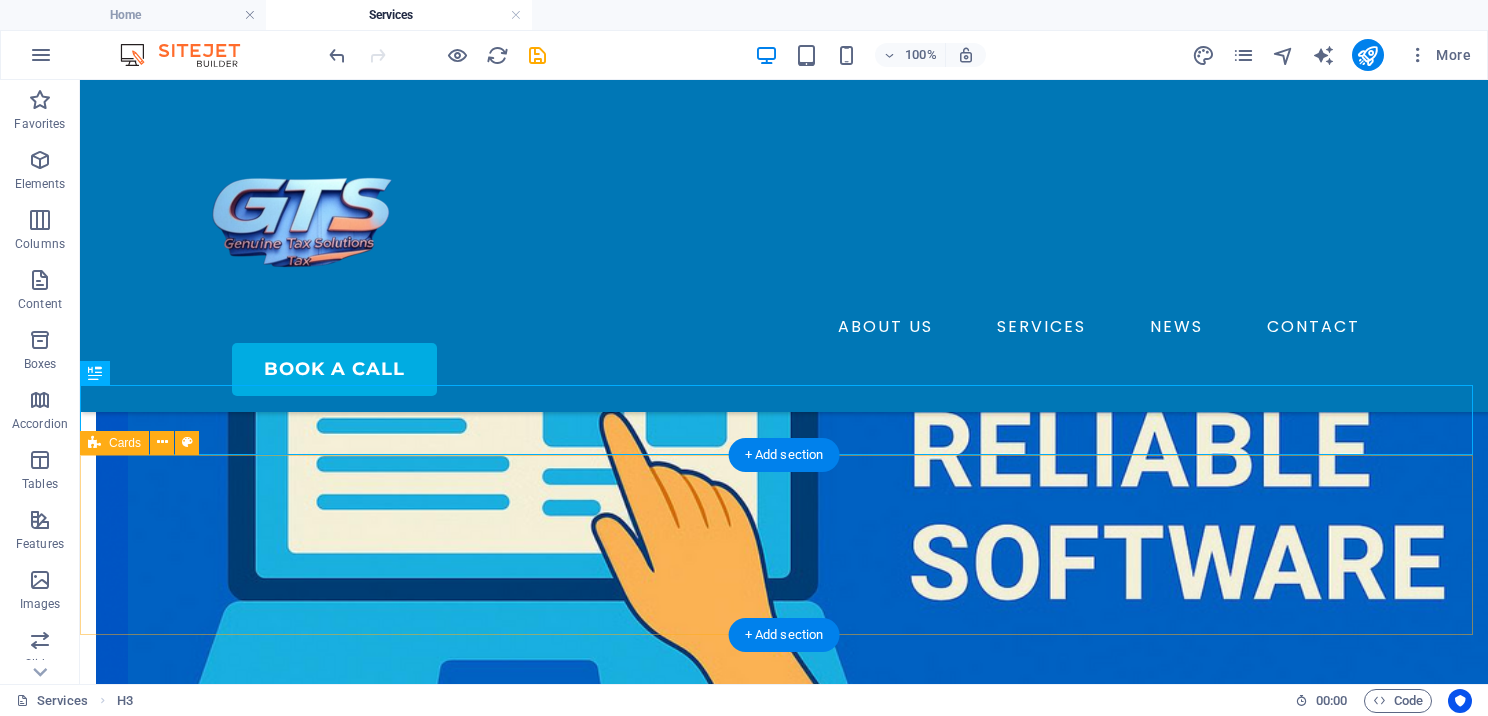 scroll, scrollTop: 439, scrollLeft: 0, axis: vertical 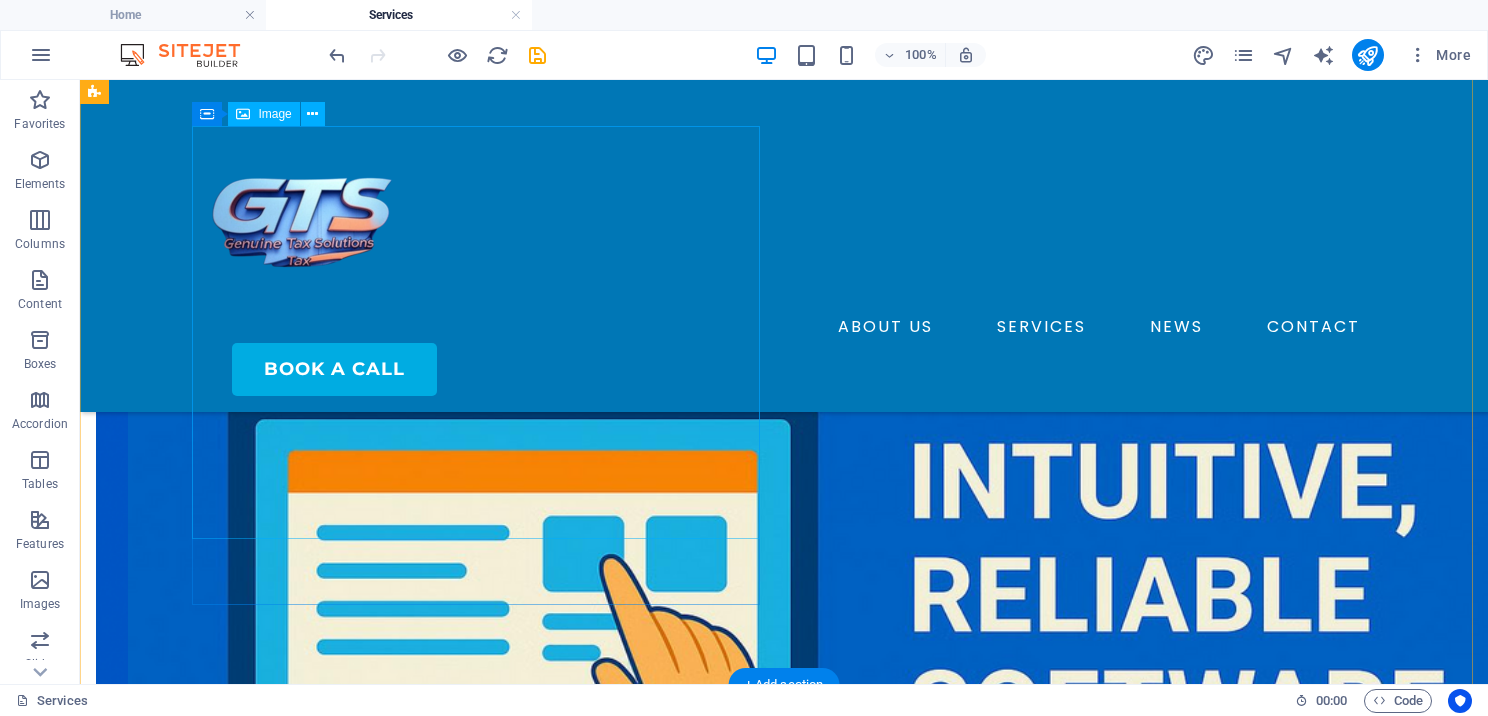 click on "Start building your business with the tools, training, and support you need to succeed" at bounding box center (96, 830) 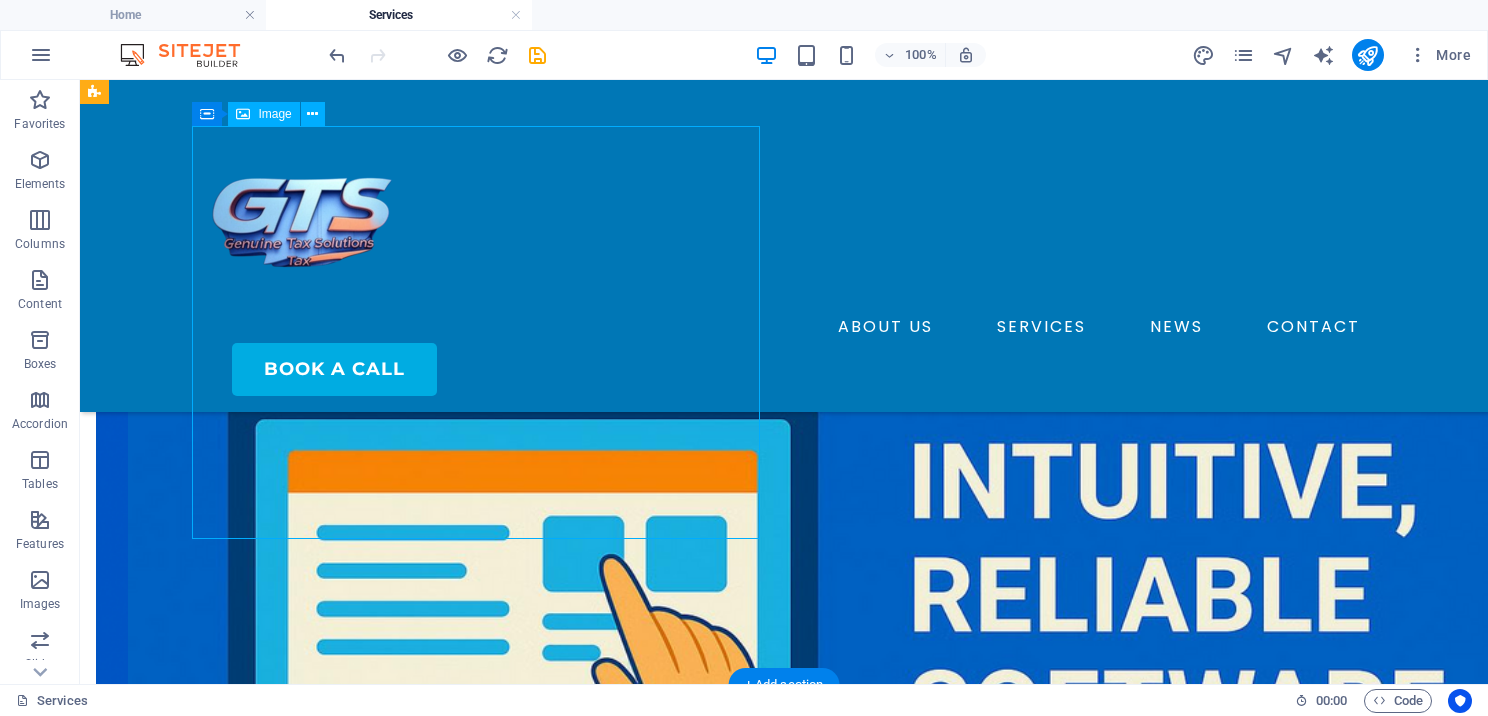 click on "Start building your business with the tools, training, and support you need to succeed" at bounding box center (96, 830) 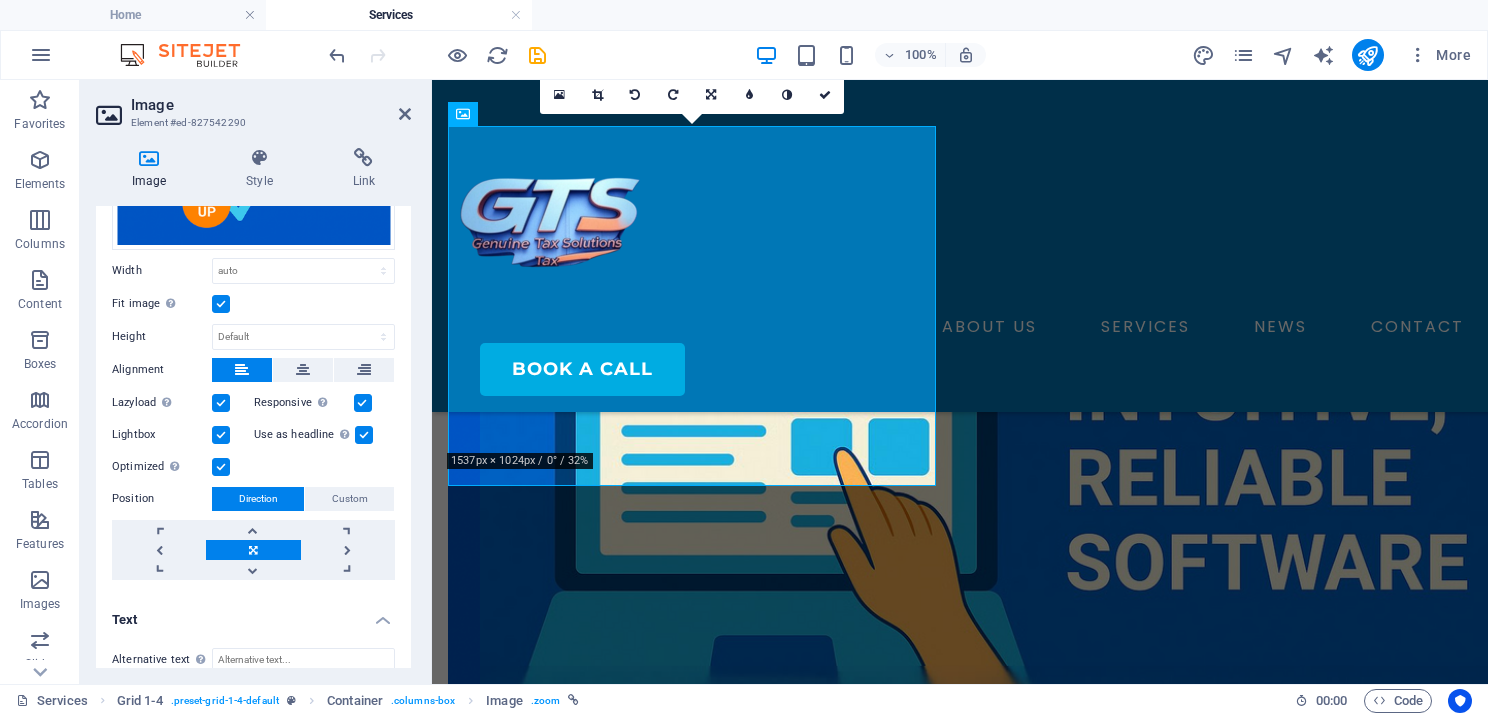 scroll, scrollTop: 360, scrollLeft: 0, axis: vertical 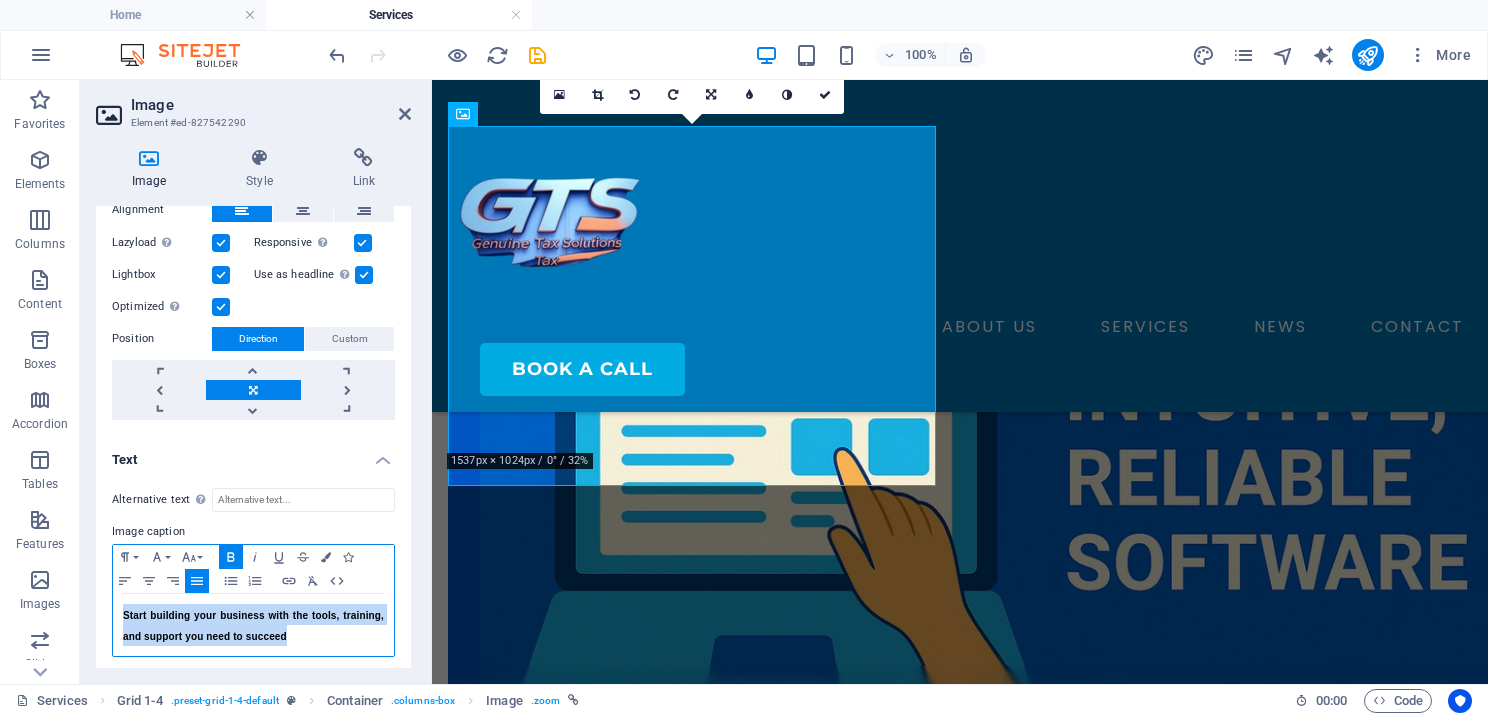 drag, startPoint x: 319, startPoint y: 635, endPoint x: 106, endPoint y: 616, distance: 213.84573 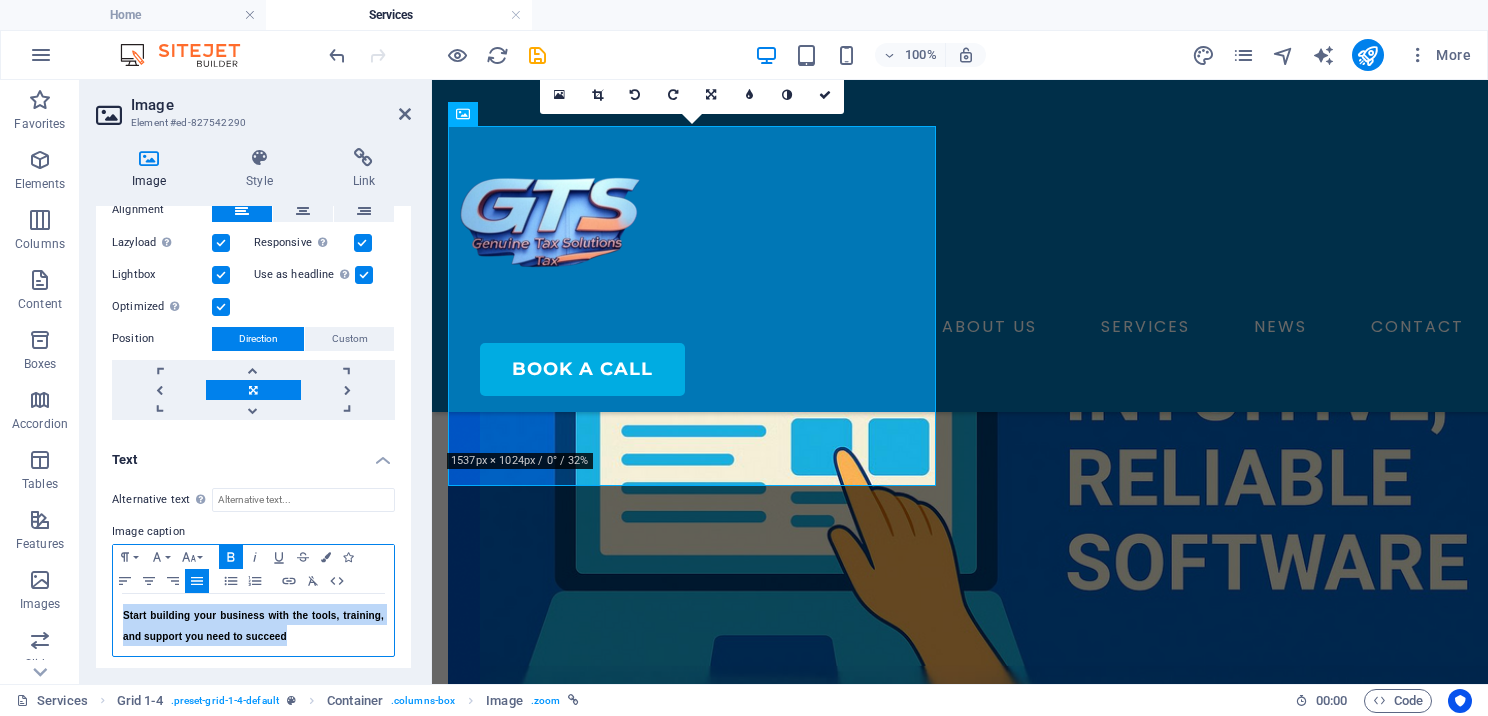 click on "Alternative text The alternative text is used by devices that cannot display images (e.g. image search engines) and should be added to every image to improve website accessibility. Image caption Paragraph Format Normal Heading 1 Heading 2 Heading 3 Heading 4 Heading 5 Heading 6 Code Font Family Arial Georgia Impact Tahoma Times New Roman Verdana Montserrat Poppins Font Size 8 9 10 11 12 14 18 24 30 36 48 60 72 96 Bold Italic Underline Strikethrough Colors Icons Align Left Align Center Align Right Align Justify Unordered List Ordered List Insert Link Clear Formatting HTML Start building your business with the tools, training, and support you need to succeed ​" at bounding box center [253, 573] 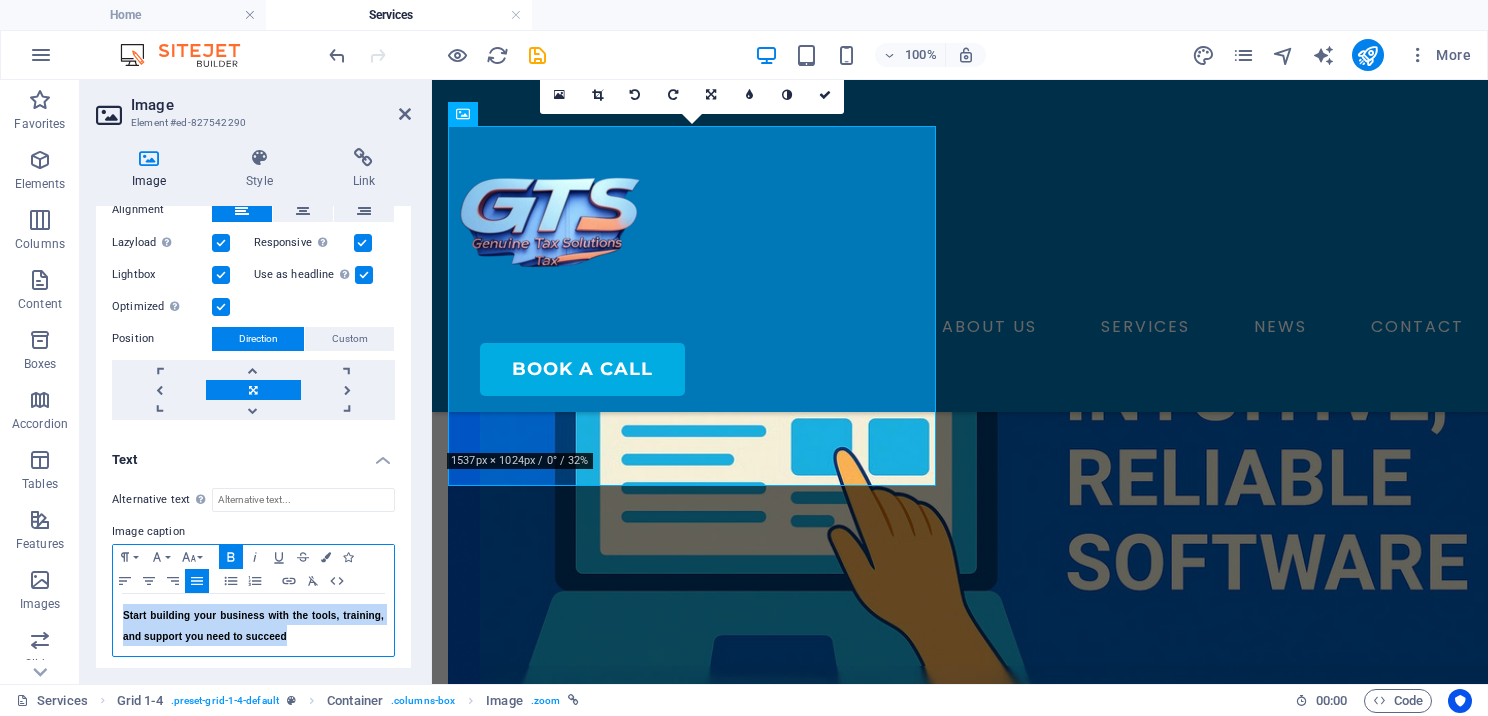 copy on "Start building your business with the tools, training, and support you need to succeed" 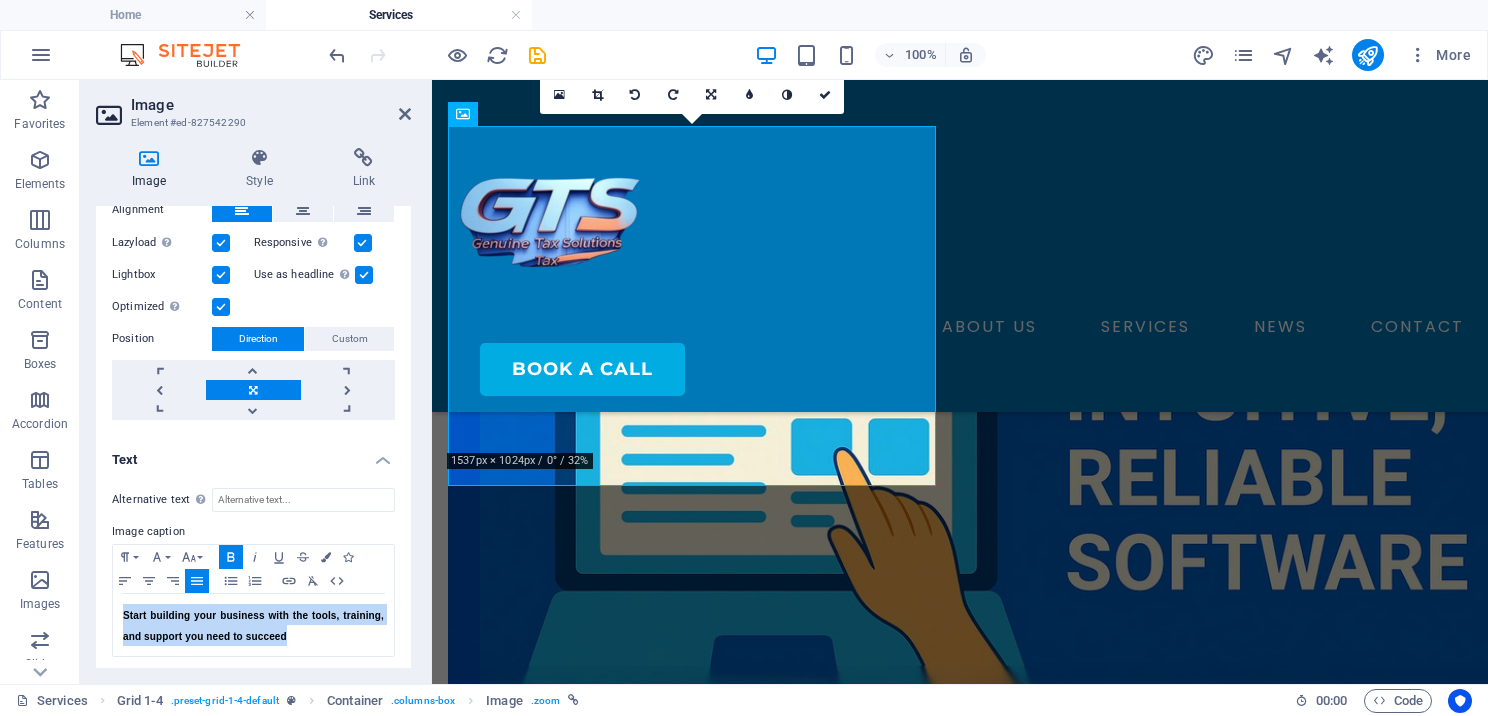 click on "Image Element #ed-827542290" at bounding box center (253, 106) 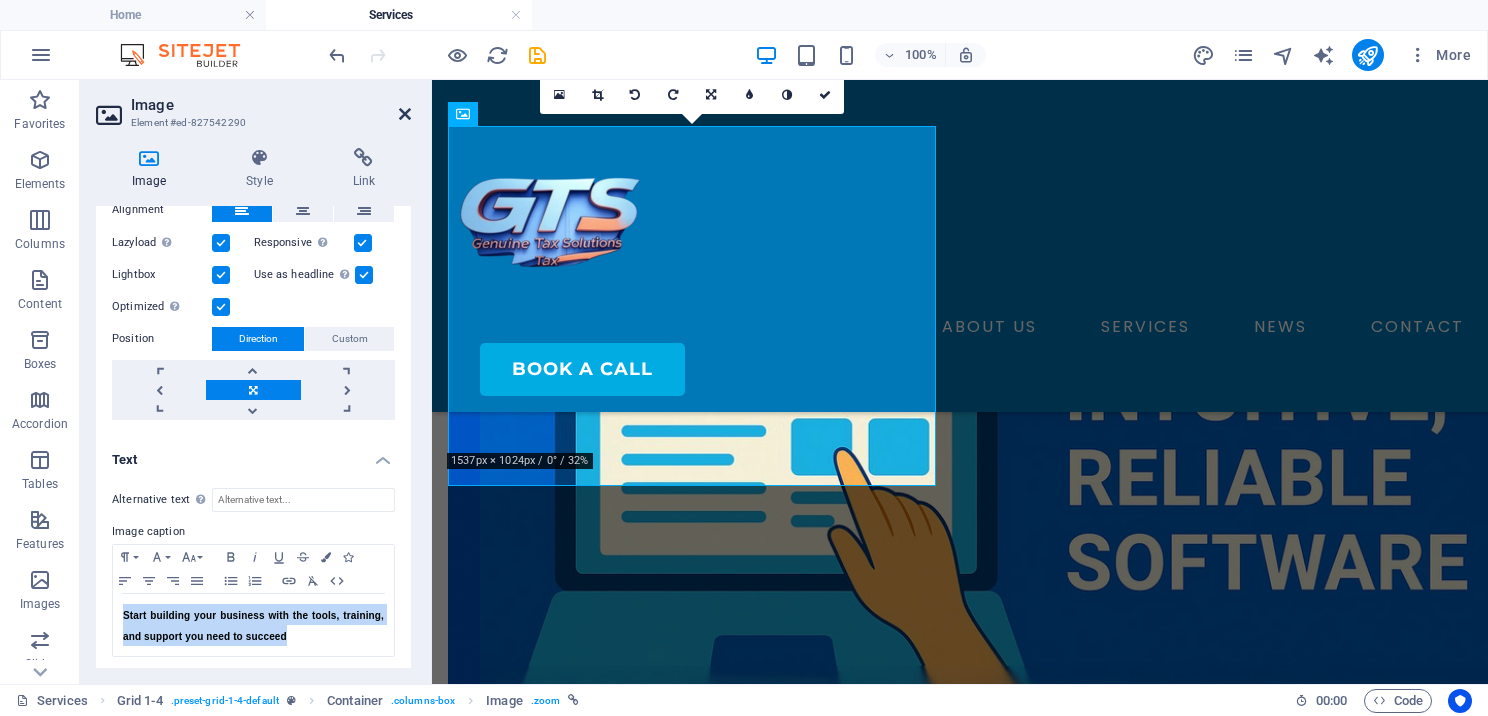 click at bounding box center [405, 114] 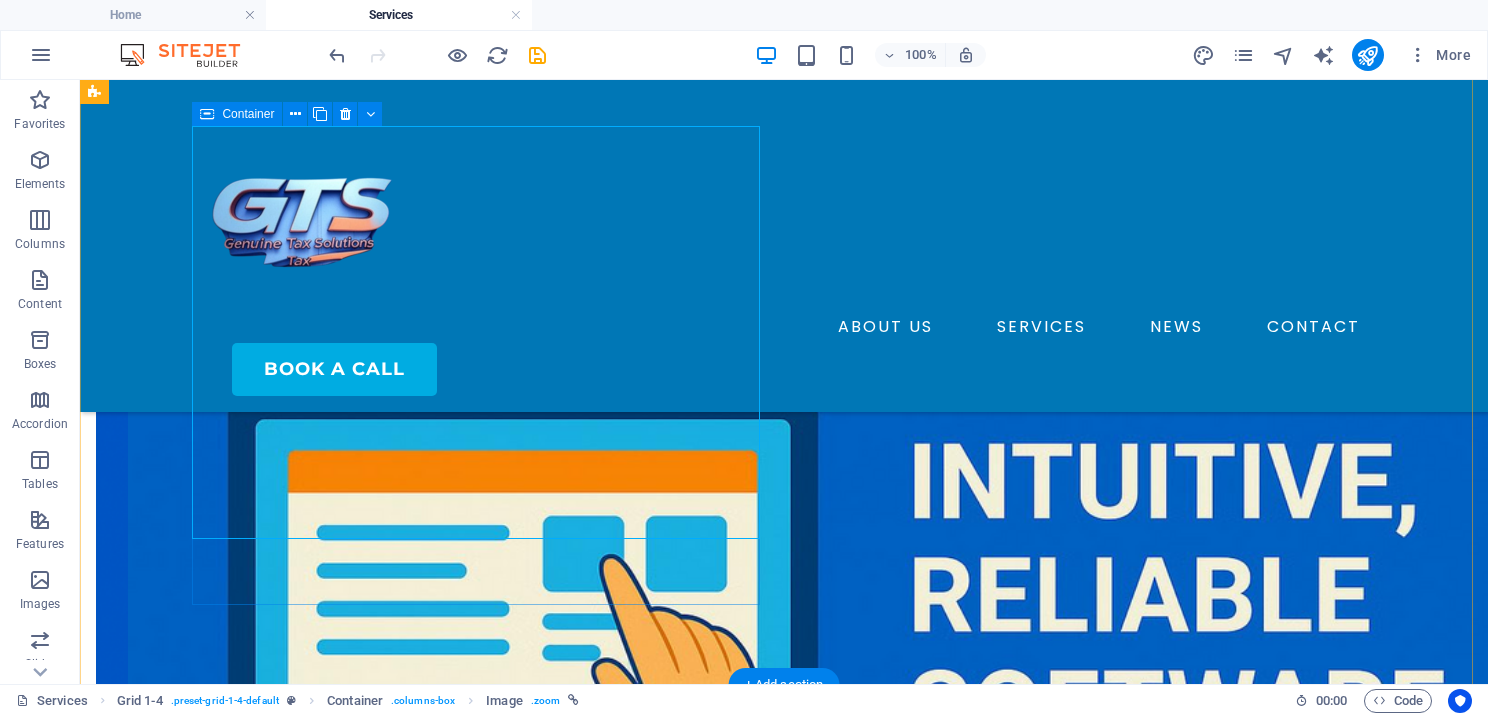 click on "Start building your business with the tools, training, and support you need to succeed" at bounding box center (96, 1315) 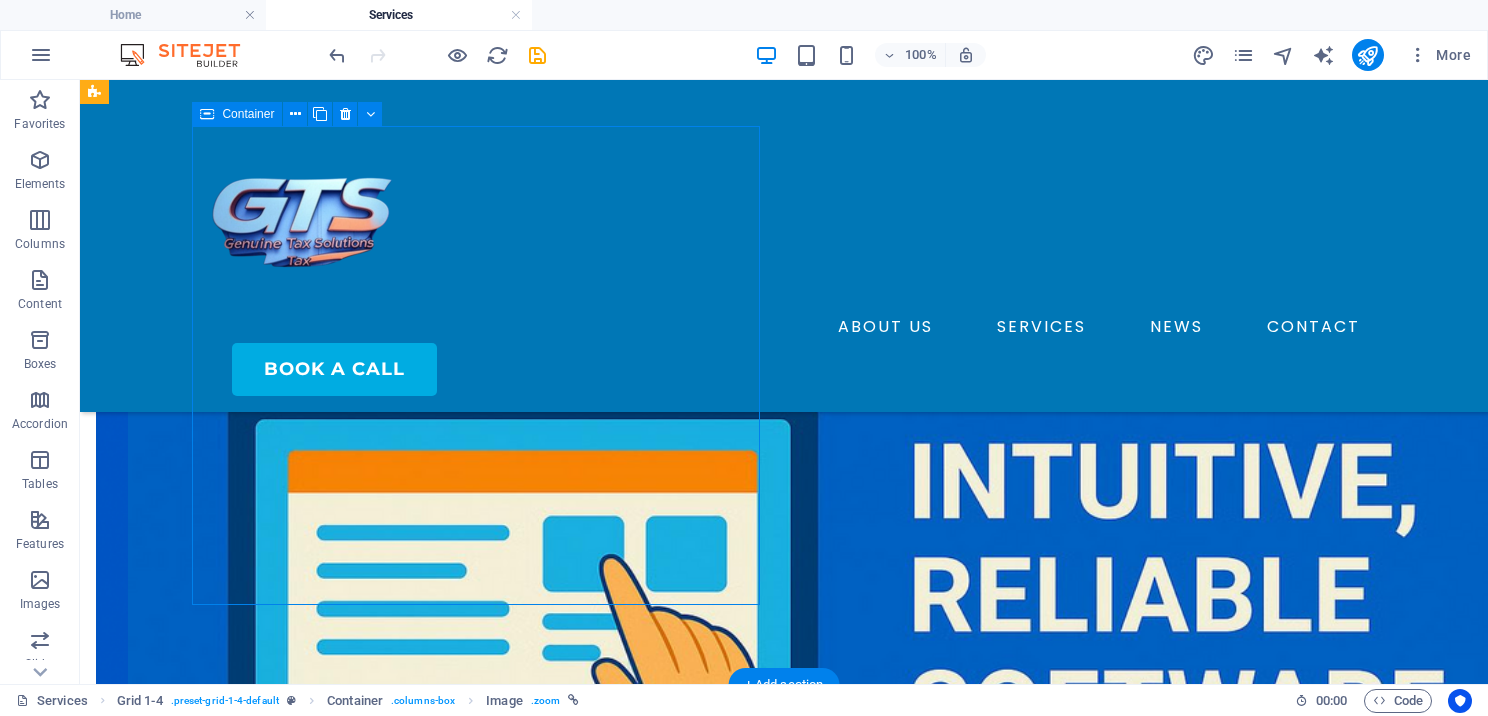 click on "Start building your business with the tools, training, and support you need to succeed" at bounding box center (96, 1315) 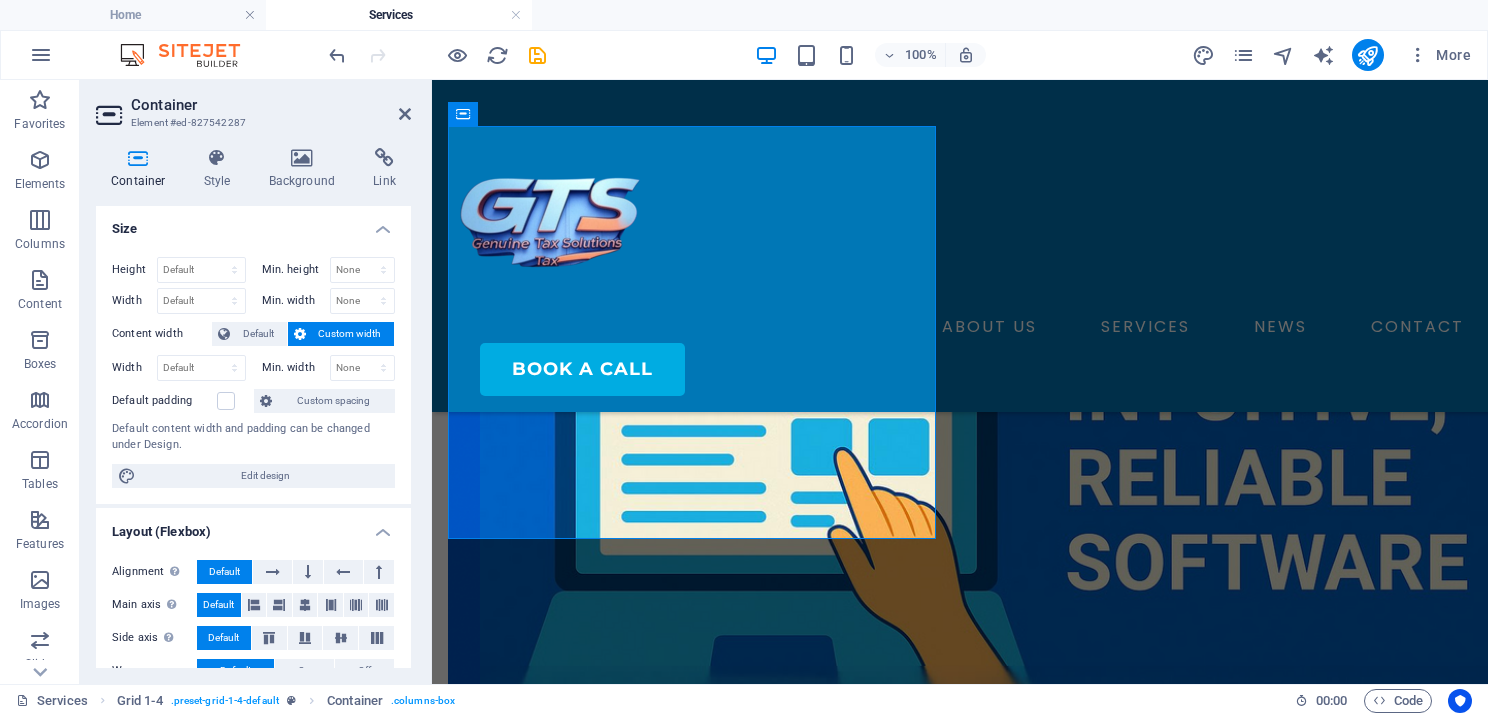 scroll, scrollTop: 0, scrollLeft: 0, axis: both 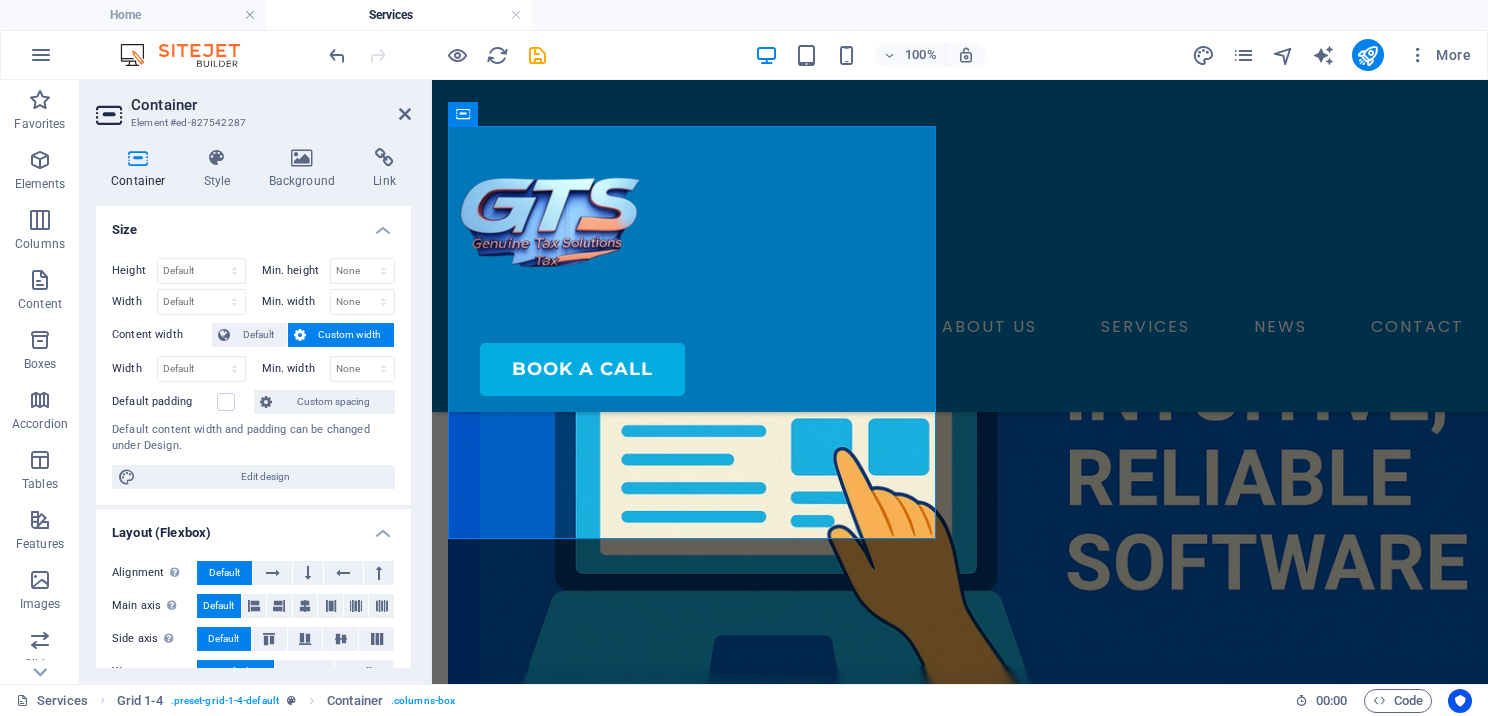 click on "Container" at bounding box center (142, 169) 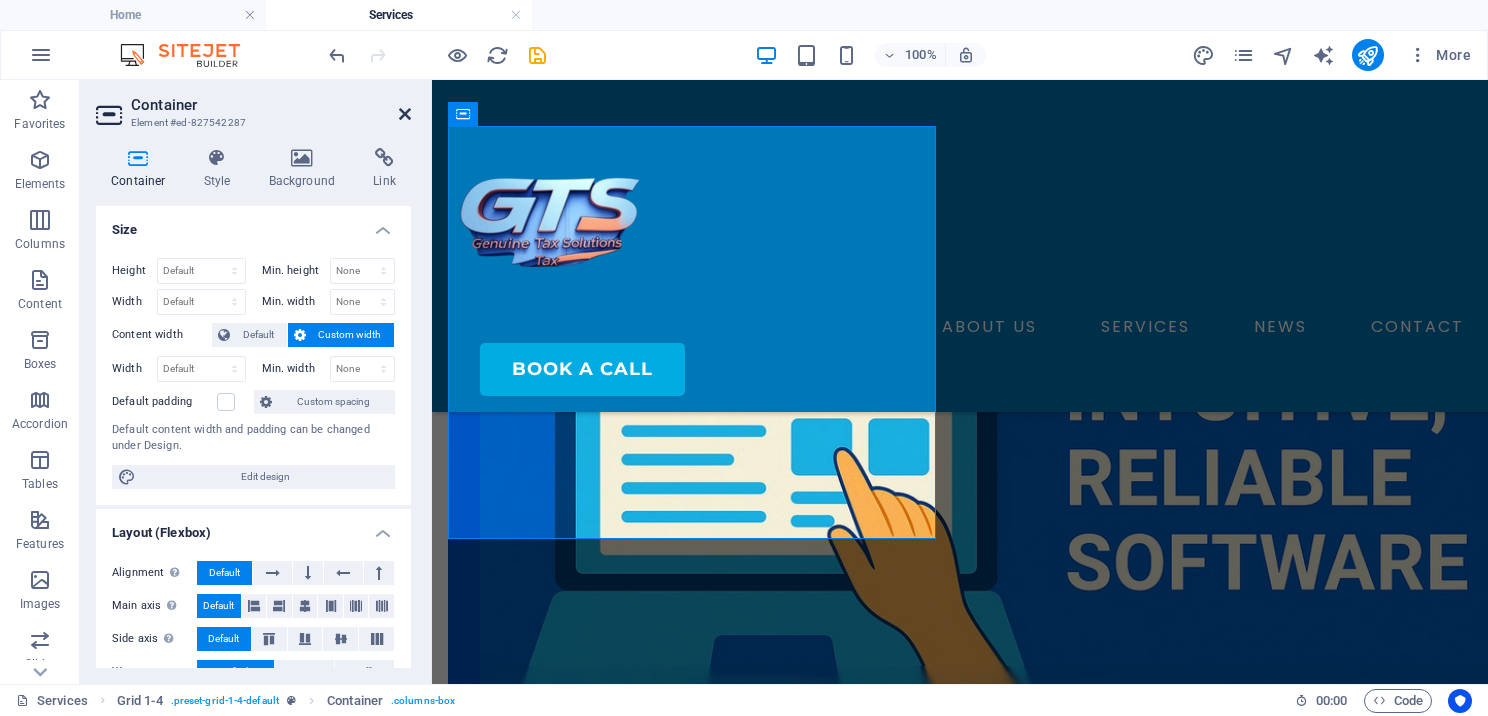 click at bounding box center (405, 114) 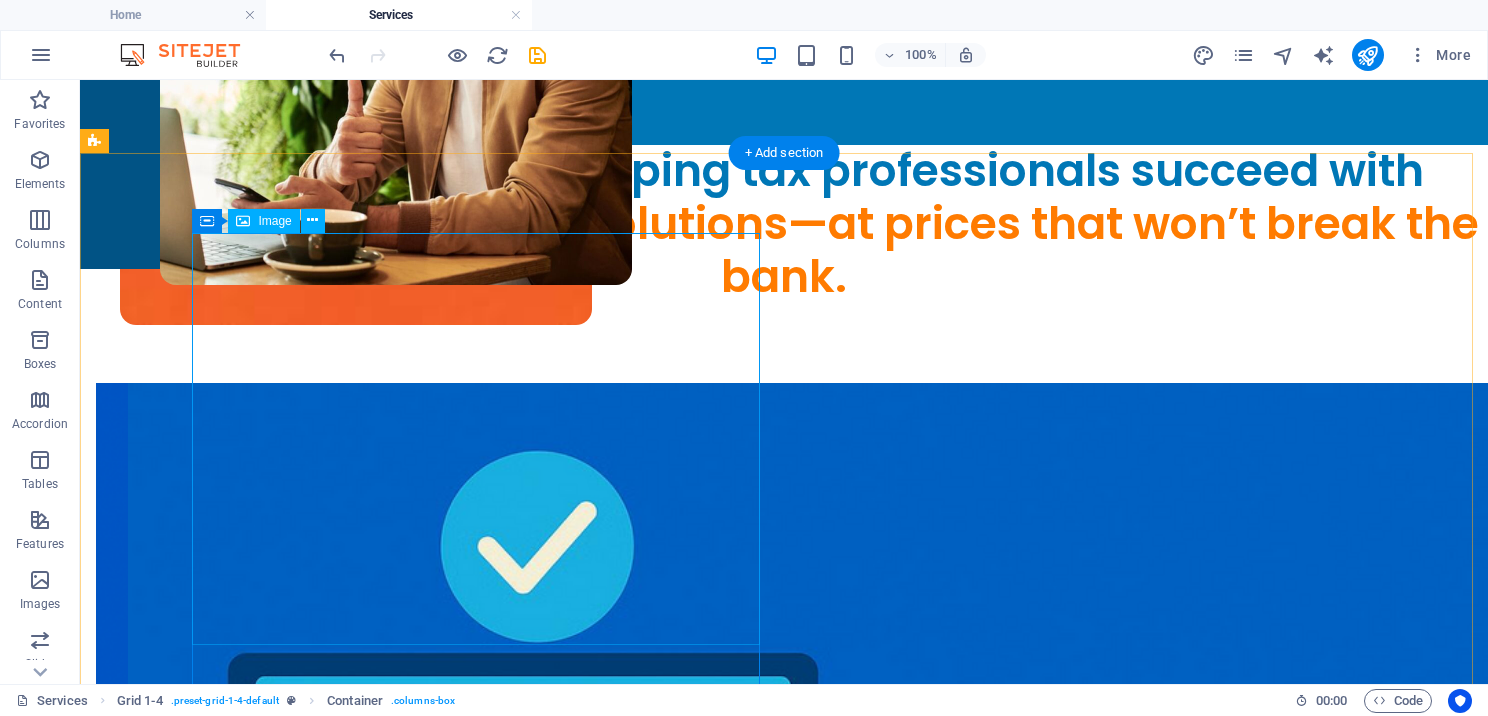 scroll, scrollTop: 239, scrollLeft: 0, axis: vertical 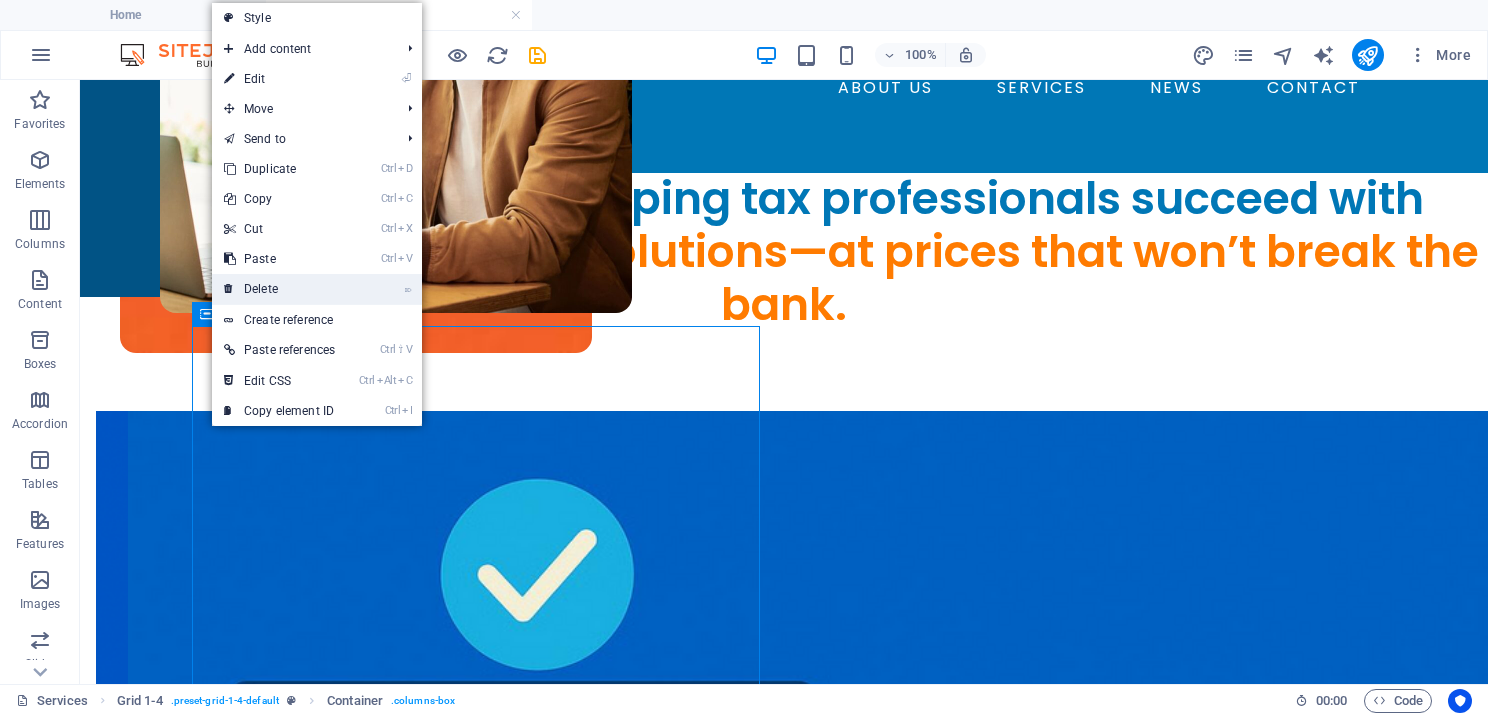 click on "⌦  Delete" at bounding box center [279, 289] 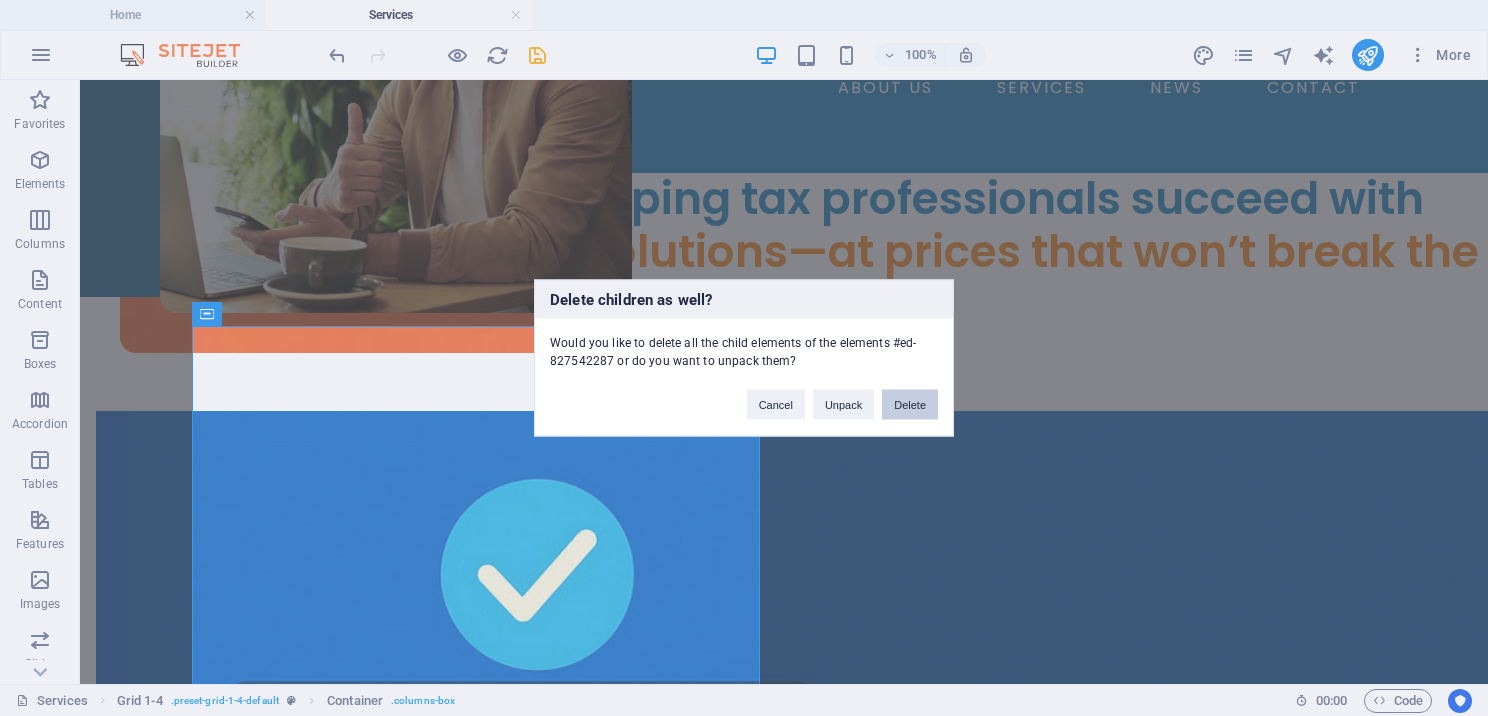 click on "Delete" at bounding box center (910, 405) 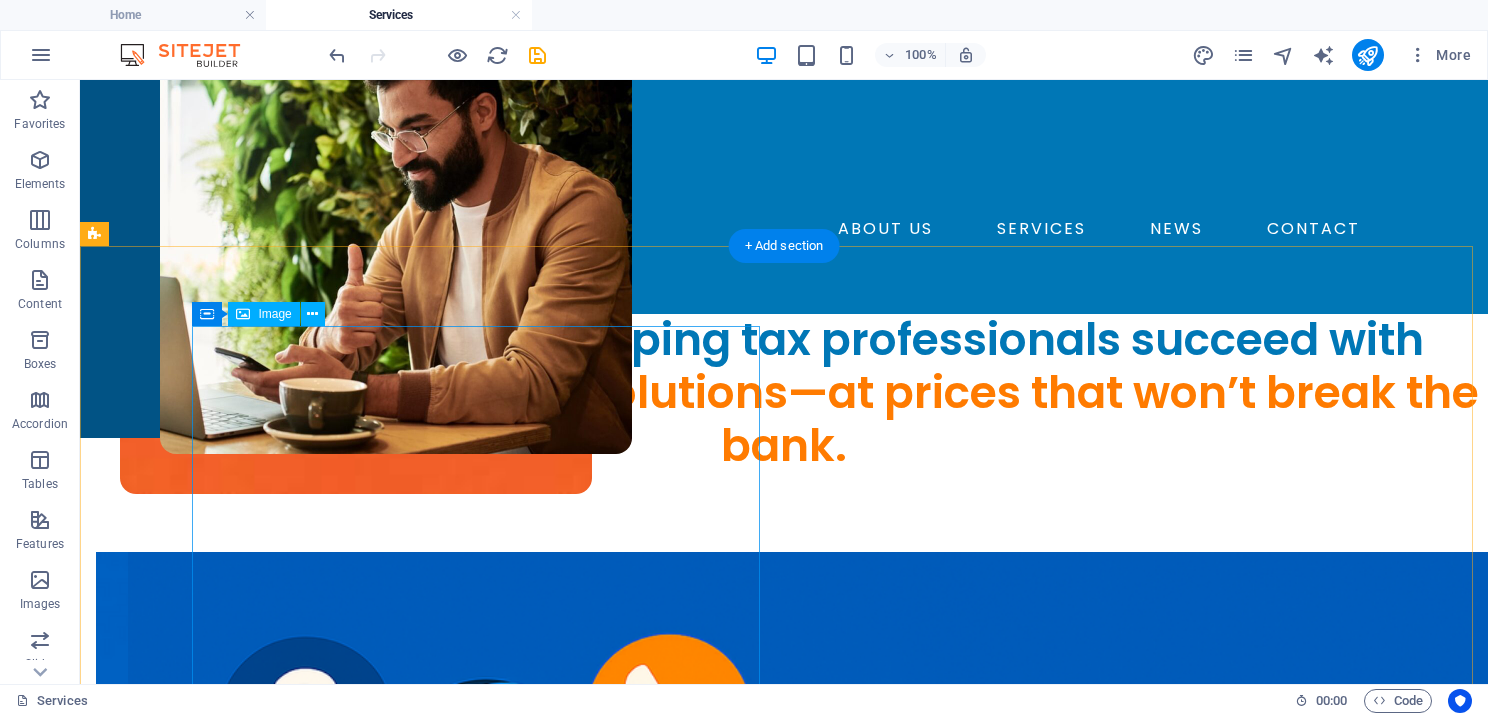 scroll, scrollTop: 0, scrollLeft: 0, axis: both 